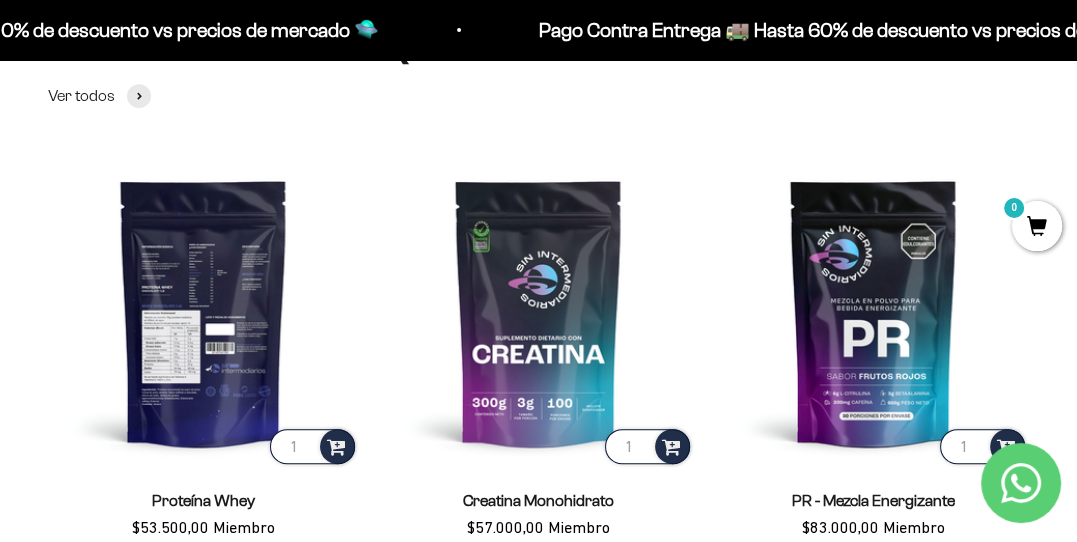 scroll, scrollTop: 0, scrollLeft: 0, axis: both 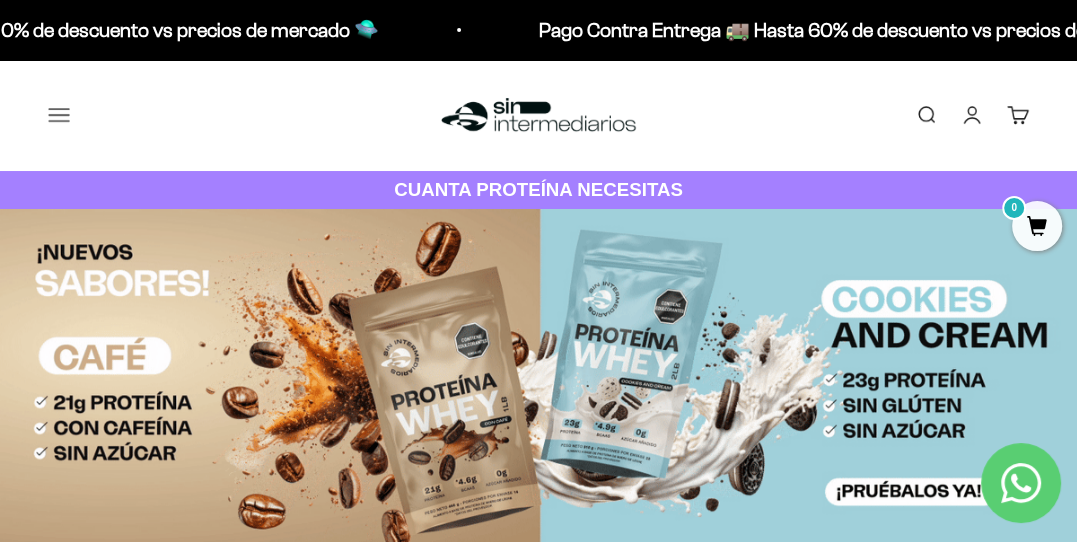 click on "Menú" at bounding box center [59, 115] 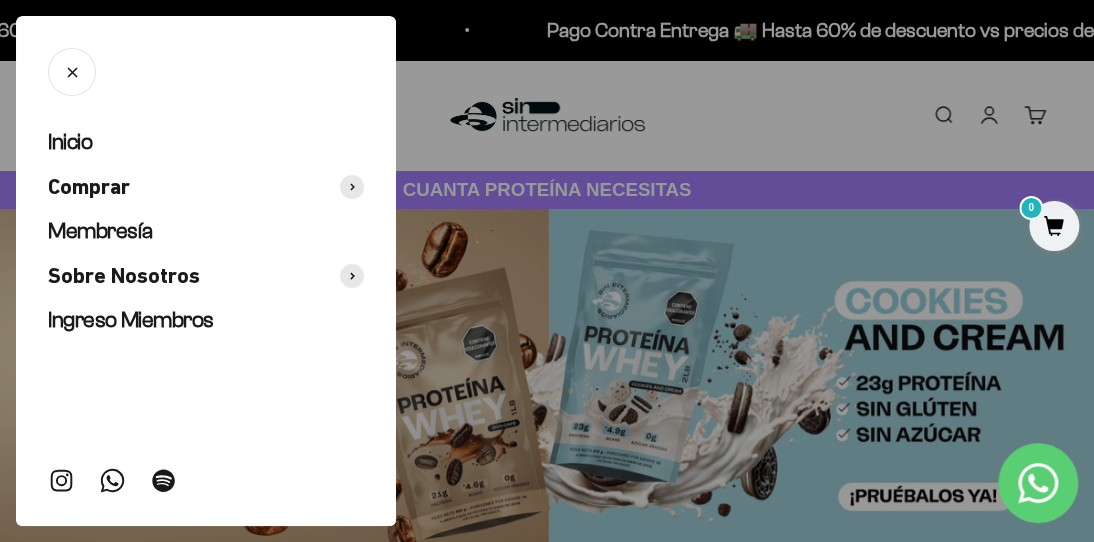 click 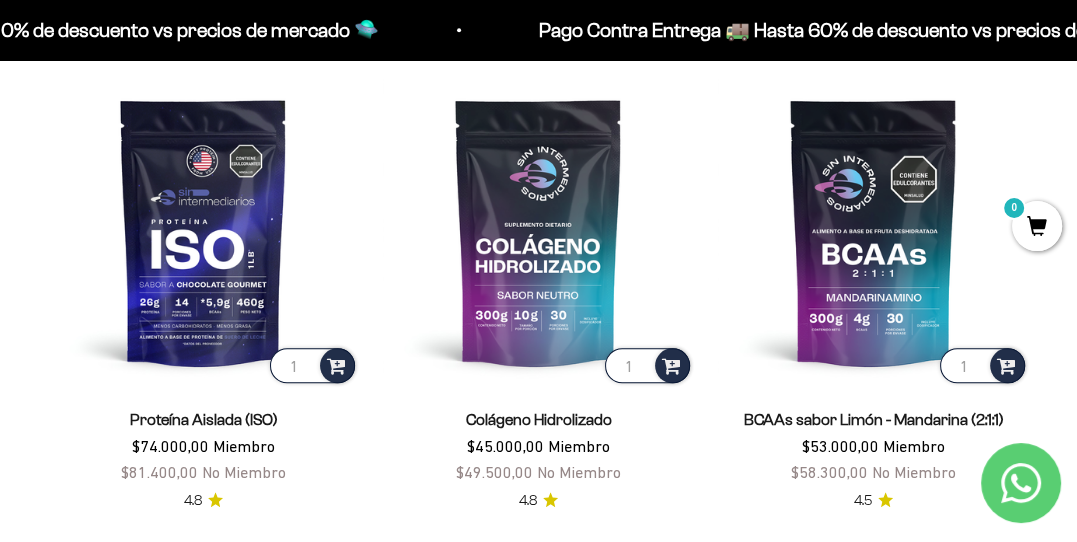 scroll, scrollTop: 1200, scrollLeft: 0, axis: vertical 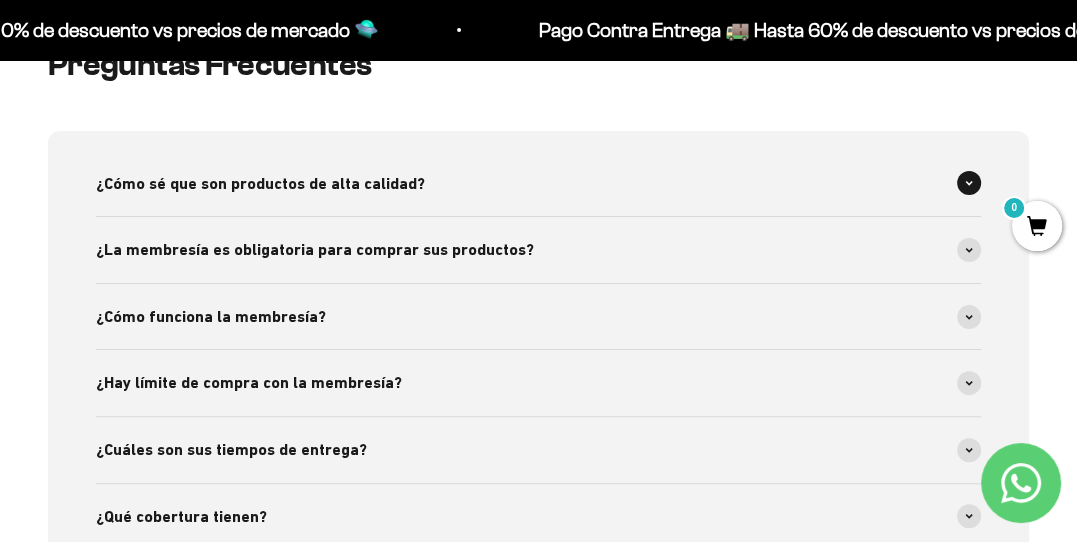 click on "¿Cómo sé que son productos de alta calidad?" at bounding box center [538, 184] 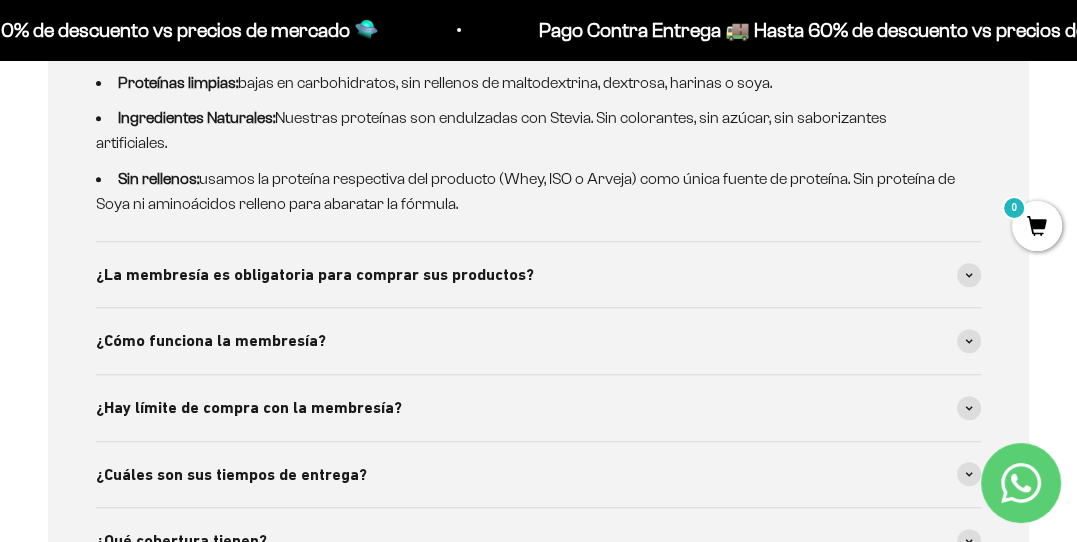 scroll, scrollTop: 6000, scrollLeft: 0, axis: vertical 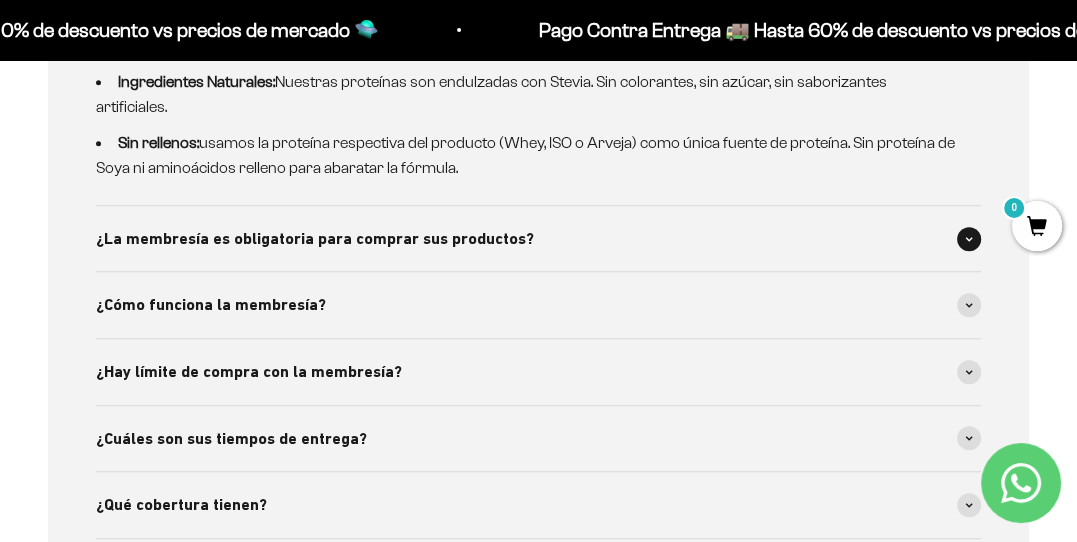 click on "¿La membresía es obligatoria para comprar sus productos?" at bounding box center [538, 239] 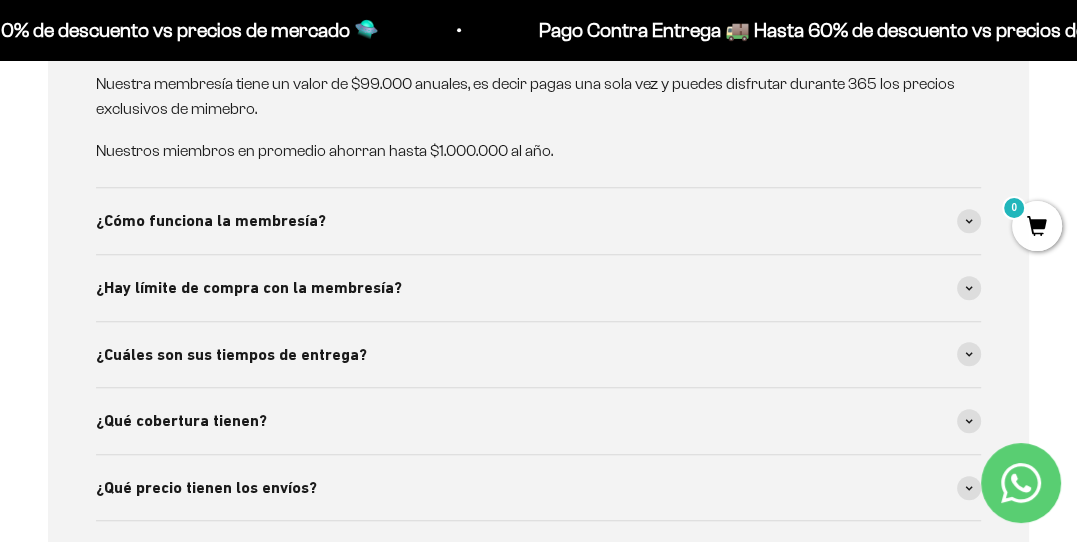 scroll, scrollTop: 6300, scrollLeft: 0, axis: vertical 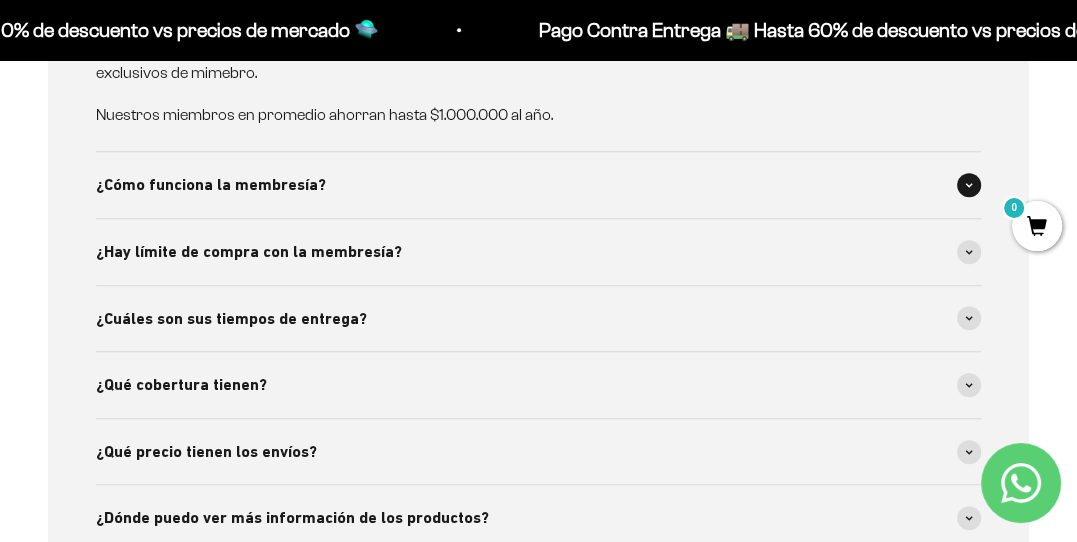 click on "¿Cómo funciona la membresía?" at bounding box center (538, 185) 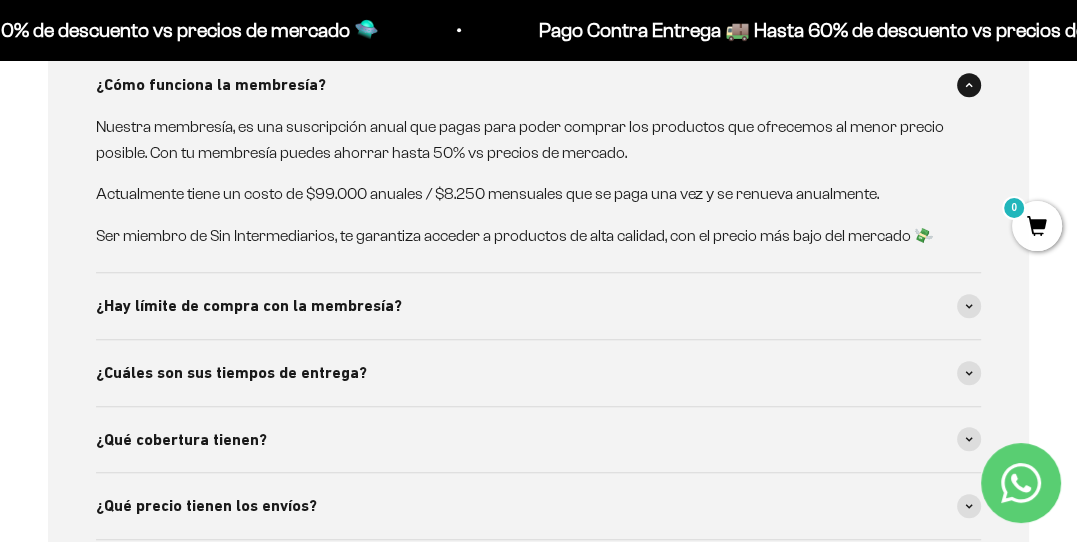 scroll, scrollTop: 6500, scrollLeft: 0, axis: vertical 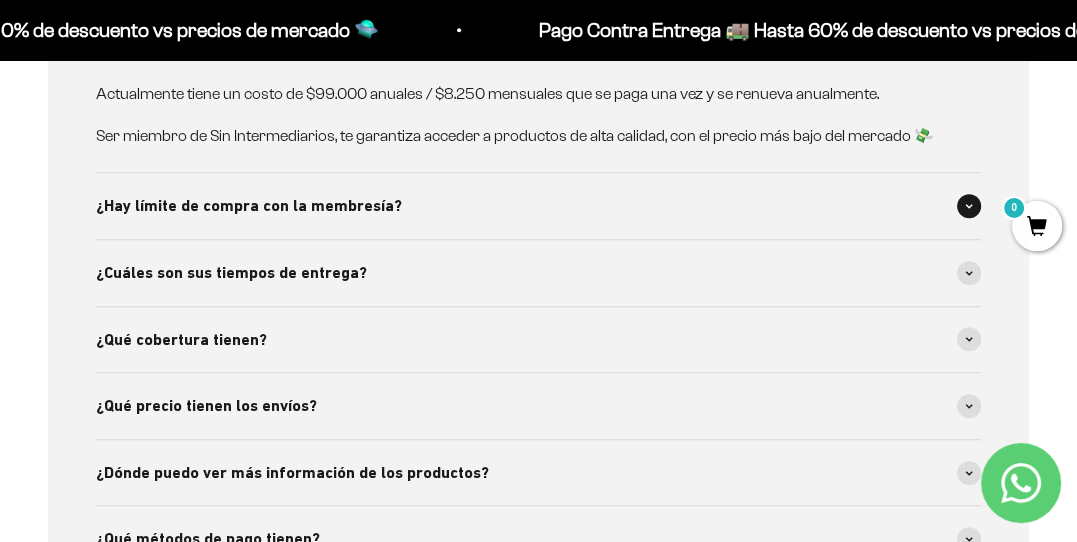 click on "¿Hay límite de compra con la membresía?" at bounding box center [538, 206] 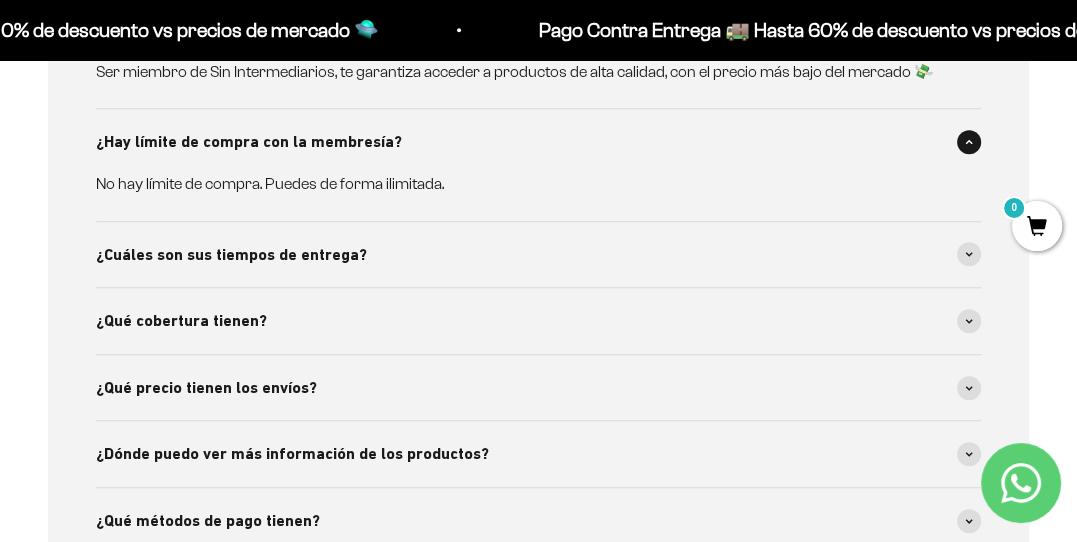 scroll, scrollTop: 6600, scrollLeft: 0, axis: vertical 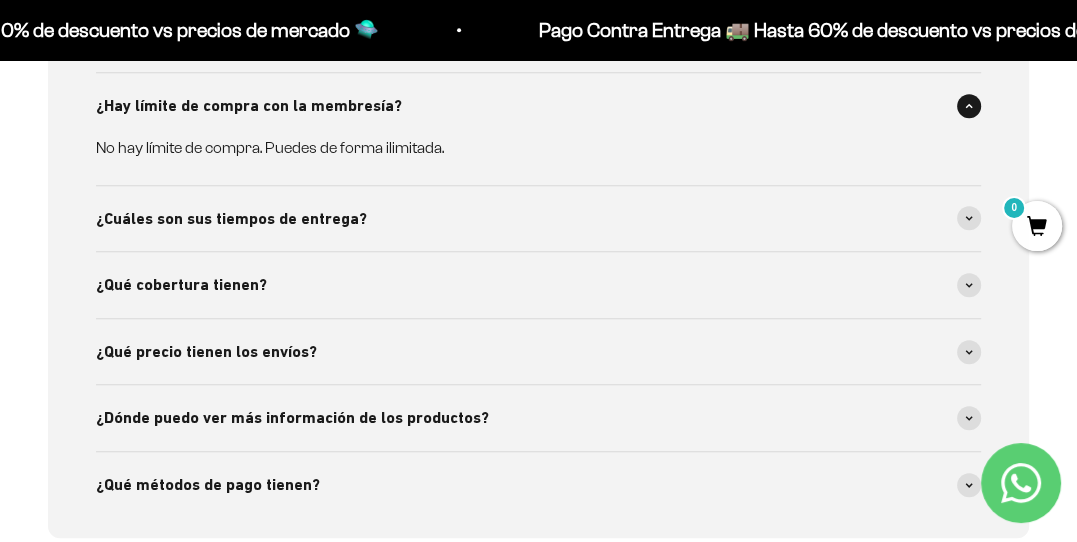 click on "¿Cuáles son sus tiempos de entrega?" at bounding box center (538, 219) 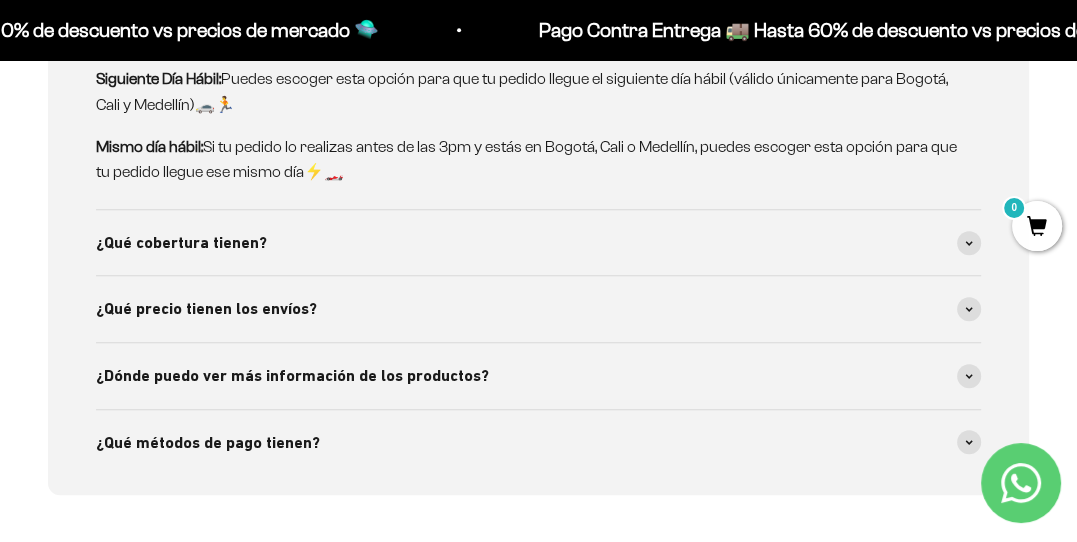 scroll, scrollTop: 6900, scrollLeft: 0, axis: vertical 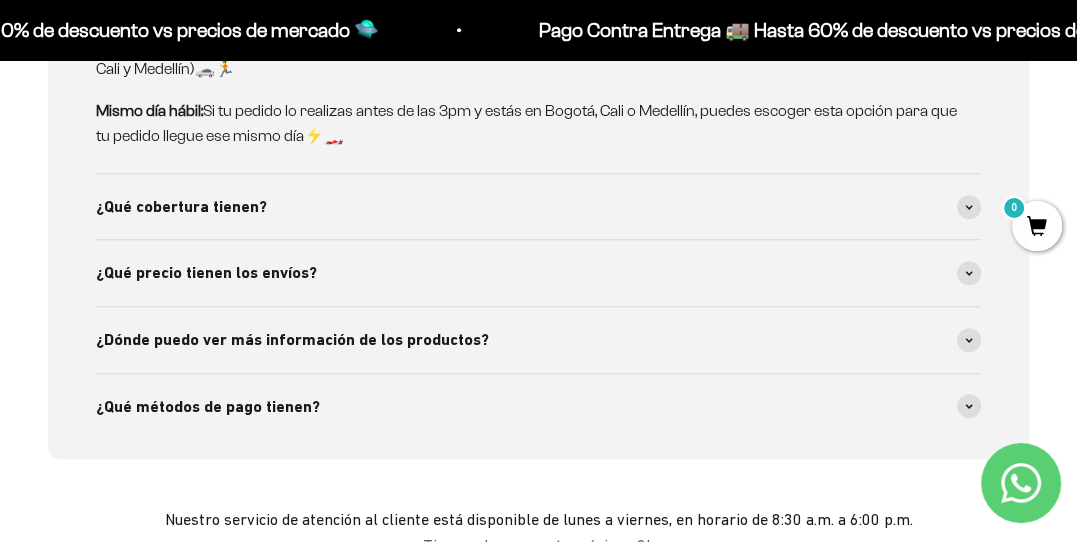 click on "¿Qué cobertura tienen?" at bounding box center [538, 207] 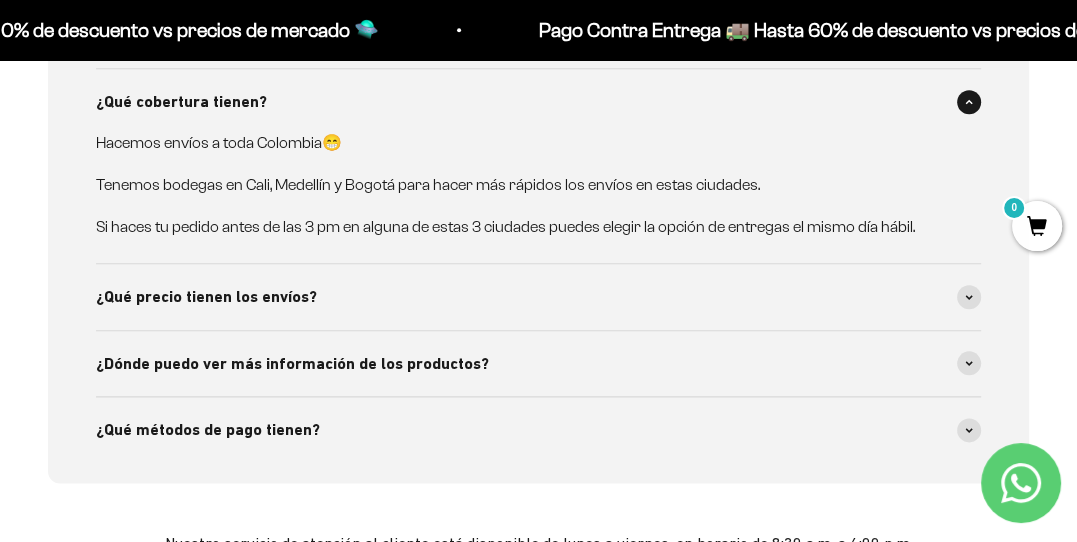scroll, scrollTop: 7100, scrollLeft: 0, axis: vertical 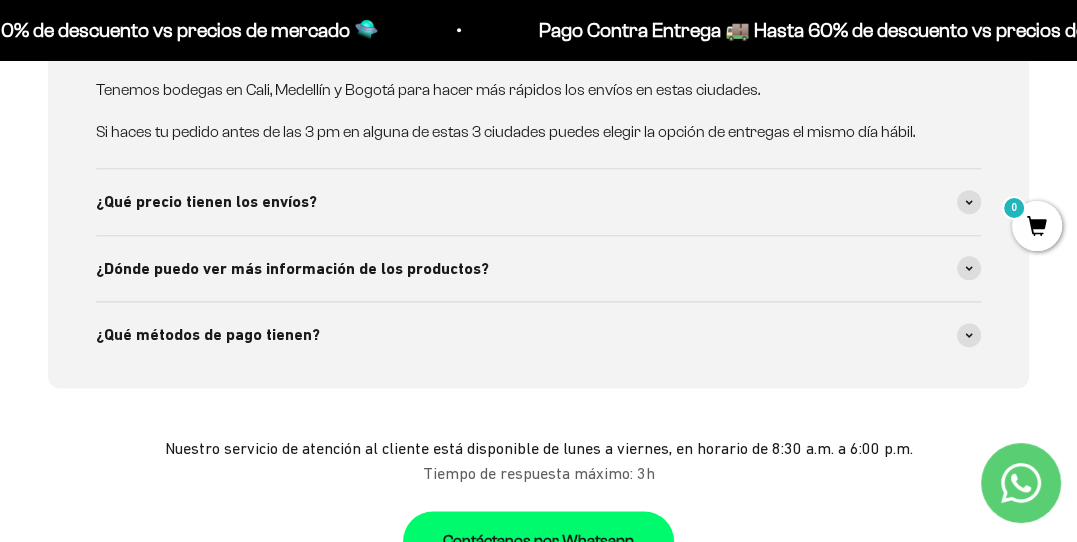 click on "¿Qué precio tienen los envíos?" at bounding box center [538, 202] 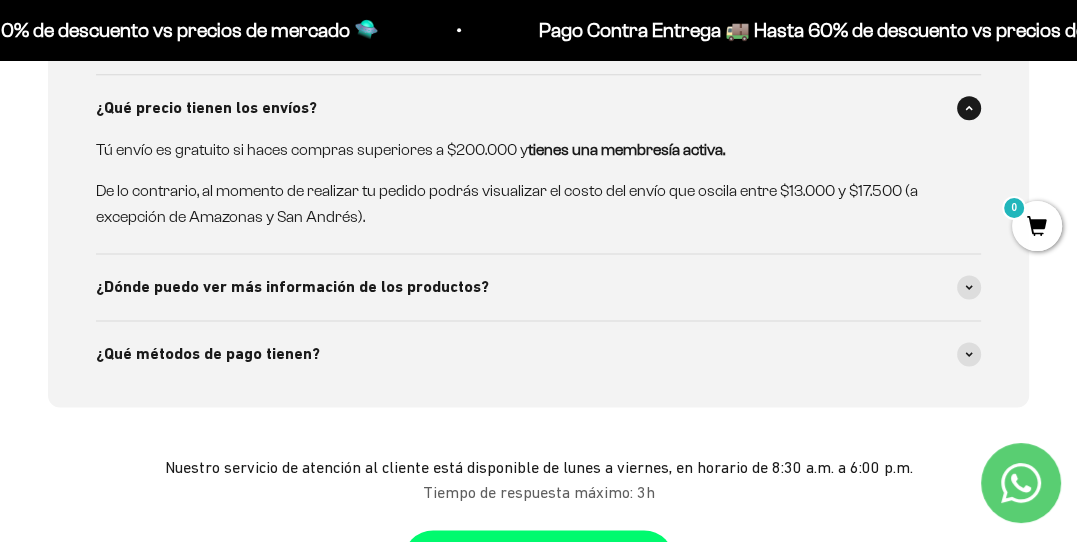 scroll, scrollTop: 7200, scrollLeft: 0, axis: vertical 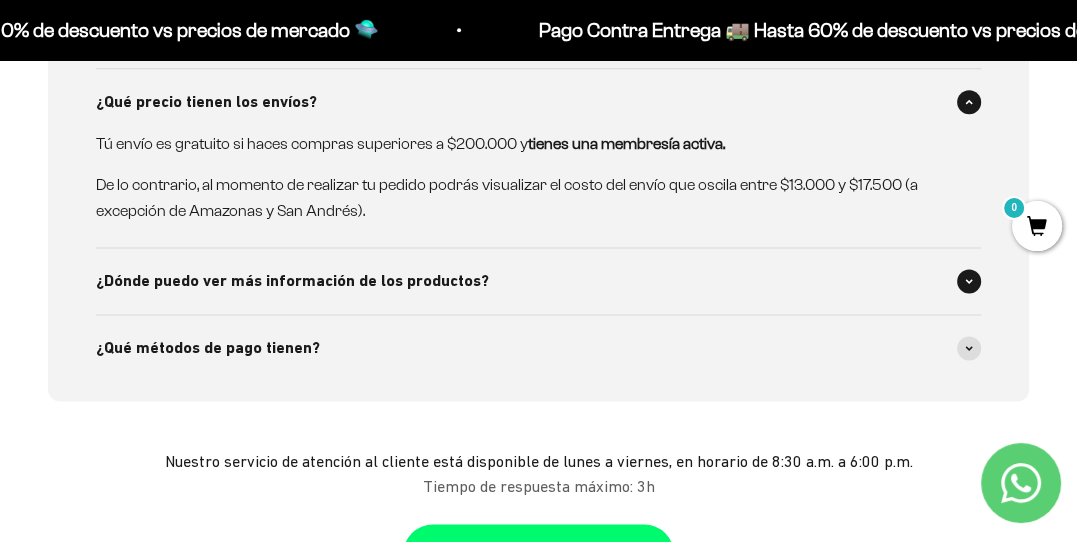 click on "¿Dónde puedo ver más información de los productos?" at bounding box center [538, 281] 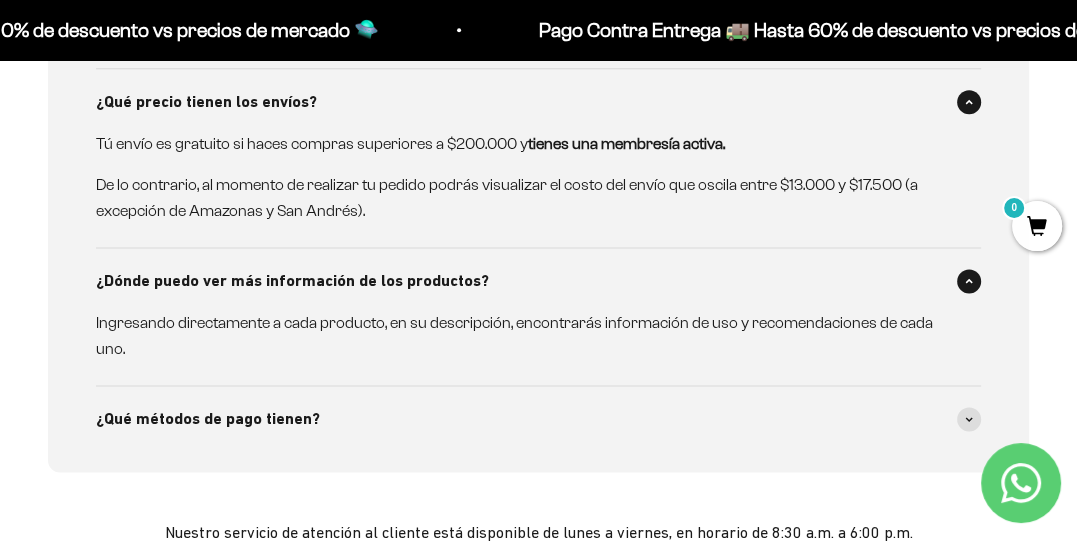 scroll, scrollTop: 7300, scrollLeft: 0, axis: vertical 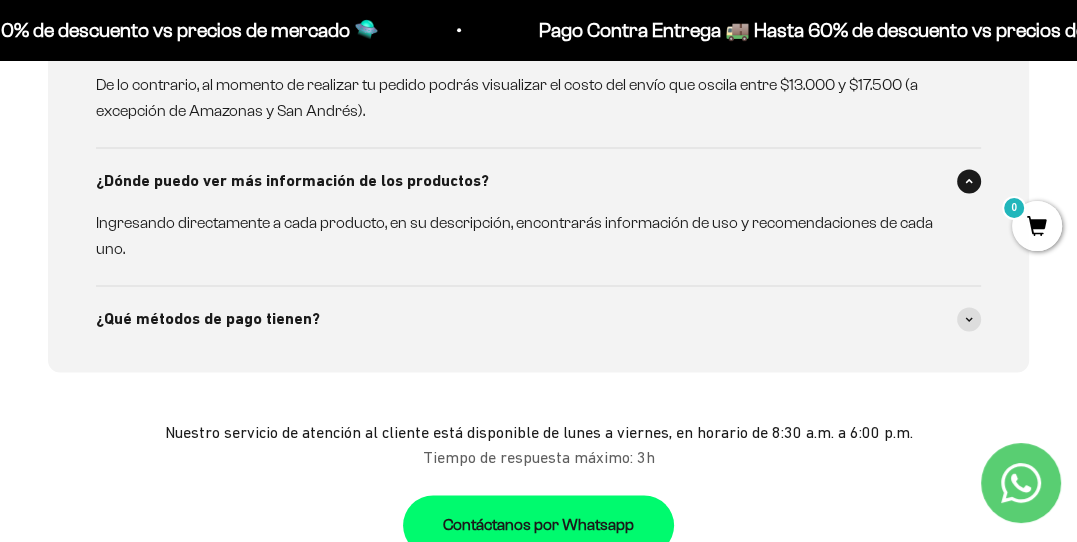 click on "¿Cómo sé que son productos de alta calidad?
INVIMA:  Nuestras productos cuentan con registro Invima, el cuál certifica nuestros estándares de calidad. Los detalles, los encuentras en la descripción de cada producto.  Materia Prima de alta calidad:  Trabajamos con fabricantes que cumplen los más altos estándares de calidad a nivel global. Usamos lo mejor de la Industria, importando la materia prima de países como Alemania, Canadá y Estados Unidos.  Proteínas limpias:  bajas en carbohidratos, sin rellenos de maltodextrina, dextrosa, harinas o soya.  Ingredientes Naturales:  Nuestras proteínas son endulzadas con Stevia. Sin colorantes, sin azúcar, sin saborizantes artificiales. Sin rellenos:  usamos la proteína respectiva del producto (Whey, ISO o Arveja) como única fuente de proteína. Sin proteína de Soya ni aminoácidos relleno para abaratar la fórmula.
¿La membresía es obligatoria para comprar sus productos?" at bounding box center [538, -549] 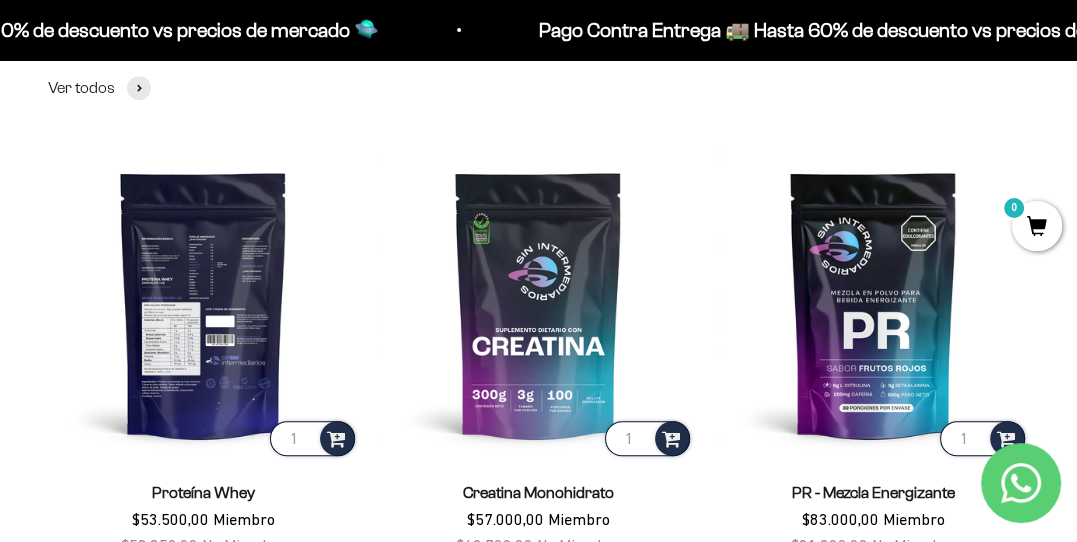 scroll, scrollTop: 500, scrollLeft: 0, axis: vertical 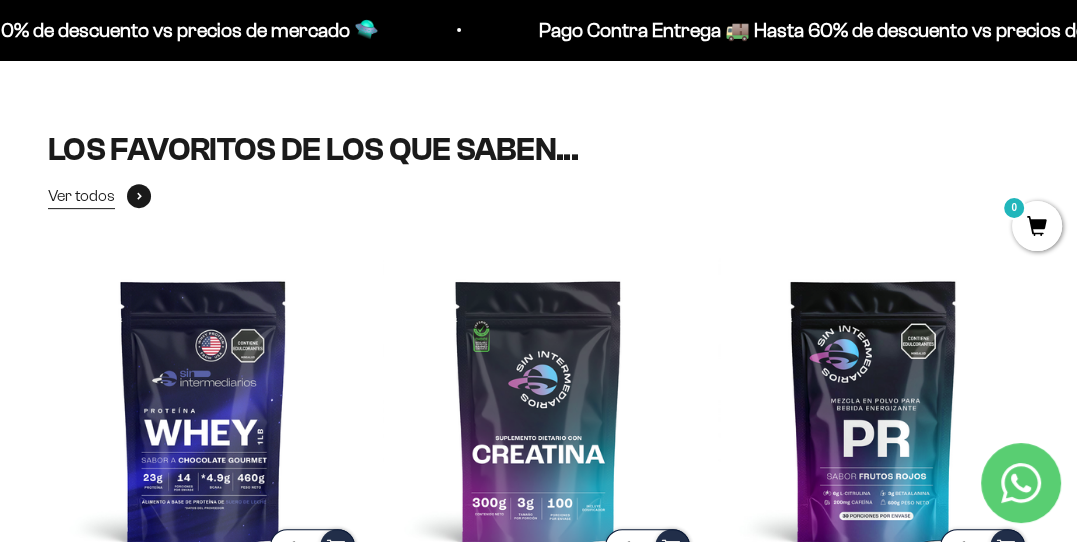 click at bounding box center (139, 196) 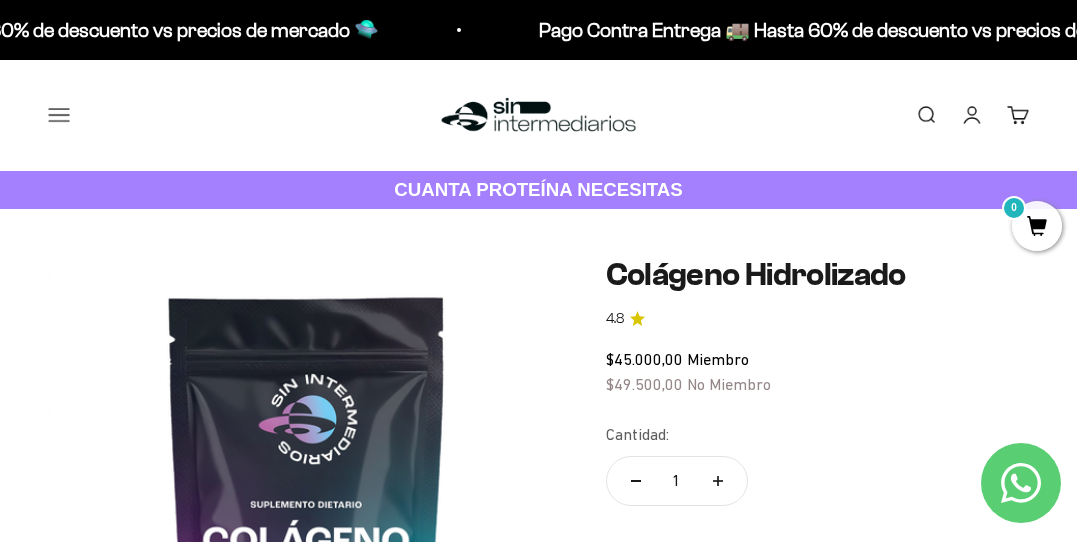 scroll, scrollTop: 0, scrollLeft: 0, axis: both 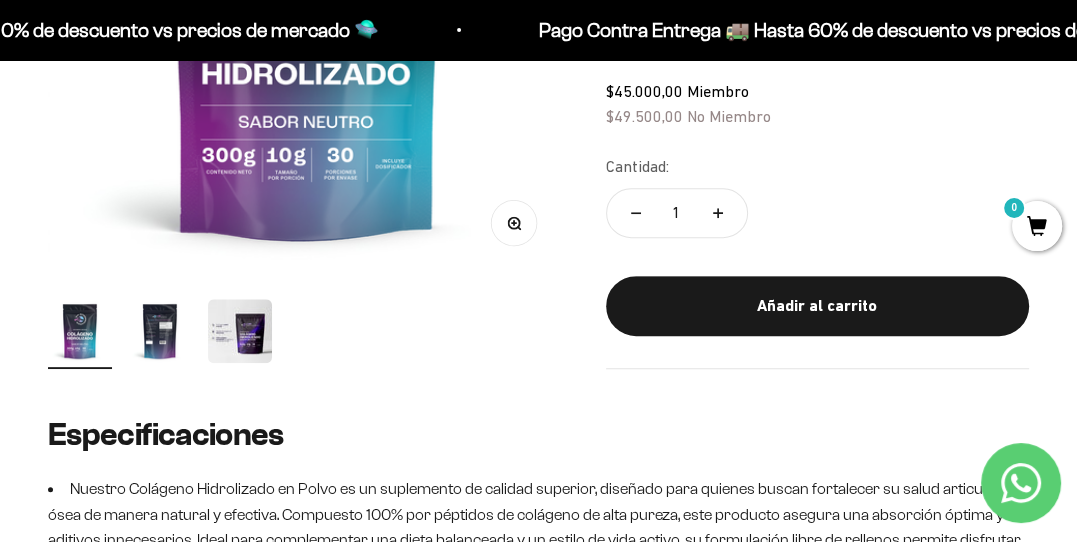 click at bounding box center [160, 331] 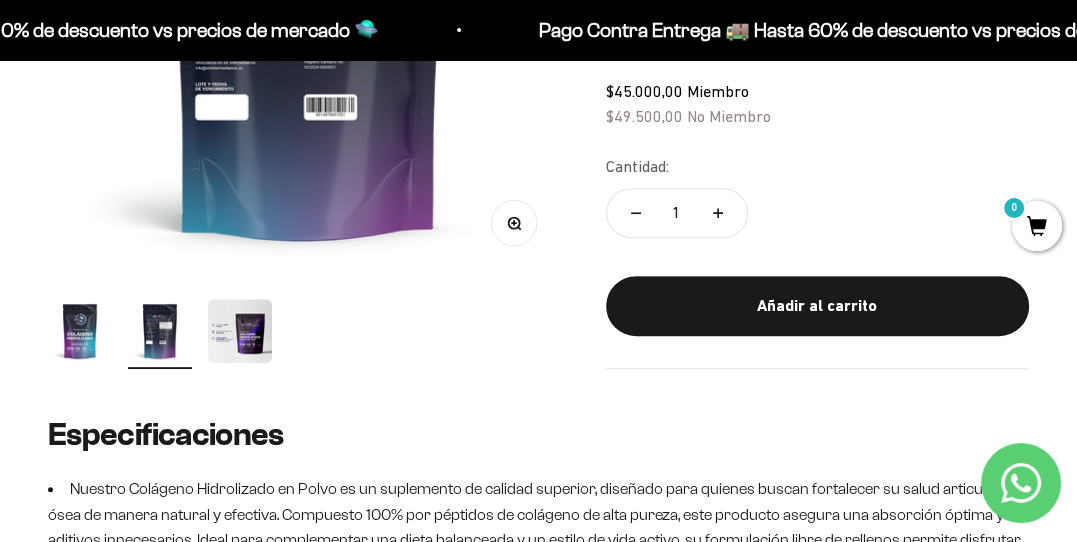 scroll, scrollTop: 0, scrollLeft: 528, axis: horizontal 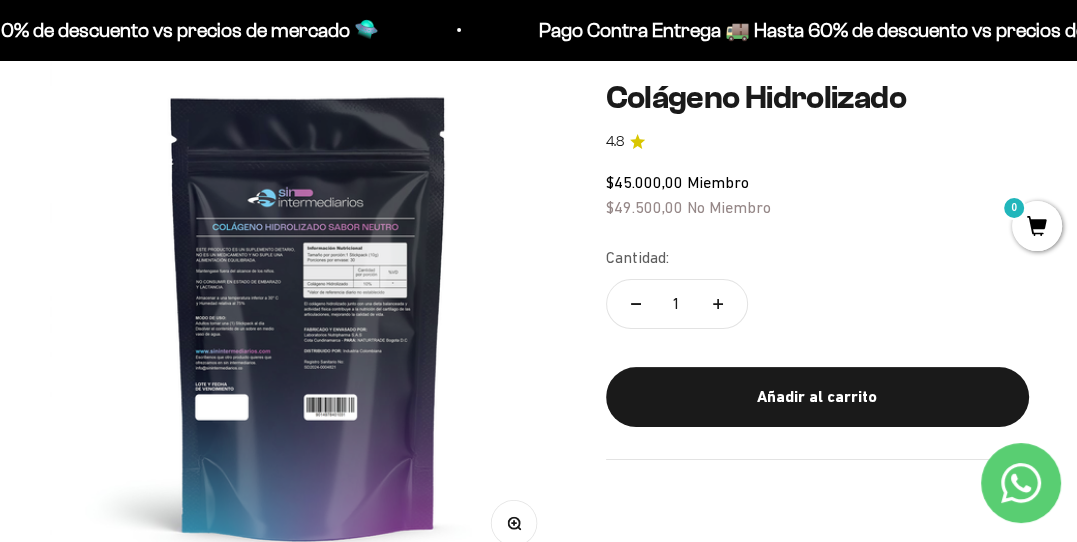 click at bounding box center [309, 316] 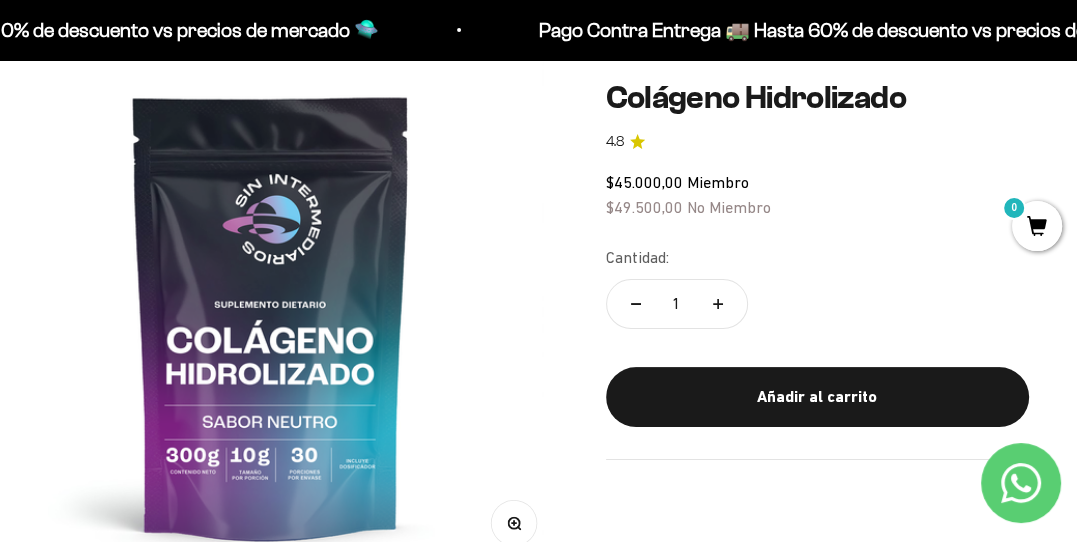scroll, scrollTop: 0, scrollLeft: 0, axis: both 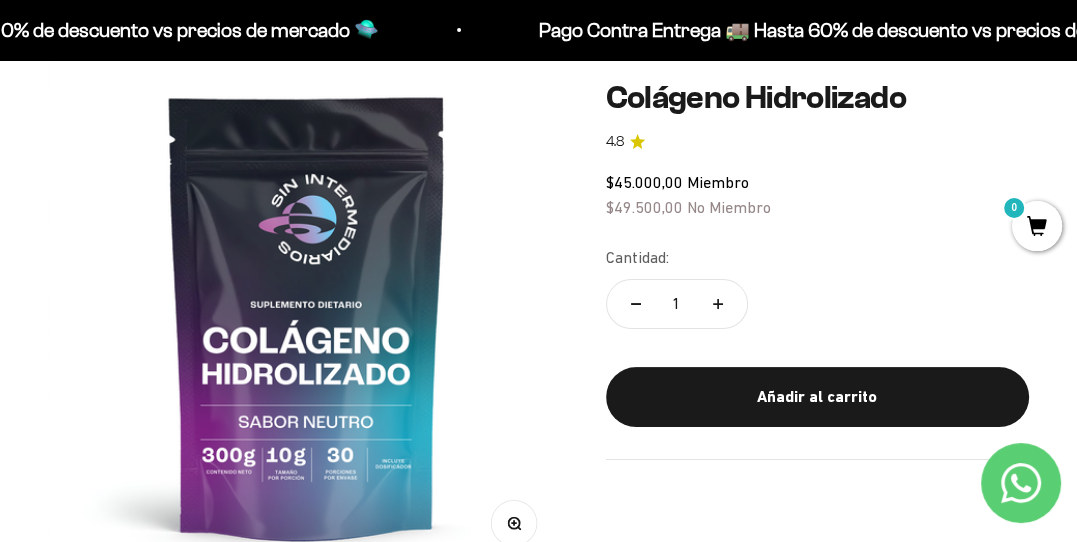 click at bounding box center [307, 316] 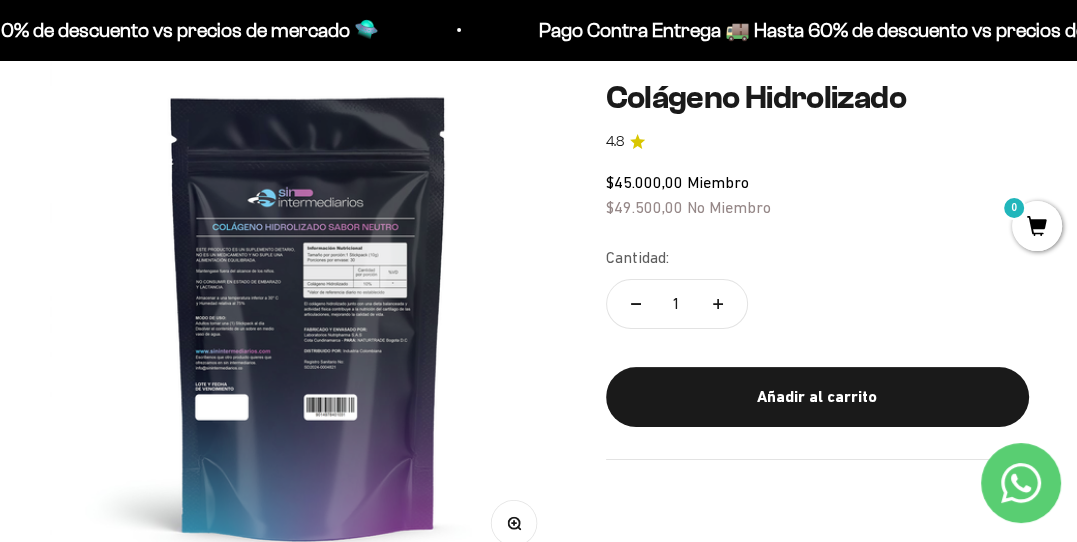 click at bounding box center (309, 316) 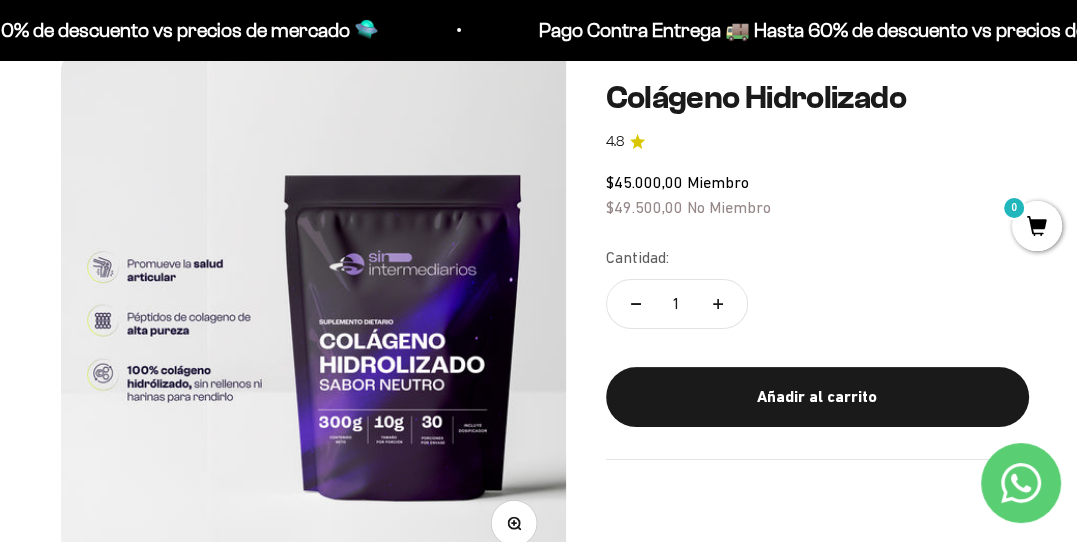 scroll, scrollTop: 0, scrollLeft: 1058, axis: horizontal 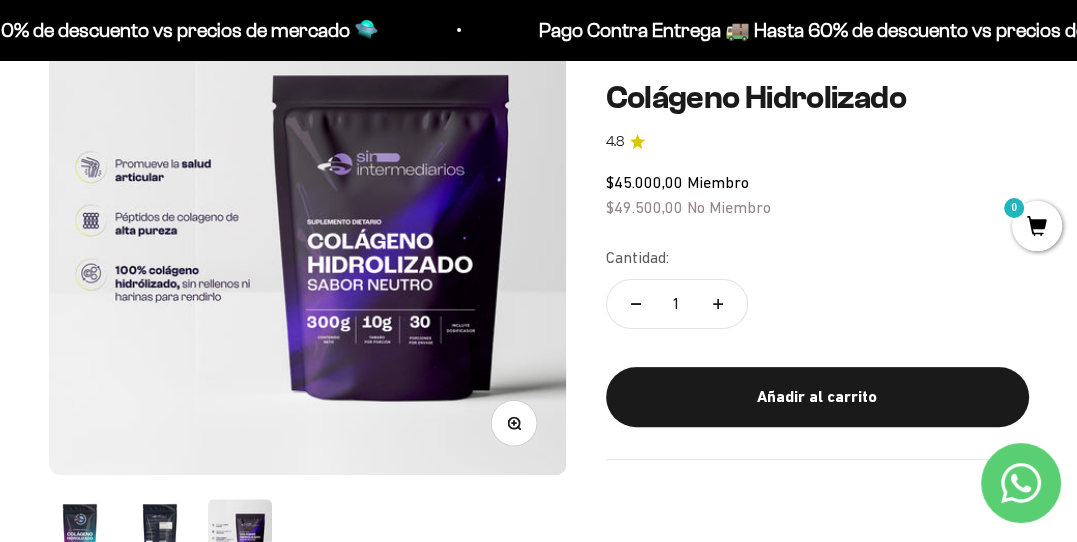 click at bounding box center (308, 216) 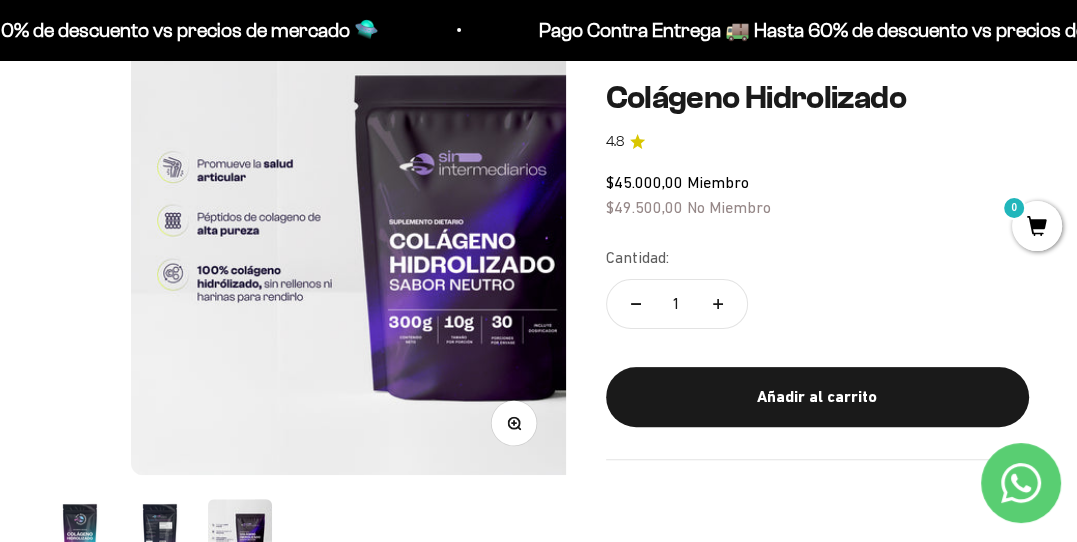 scroll, scrollTop: 0, scrollLeft: 528, axis: horizontal 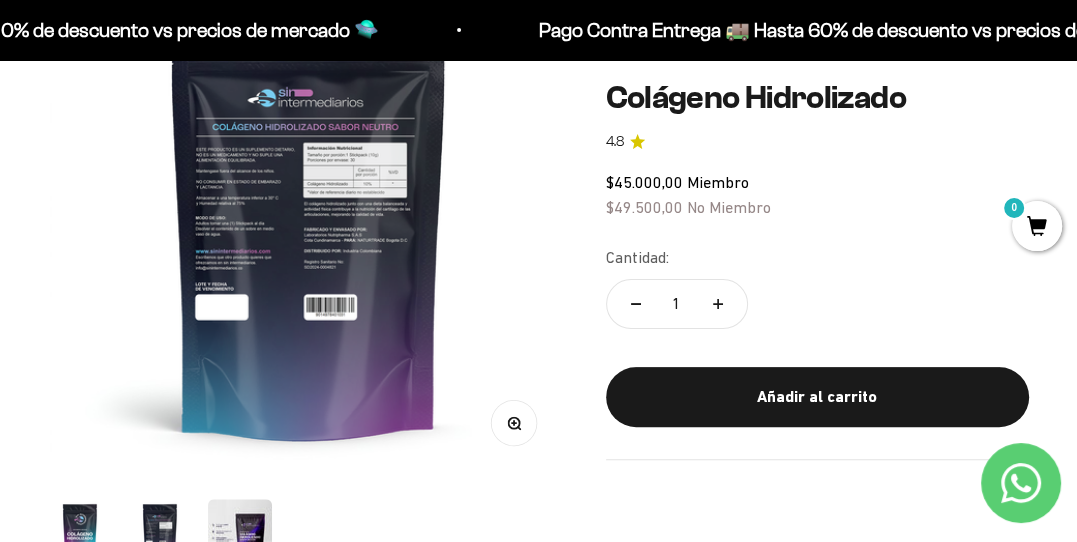click at bounding box center (160, 531) 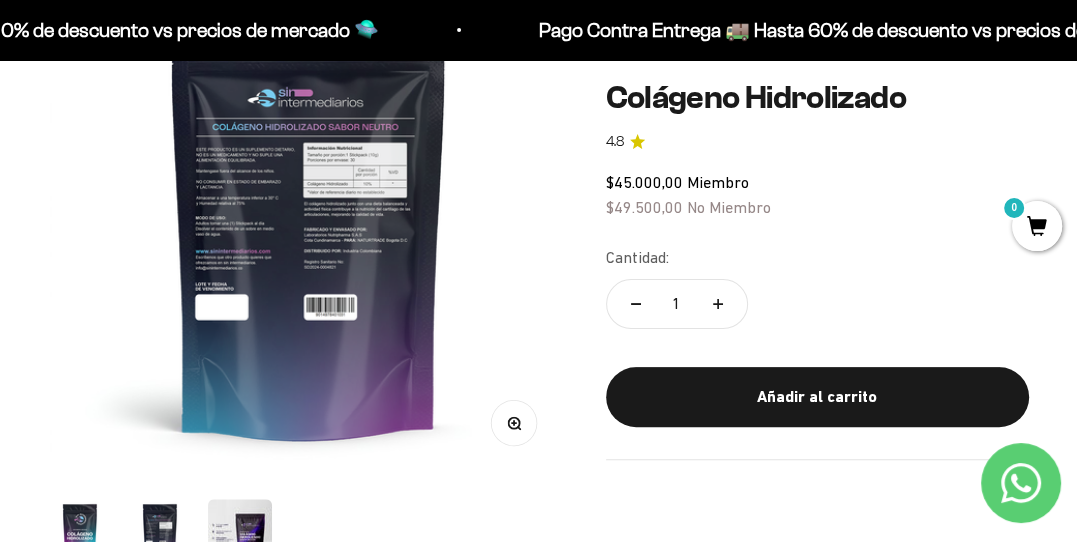 click on "Zoom" at bounding box center (513, 422) 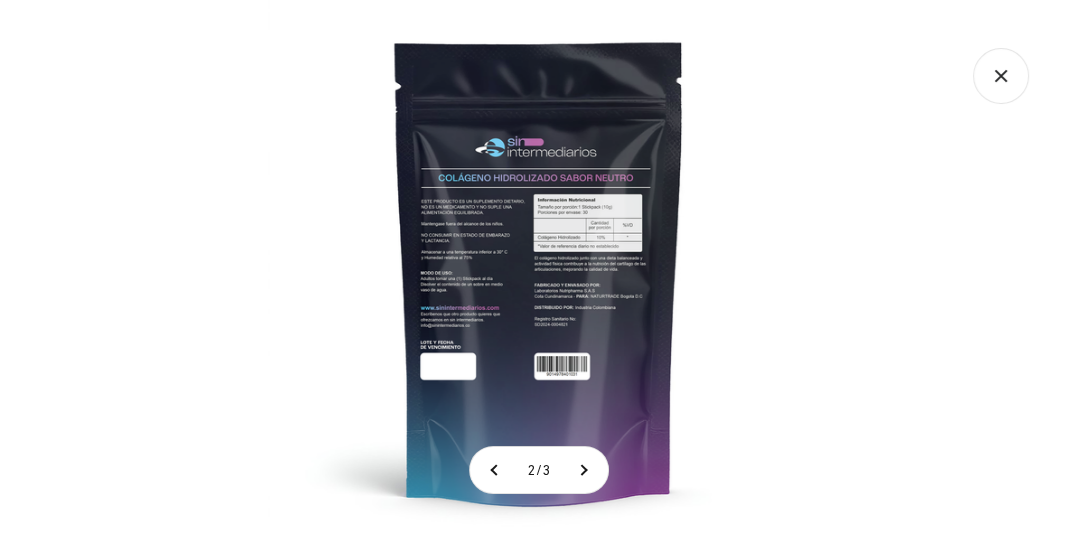 click at bounding box center (539, 271) 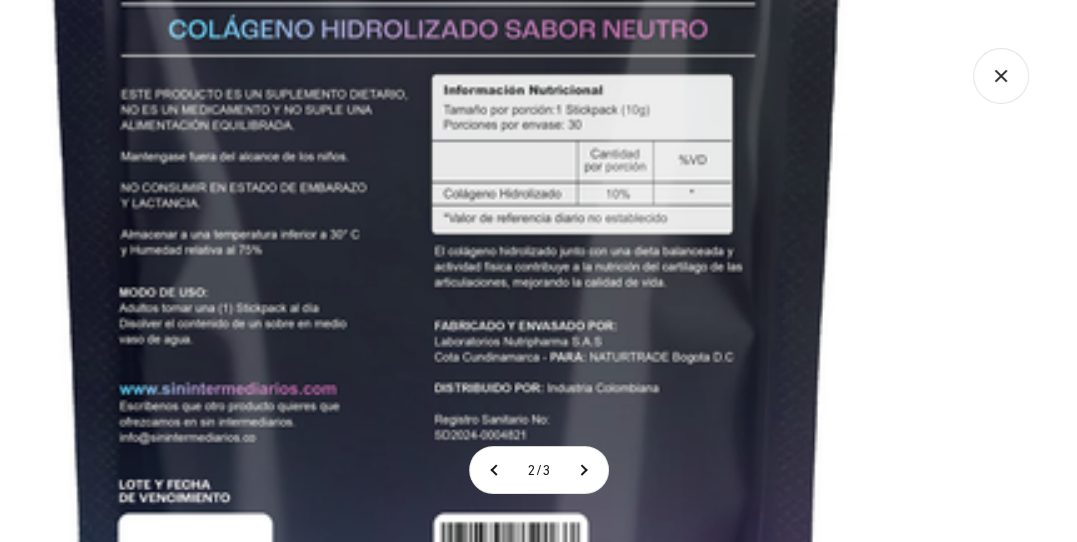 click at bounding box center [447, 287] 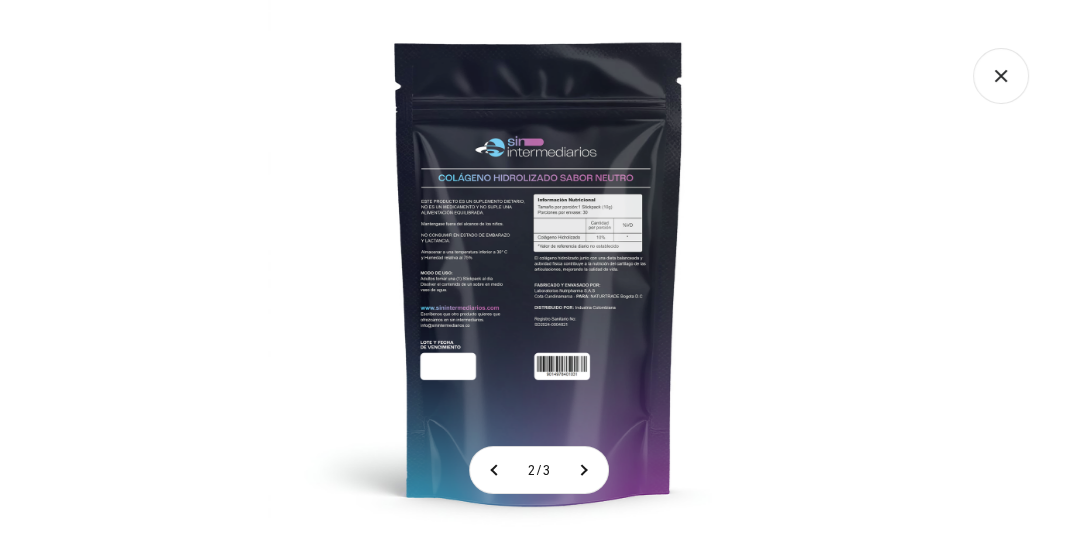 click at bounding box center (539, 271) 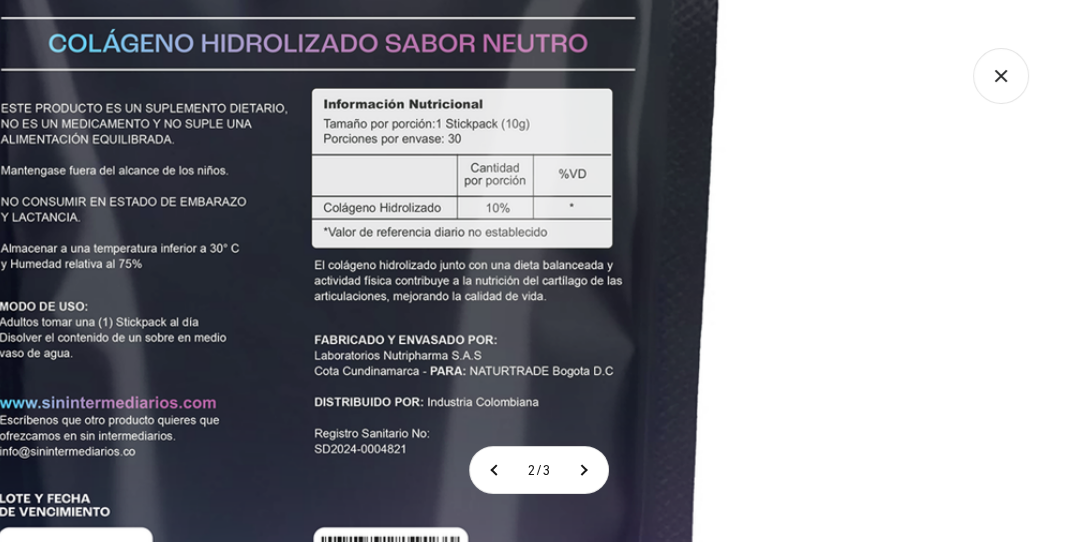 click at bounding box center (327, 301) 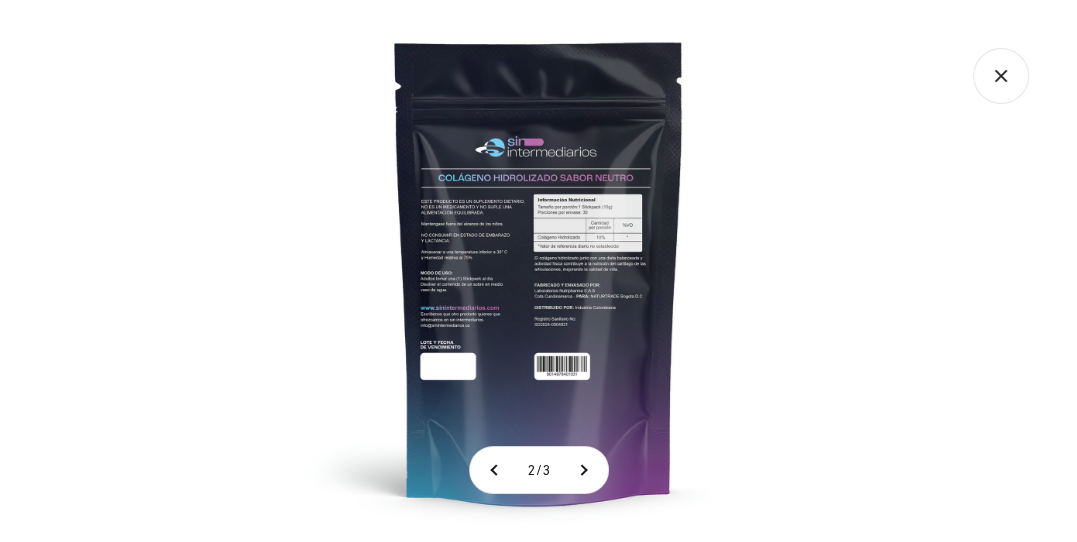 click 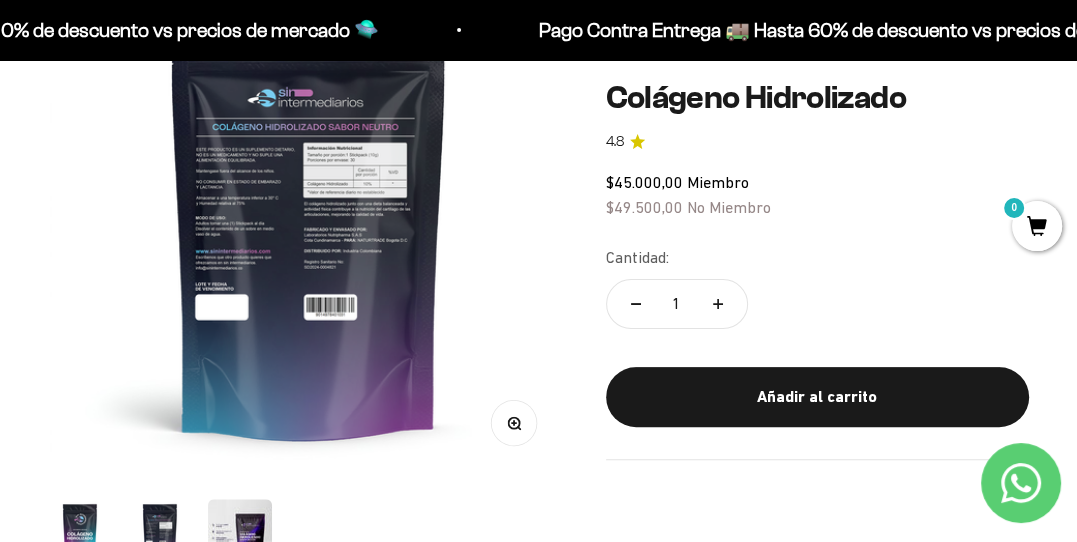 click at bounding box center (240, 531) 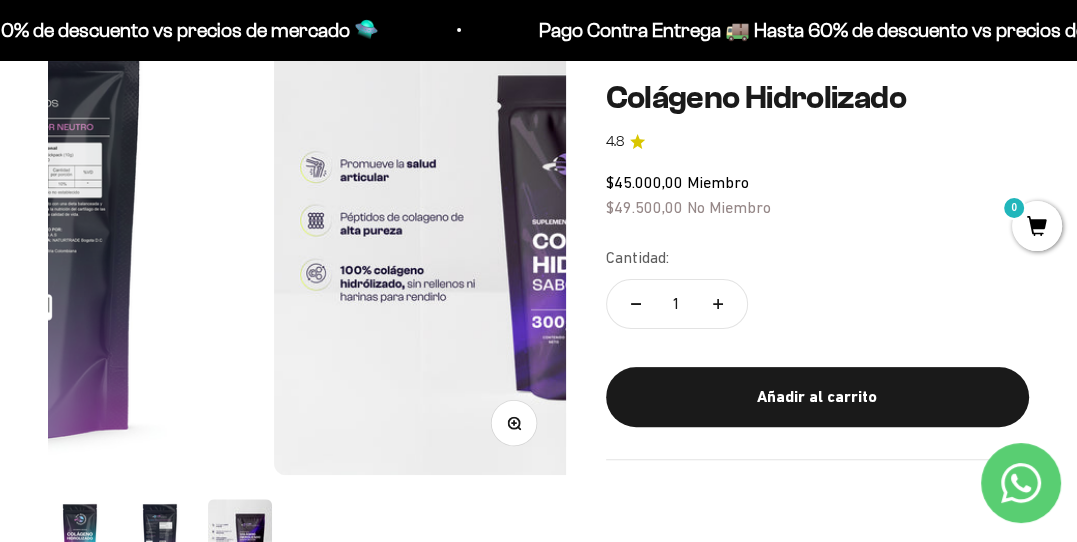 scroll, scrollTop: 0, scrollLeft: 1058, axis: horizontal 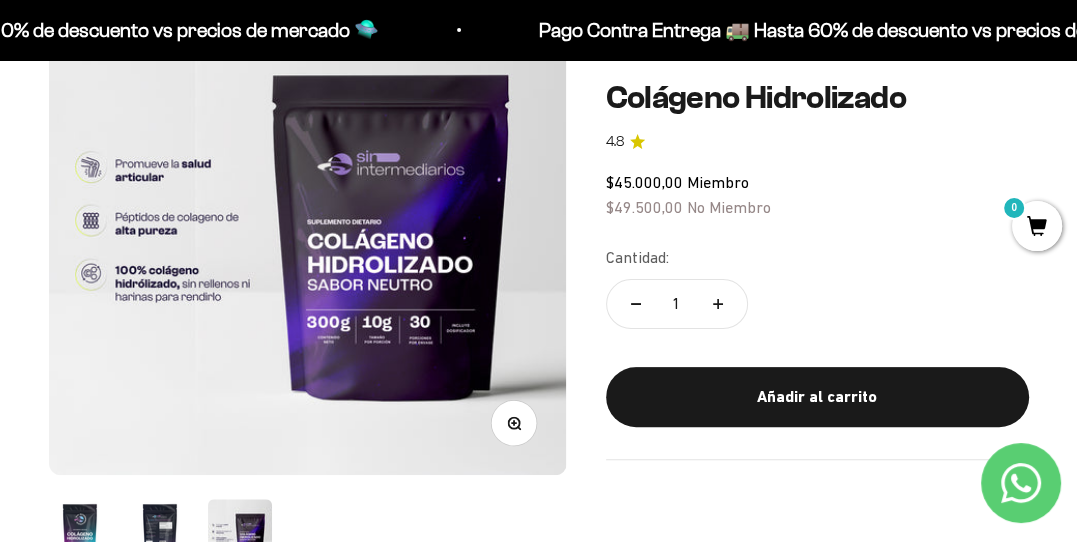 click at bounding box center [308, 216] 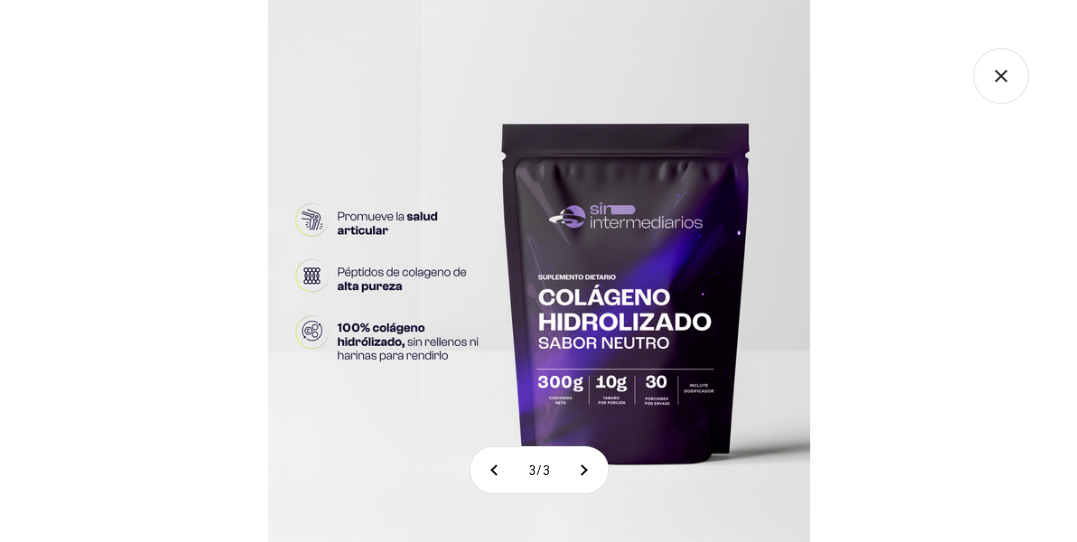 click at bounding box center (539, 271) 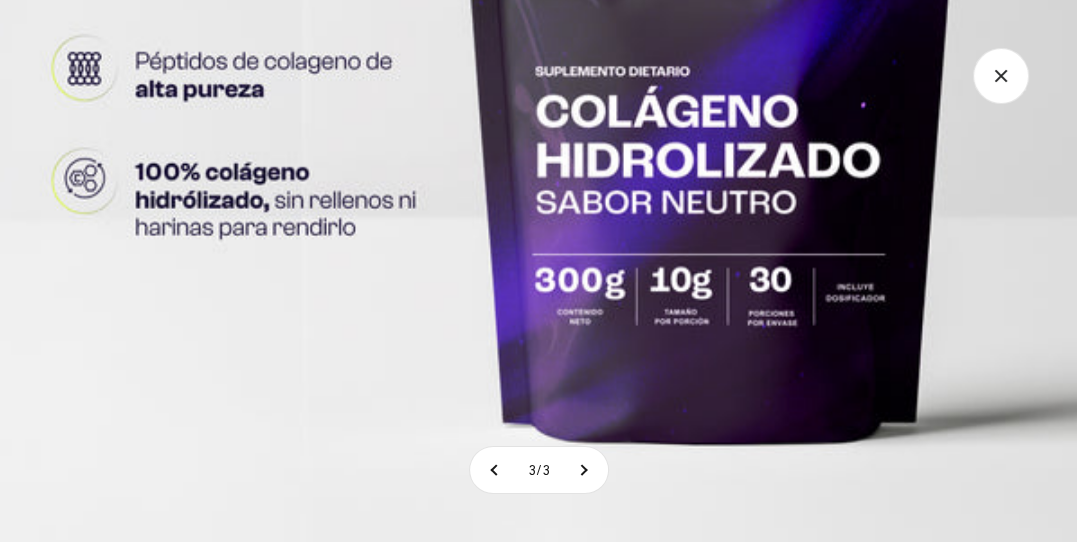 click 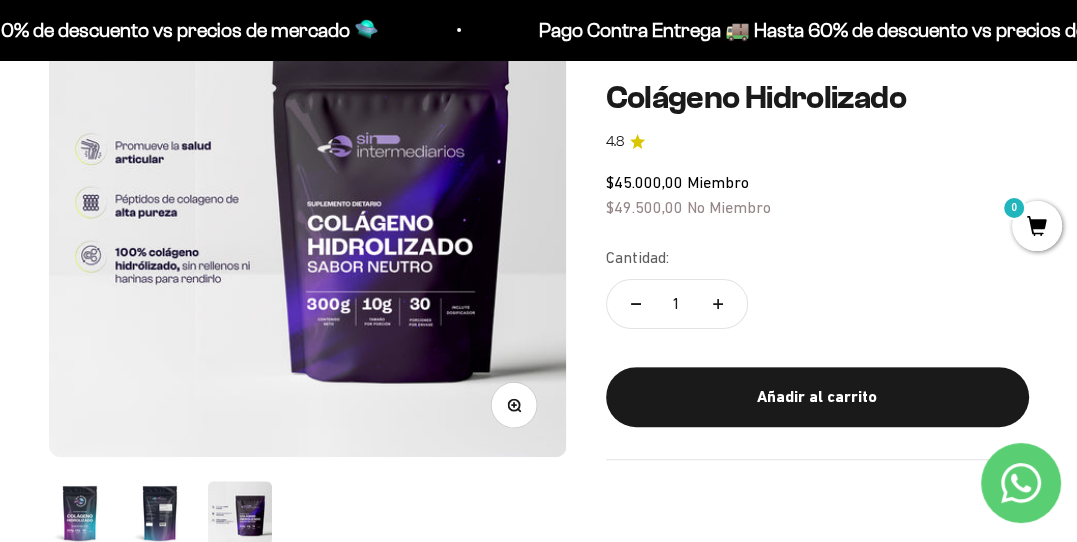 scroll, scrollTop: 300, scrollLeft: 0, axis: vertical 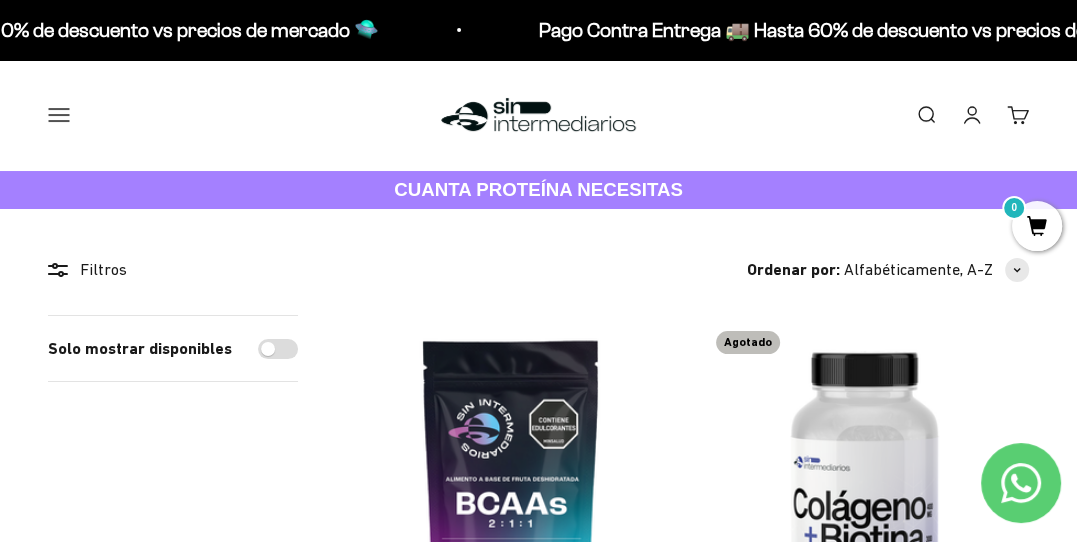 click on "Menú" at bounding box center [59, 115] 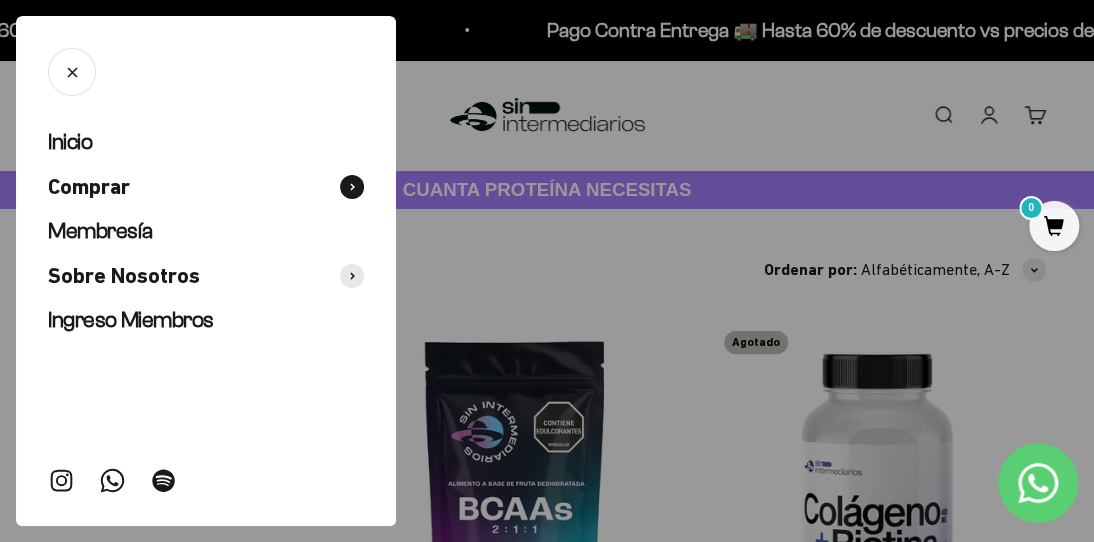 click at bounding box center [352, 187] 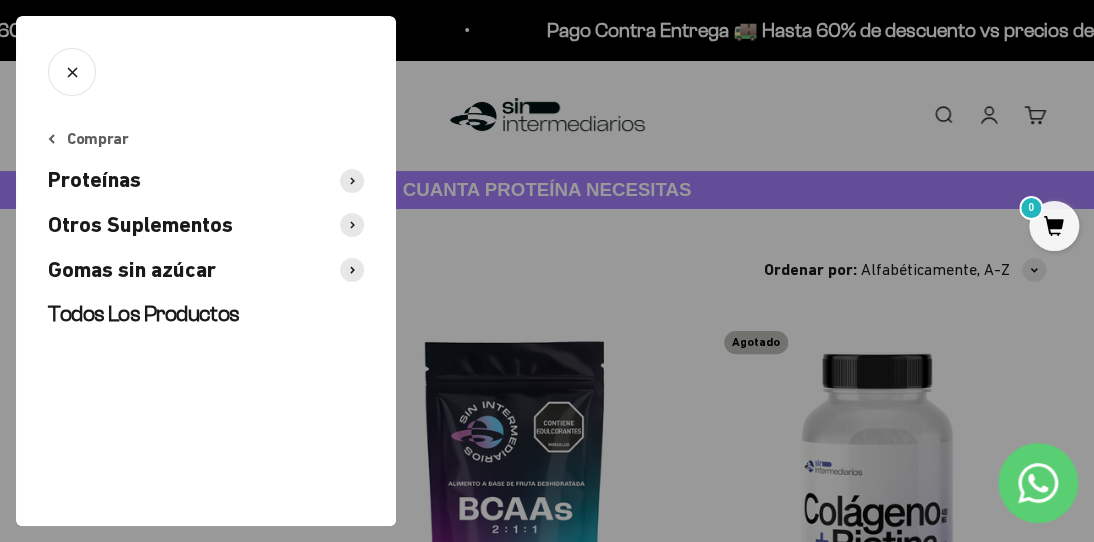 click at bounding box center [352, 225] 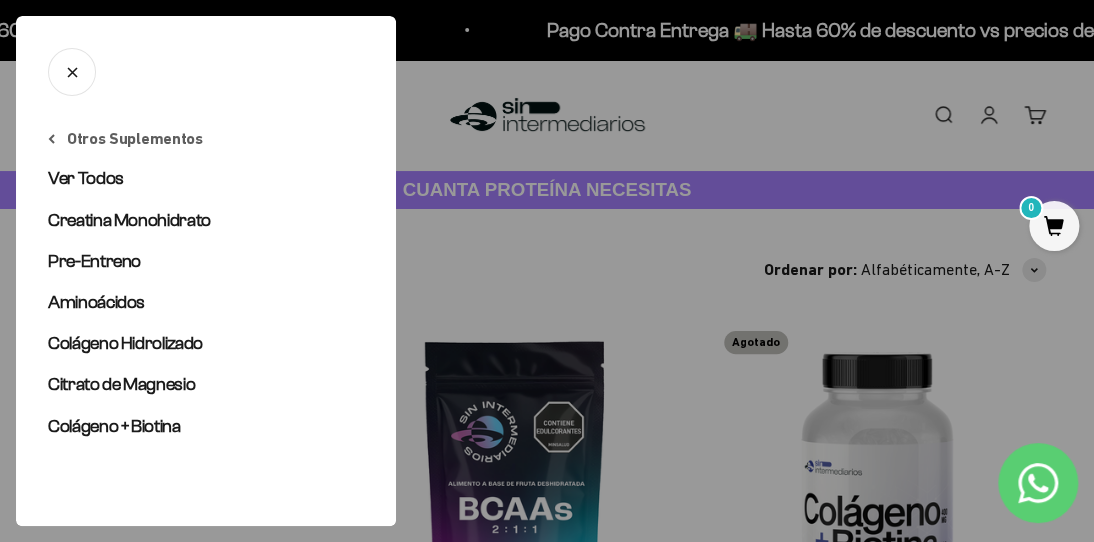 click on "Otros Suplementos" at bounding box center [125, 139] 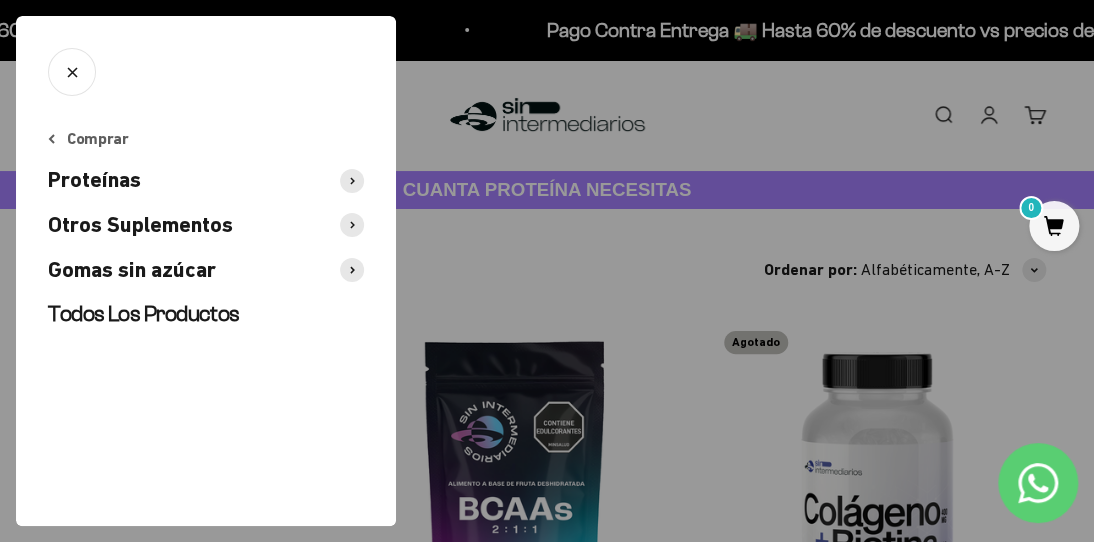 click at bounding box center [352, 270] 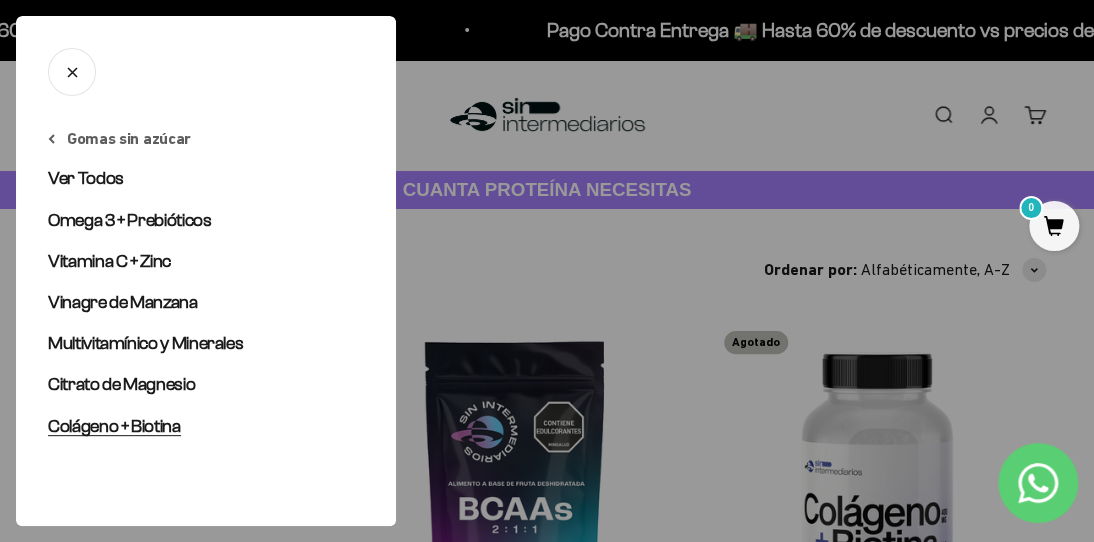 click on "Colágeno + Biotina" at bounding box center (114, 426) 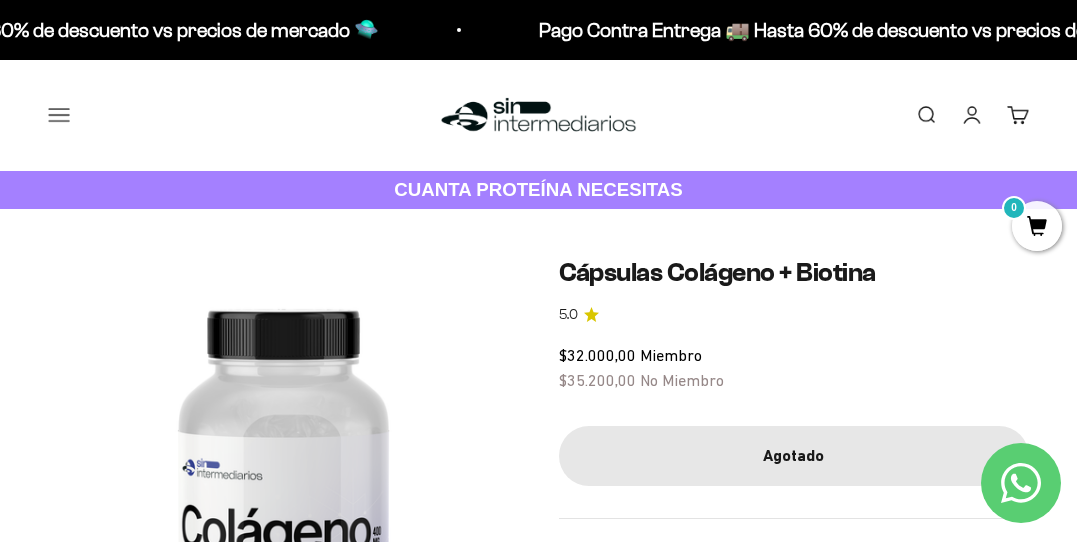 scroll, scrollTop: 0, scrollLeft: 0, axis: both 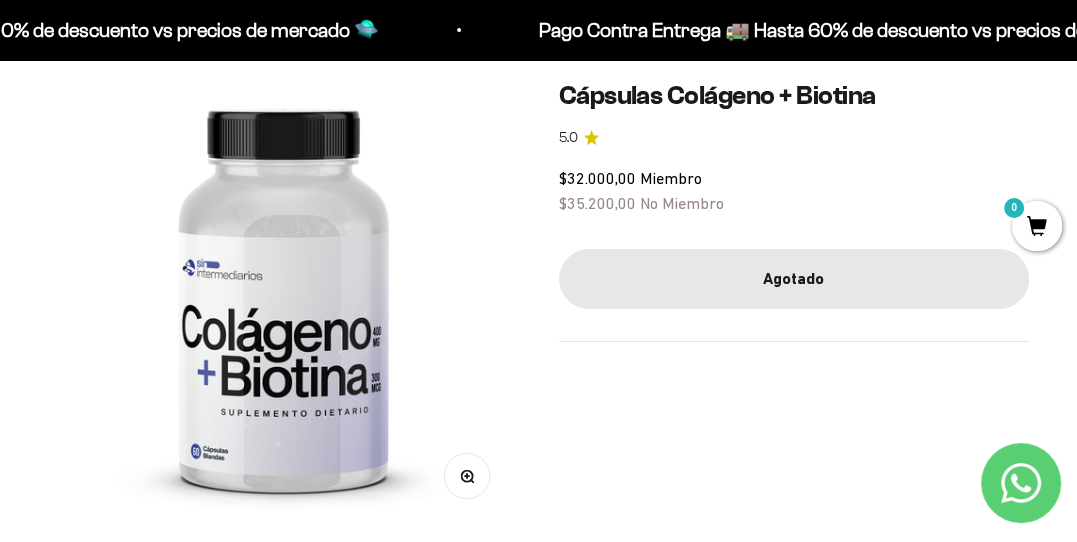 click at bounding box center [283, 292] 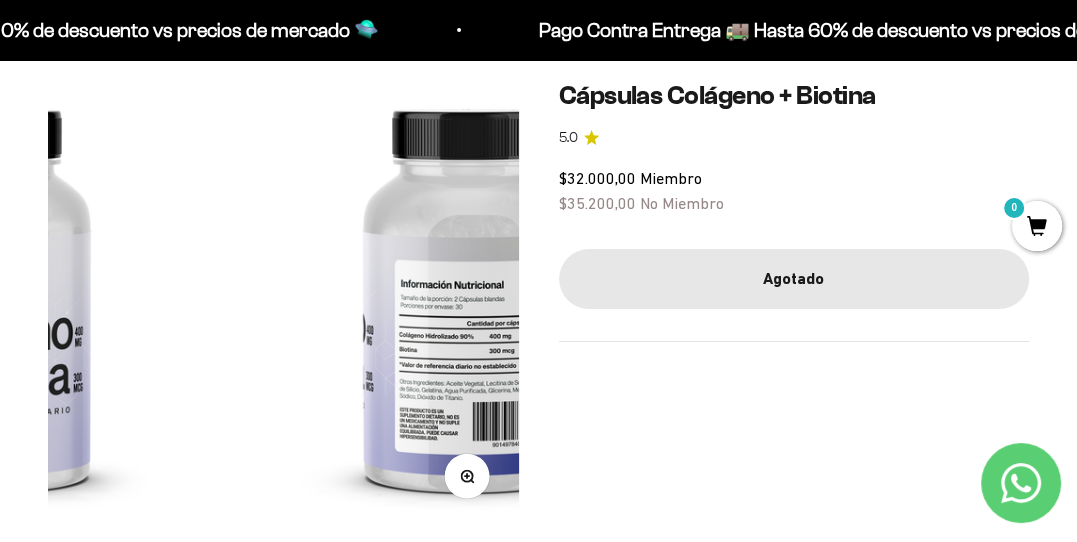 scroll, scrollTop: 0, scrollLeft: 482, axis: horizontal 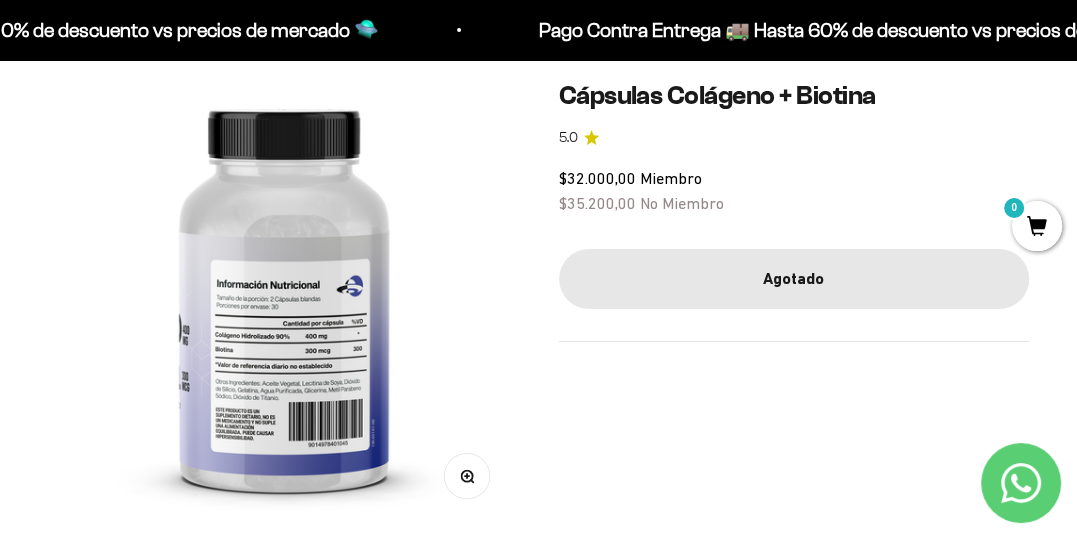 click at bounding box center (284, 292) 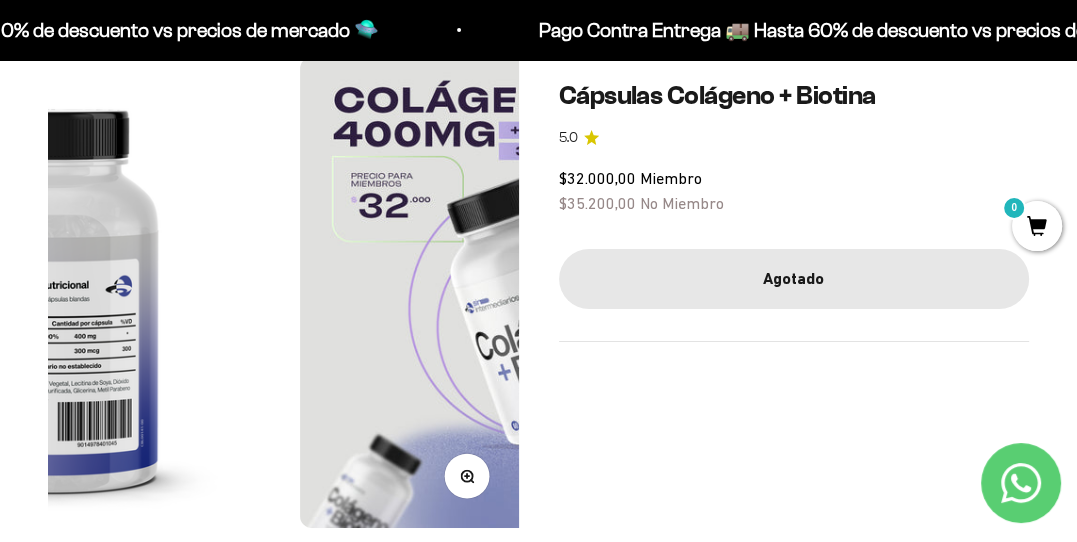 scroll, scrollTop: 0, scrollLeft: 964, axis: horizontal 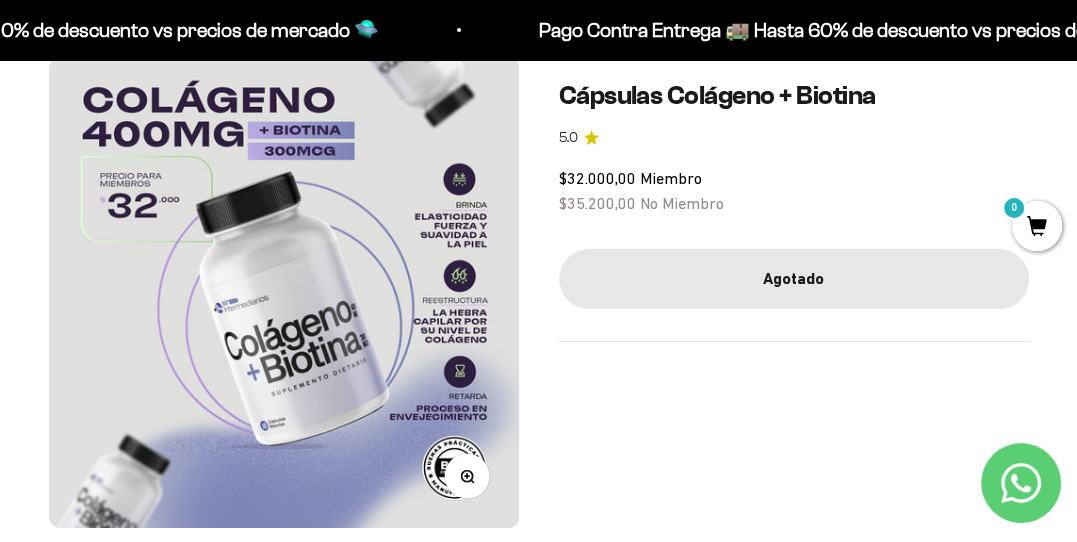 click at bounding box center (284, 292) 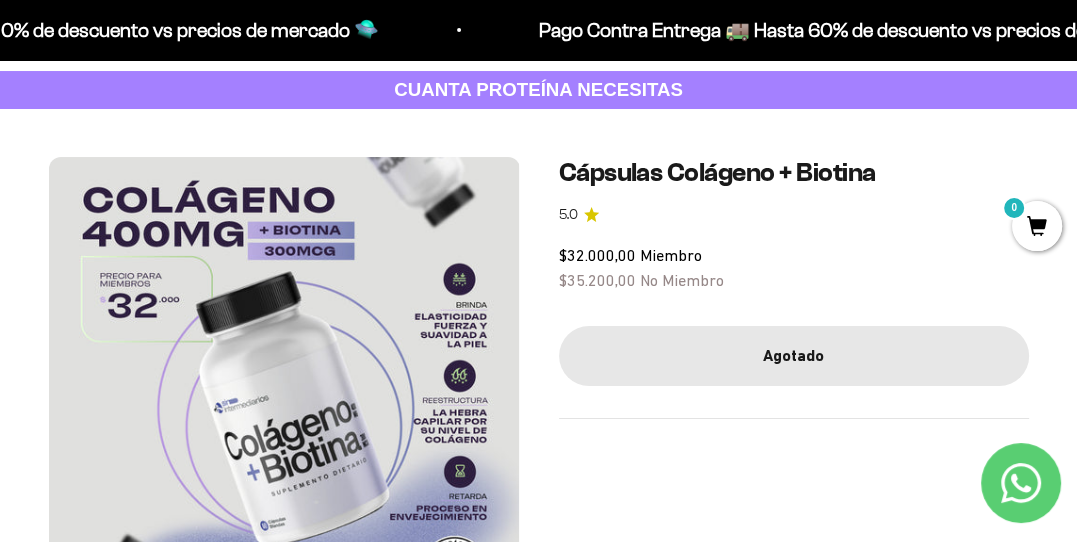 scroll, scrollTop: 200, scrollLeft: 0, axis: vertical 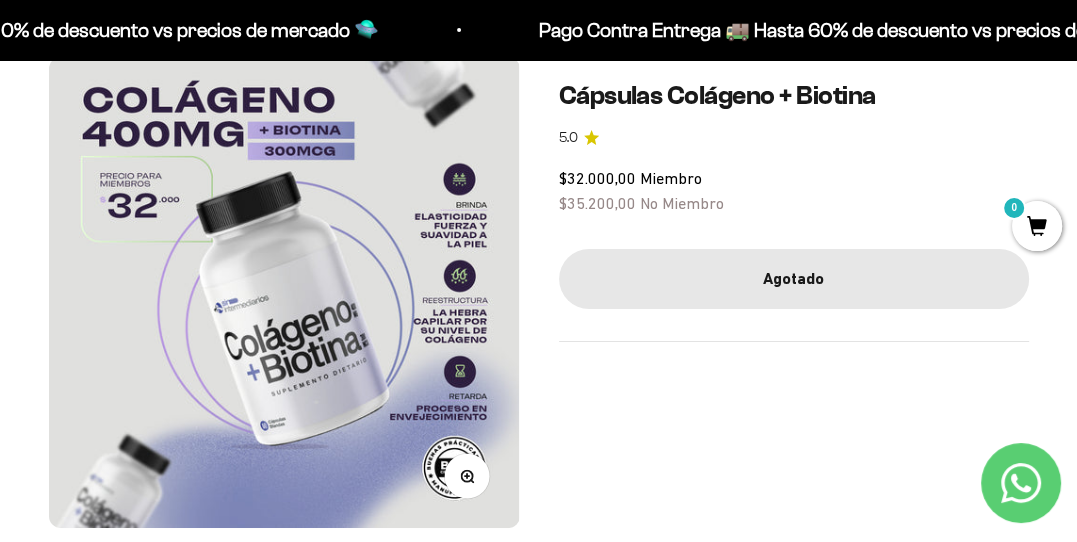 click at bounding box center (284, 292) 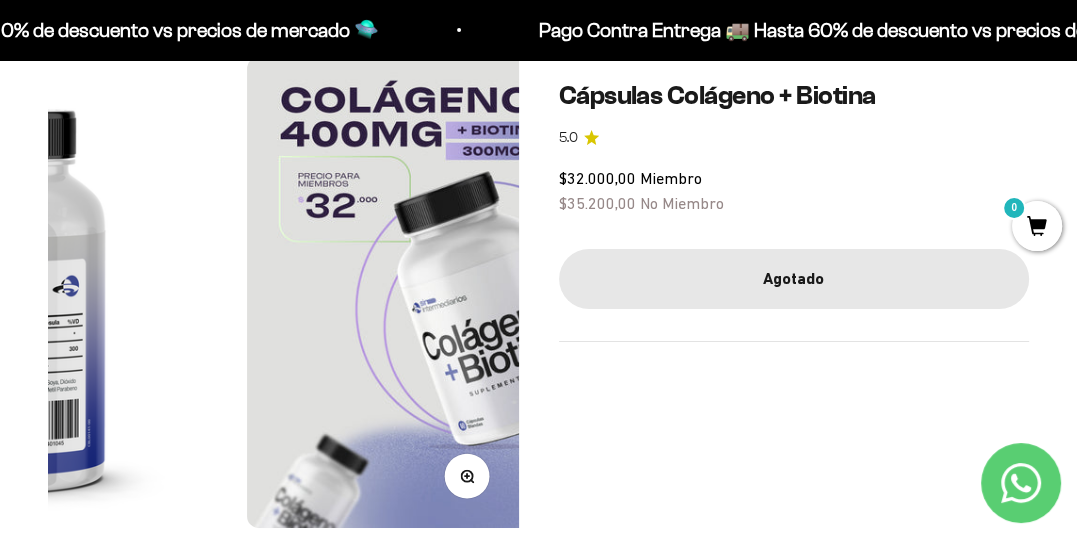scroll, scrollTop: 0, scrollLeft: 482, axis: horizontal 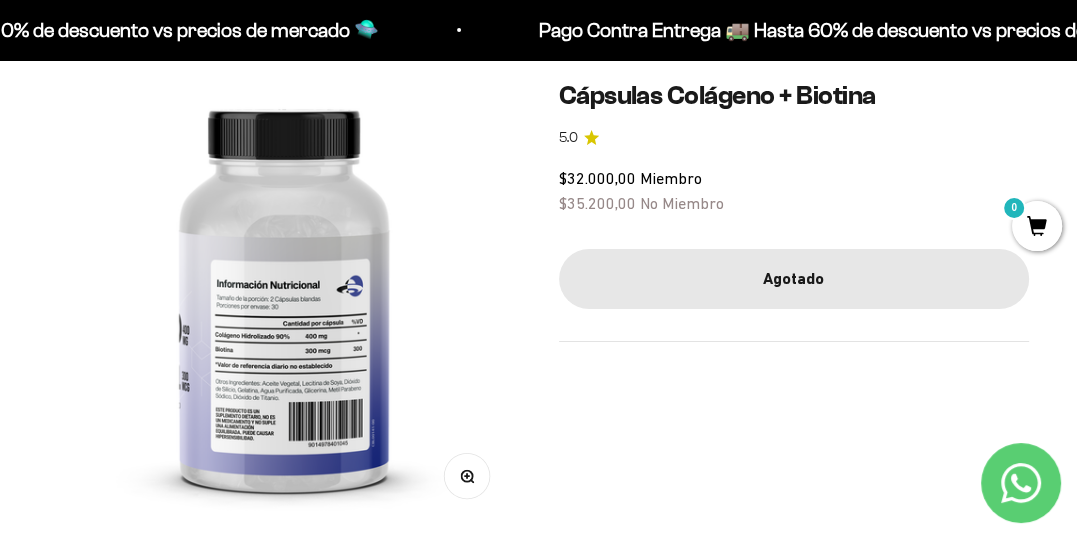 click at bounding box center (284, 292) 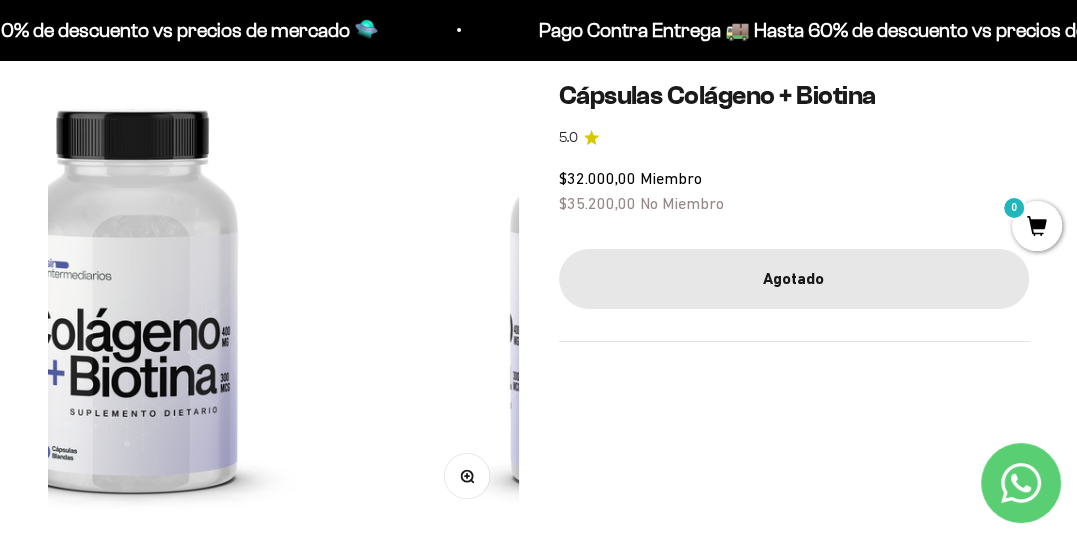 scroll, scrollTop: 0, scrollLeft: 0, axis: both 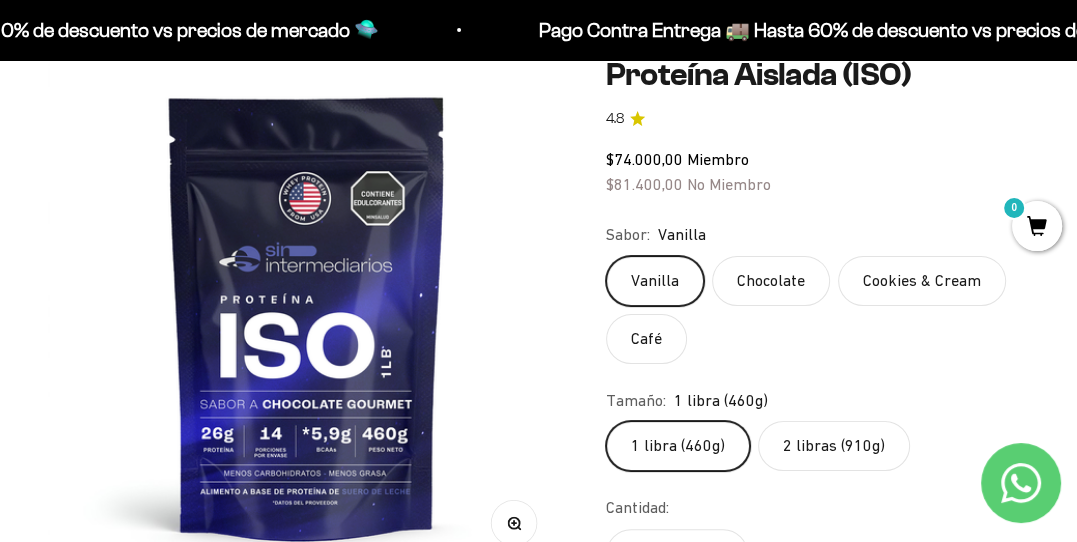 click at bounding box center [307, 316] 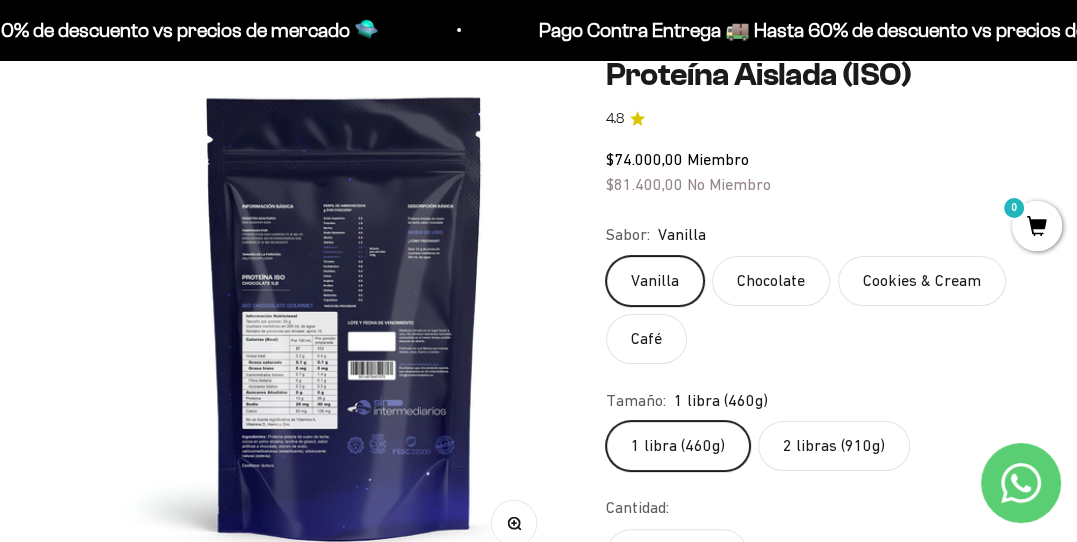 scroll, scrollTop: 0, scrollLeft: 528, axis: horizontal 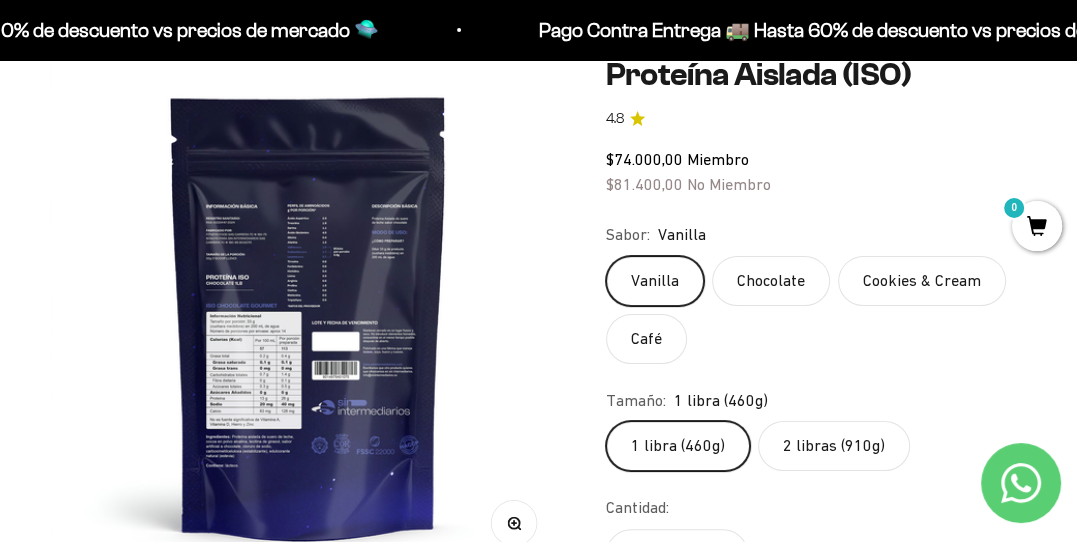 click on "Zoom" at bounding box center [513, 522] 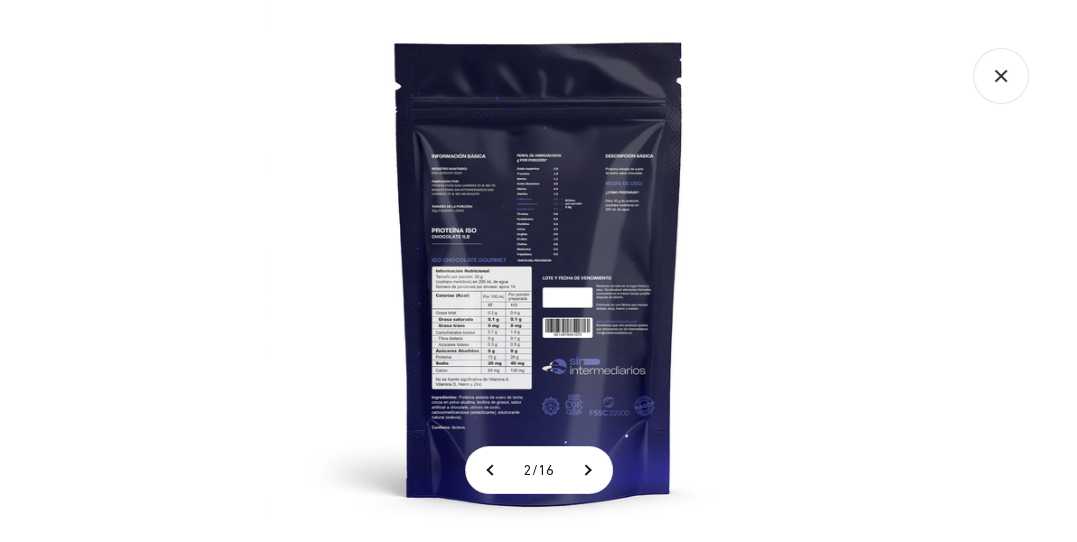 click at bounding box center (539, 271) 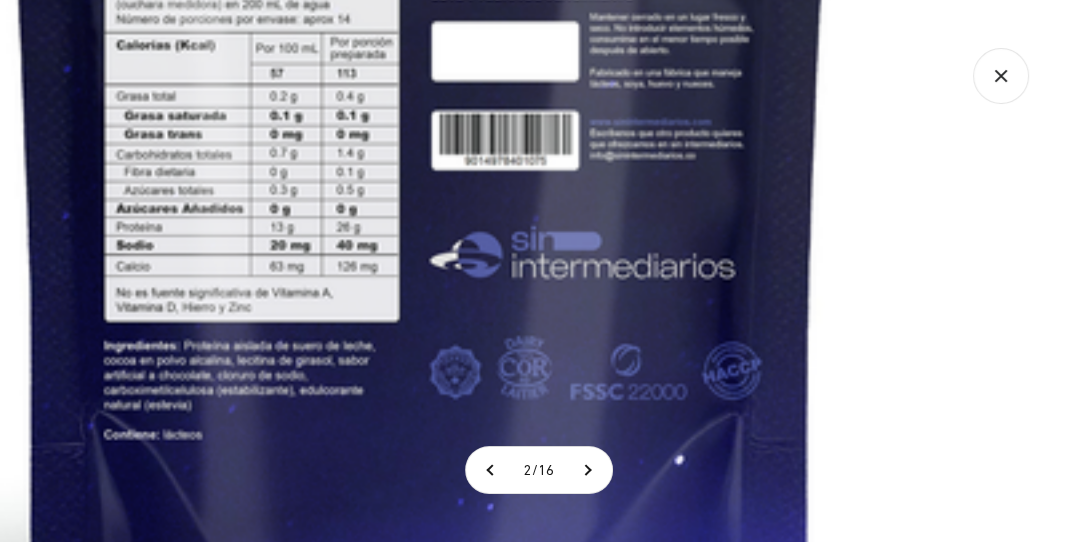 click at bounding box center [421, -27] 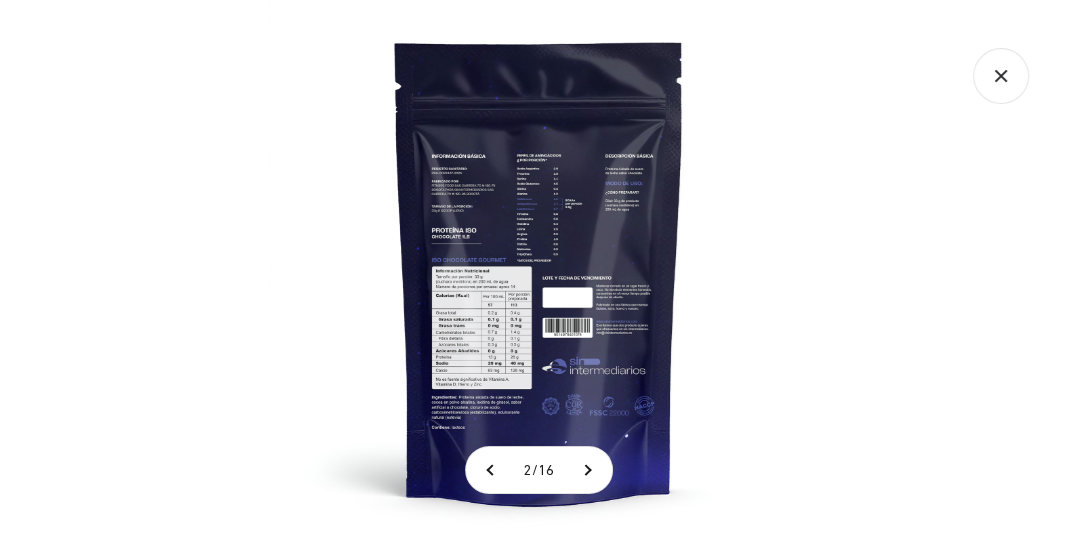 click at bounding box center [539, 271] 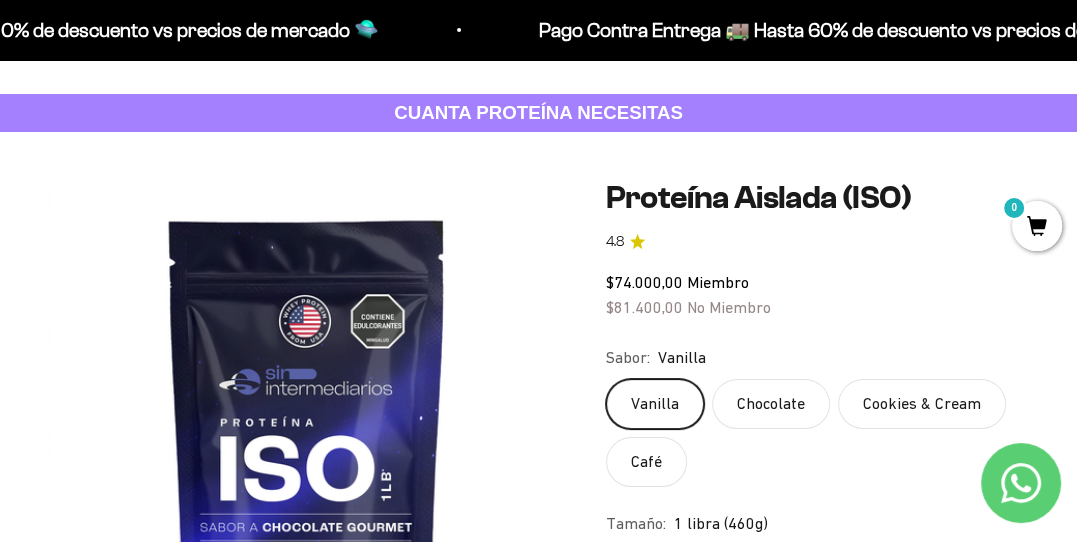 scroll, scrollTop: 200, scrollLeft: 0, axis: vertical 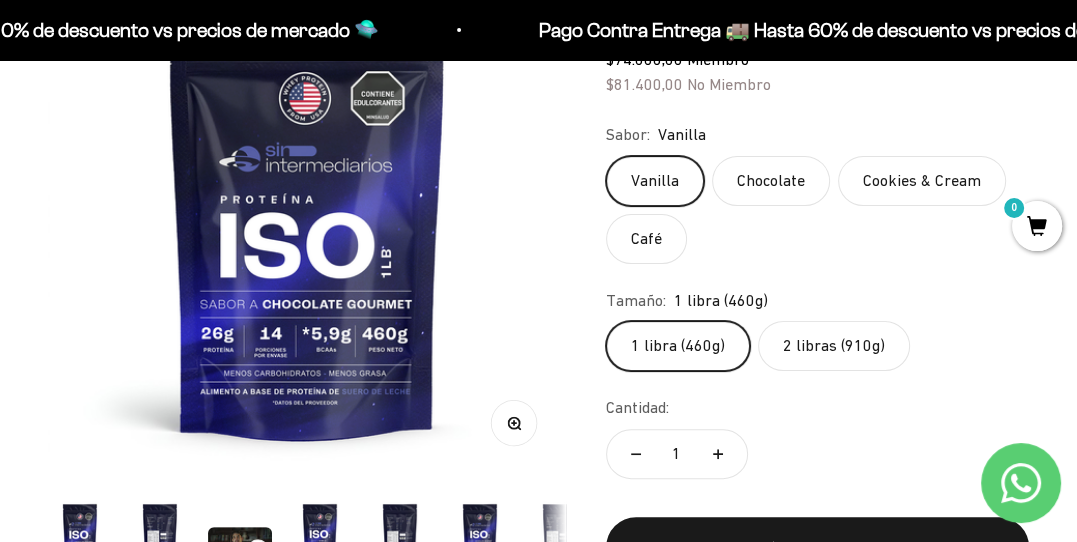 click on "2 libras (910g)" 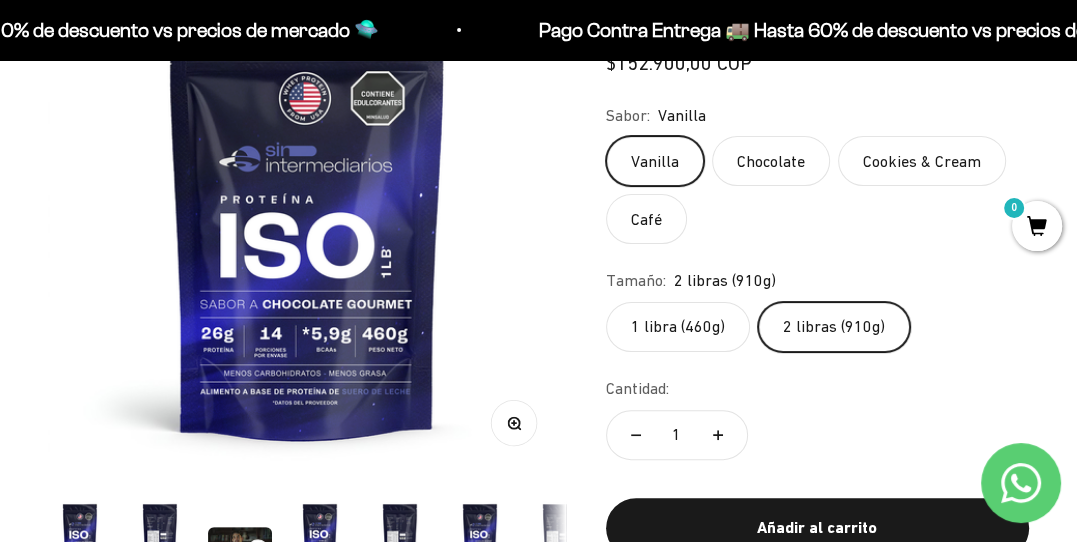 scroll, scrollTop: 0, scrollLeft: 1588, axis: horizontal 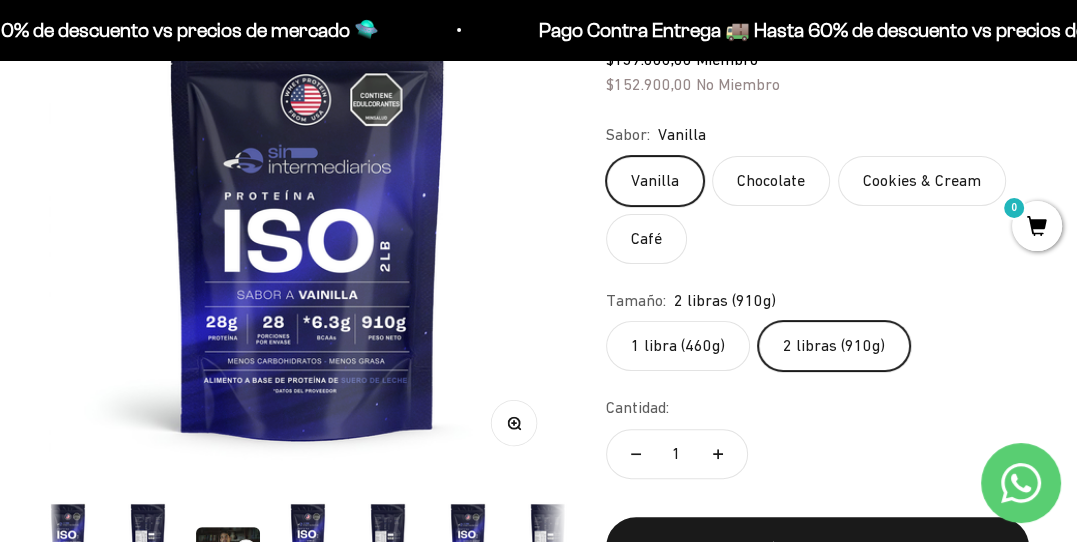 click at bounding box center [308, 216] 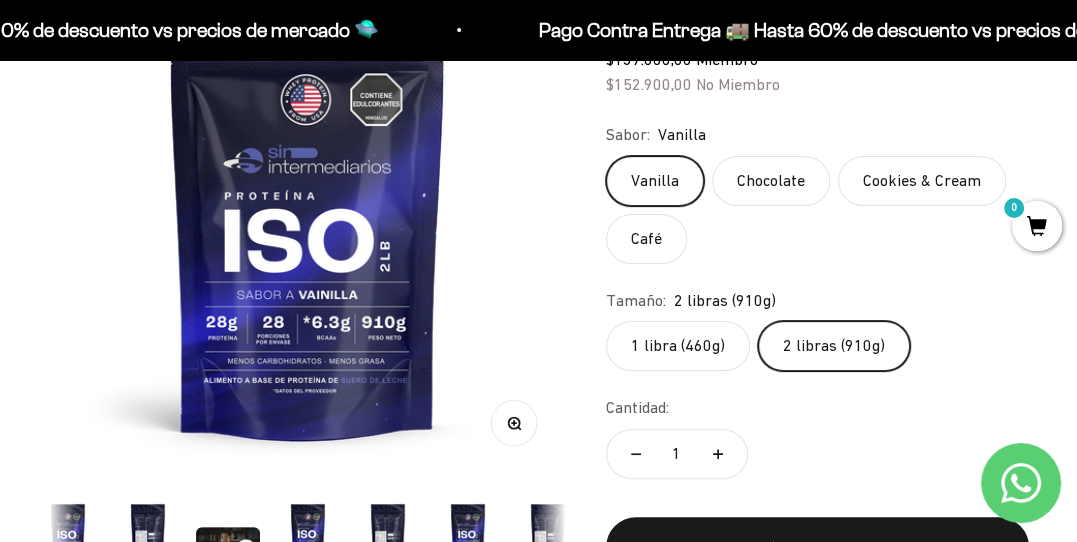 scroll, scrollTop: 0, scrollLeft: 1960, axis: horizontal 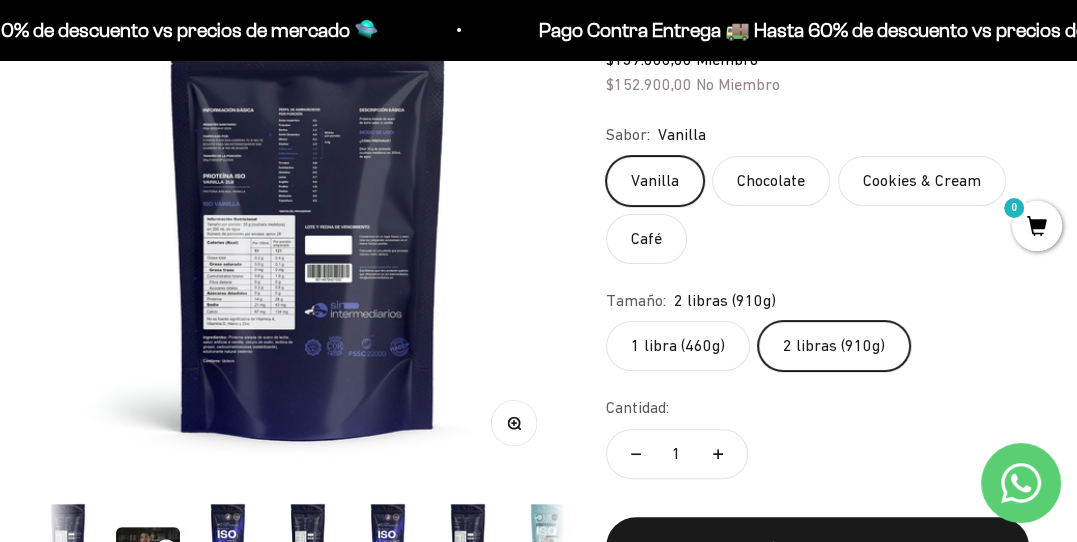 click at bounding box center [308, 216] 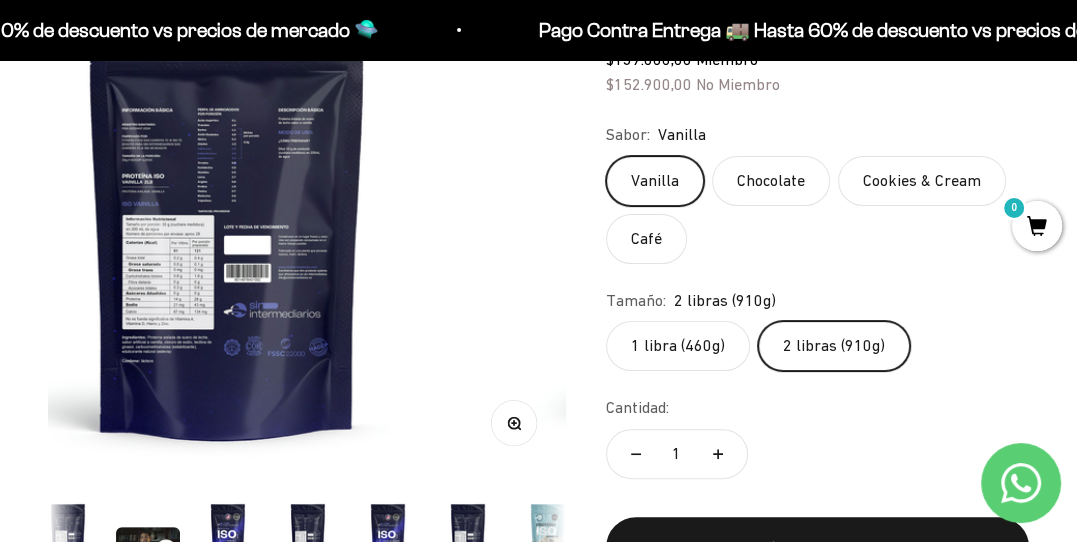 scroll, scrollTop: 0, scrollLeft: 172, axis: horizontal 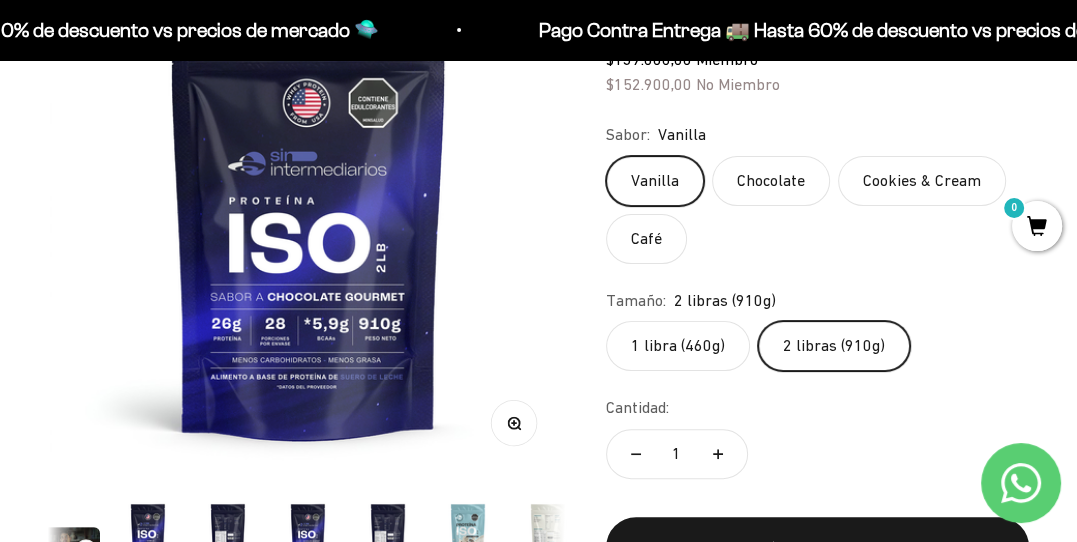 click at bounding box center (309, 216) 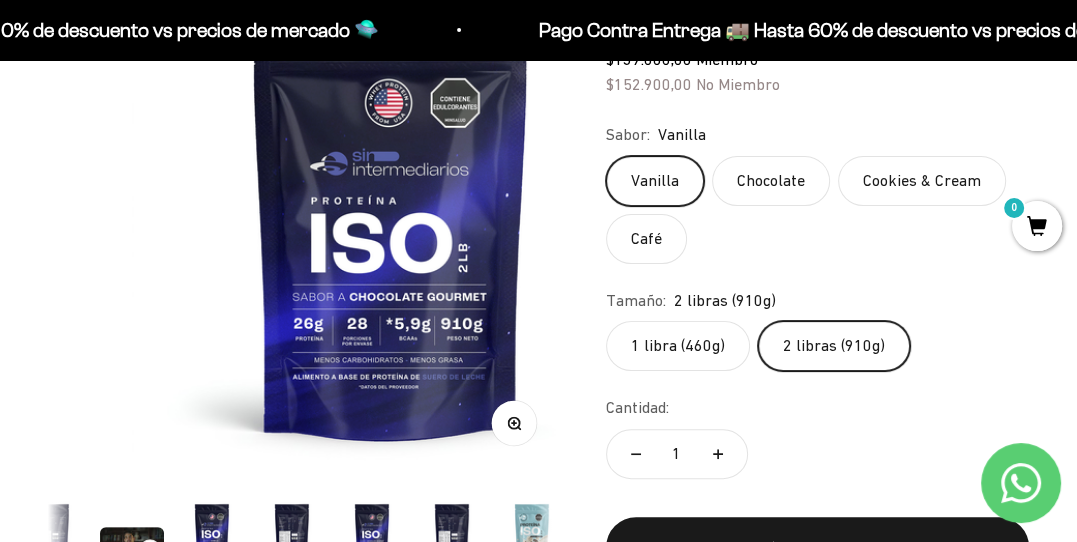 scroll, scrollTop: 0, scrollLeft: 2307, axis: horizontal 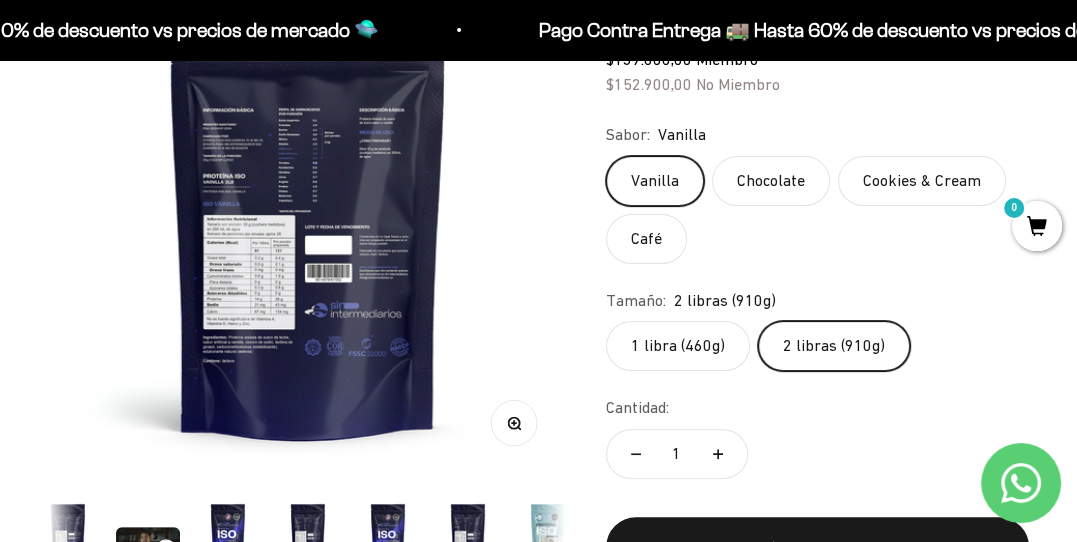 click on "Zoom" at bounding box center (513, 422) 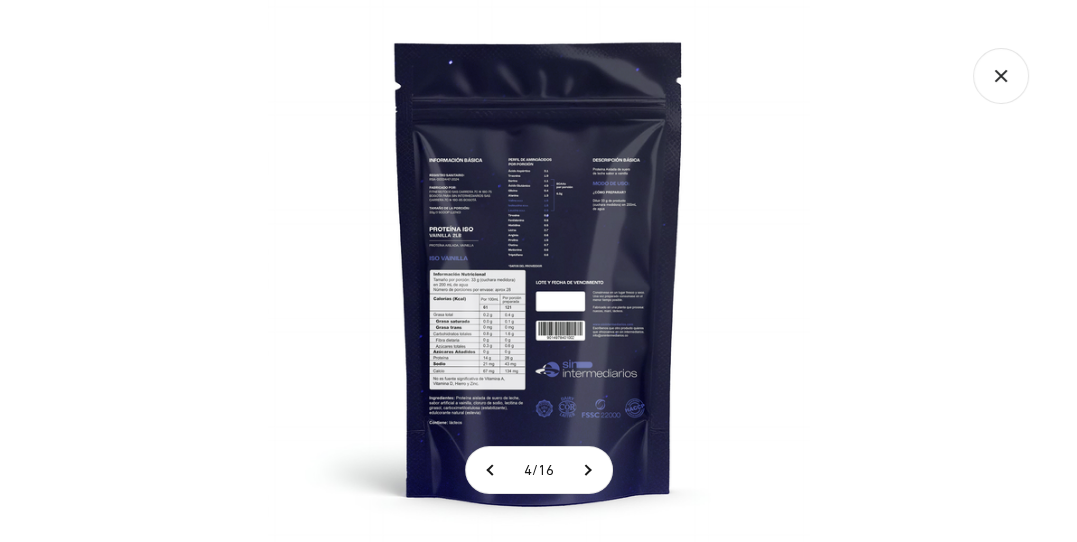 click at bounding box center (539, 271) 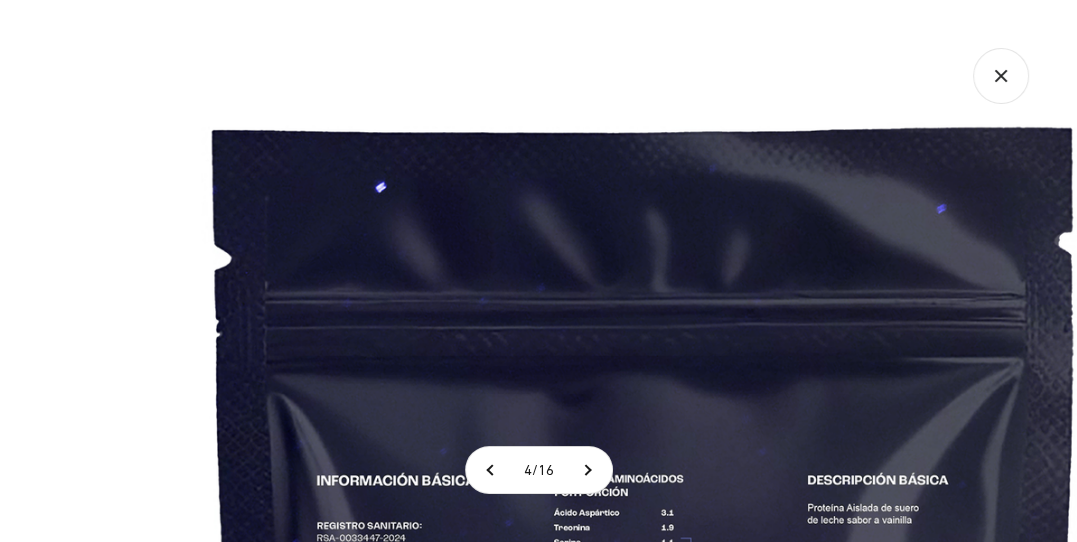 click 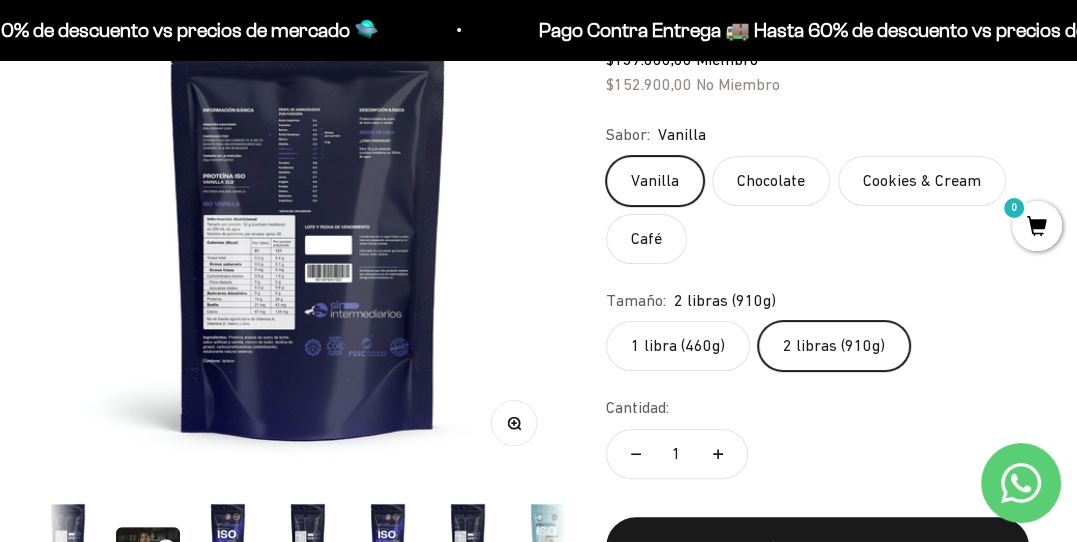 click at bounding box center (308, 216) 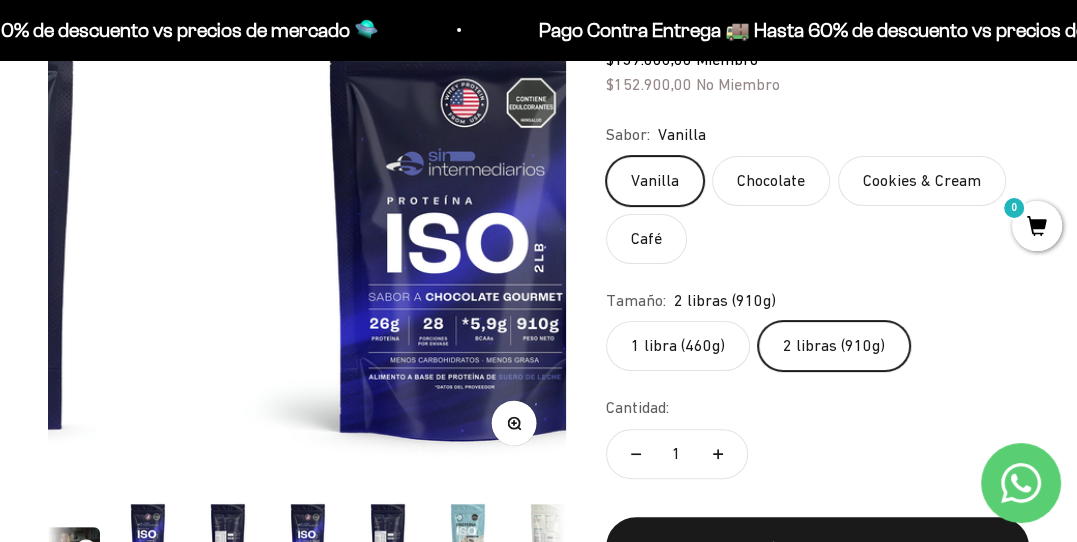 scroll, scrollTop: 0, scrollLeft: 2646, axis: horizontal 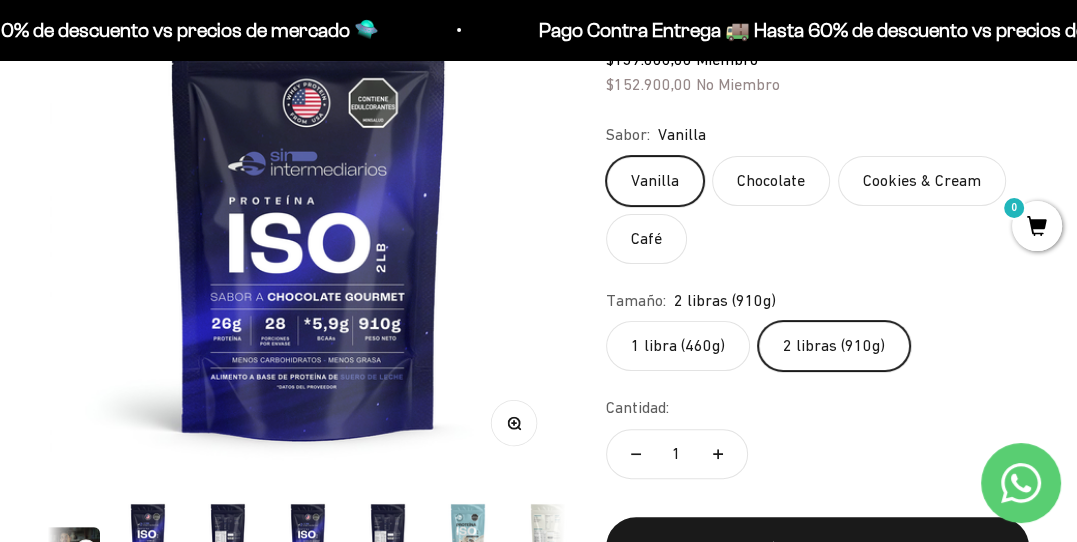 click on "1 libra (460g)" 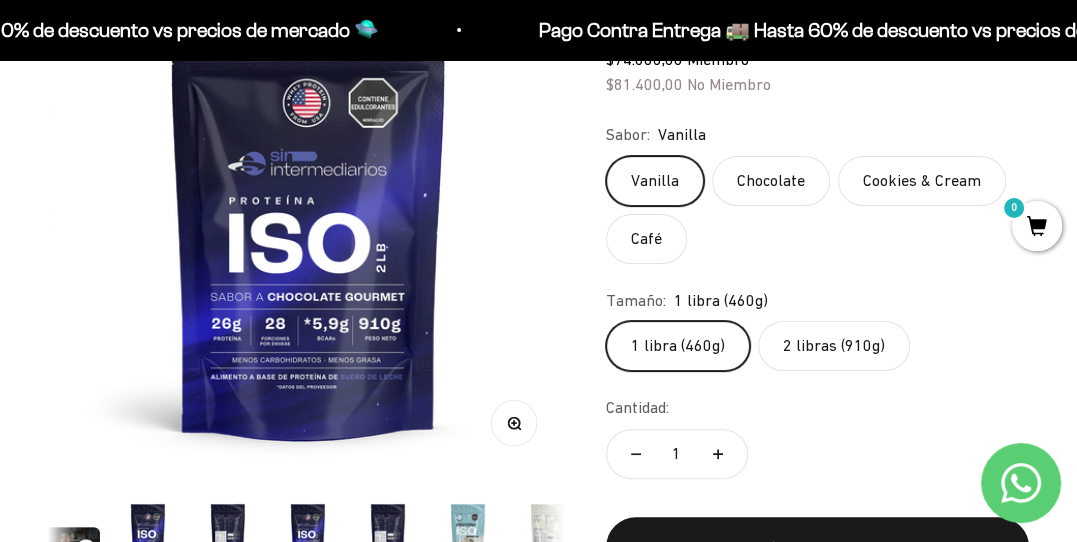 scroll, scrollTop: 200, scrollLeft: 0, axis: vertical 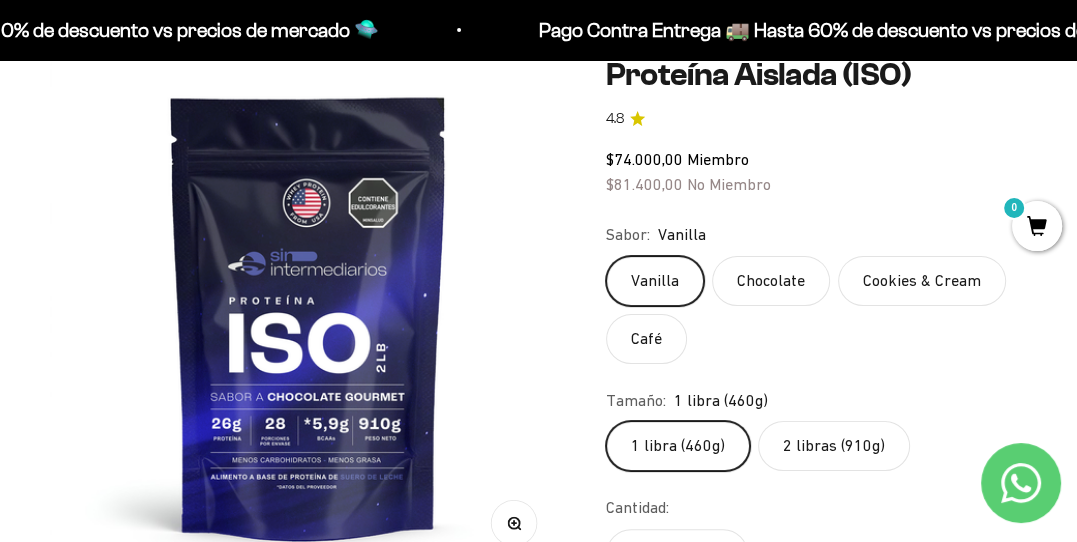 click at bounding box center (309, 316) 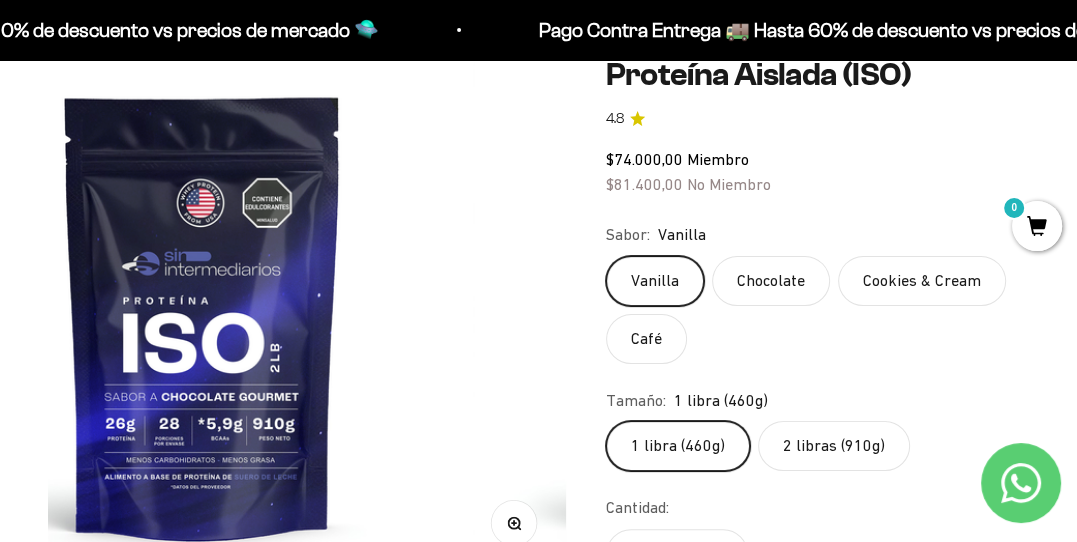 scroll, scrollTop: 0, scrollLeft: 246, axis: horizontal 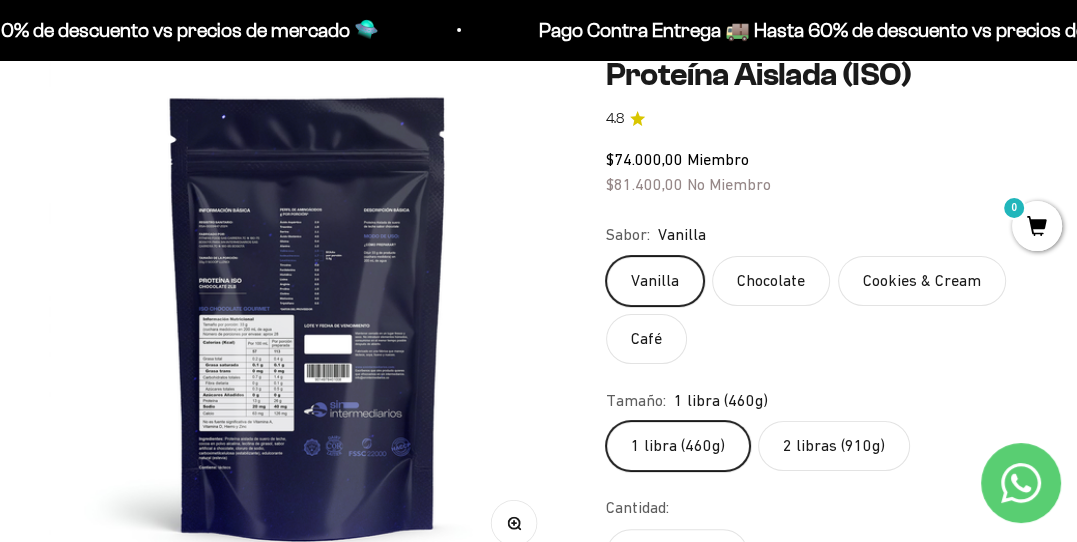 click at bounding box center [308, 316] 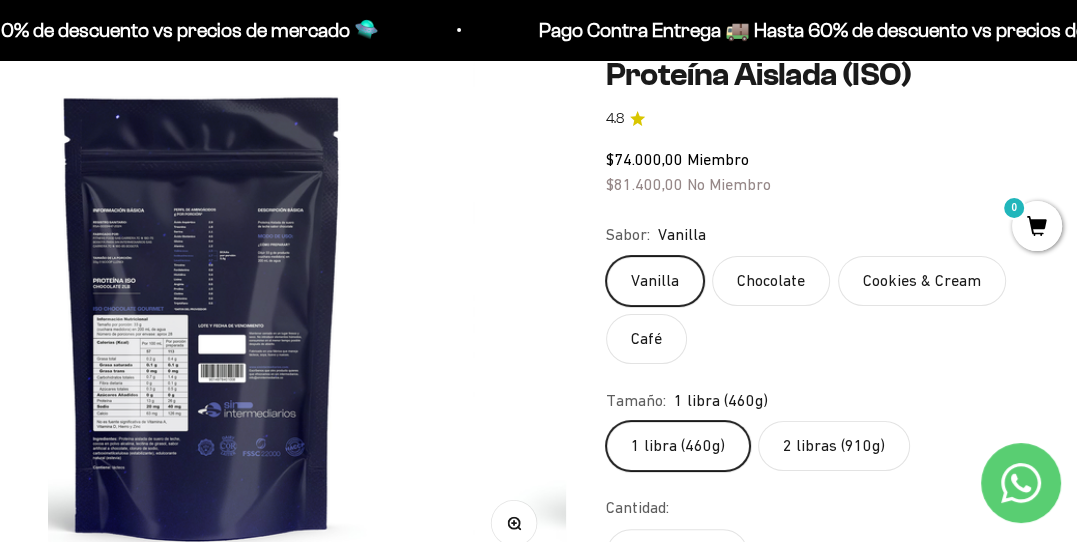 scroll, scrollTop: 0, scrollLeft: 3515, axis: horizontal 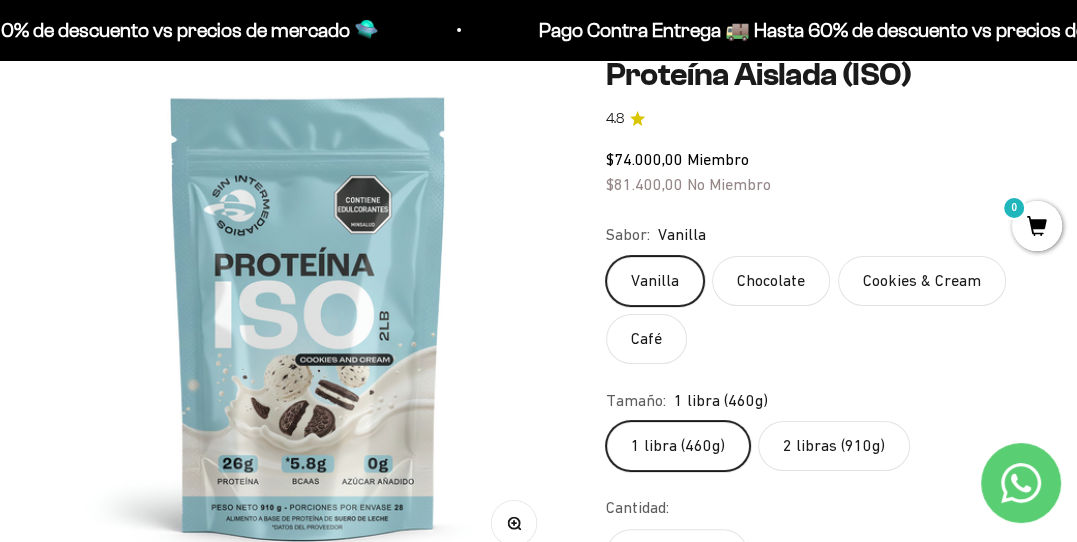 click at bounding box center [309, 316] 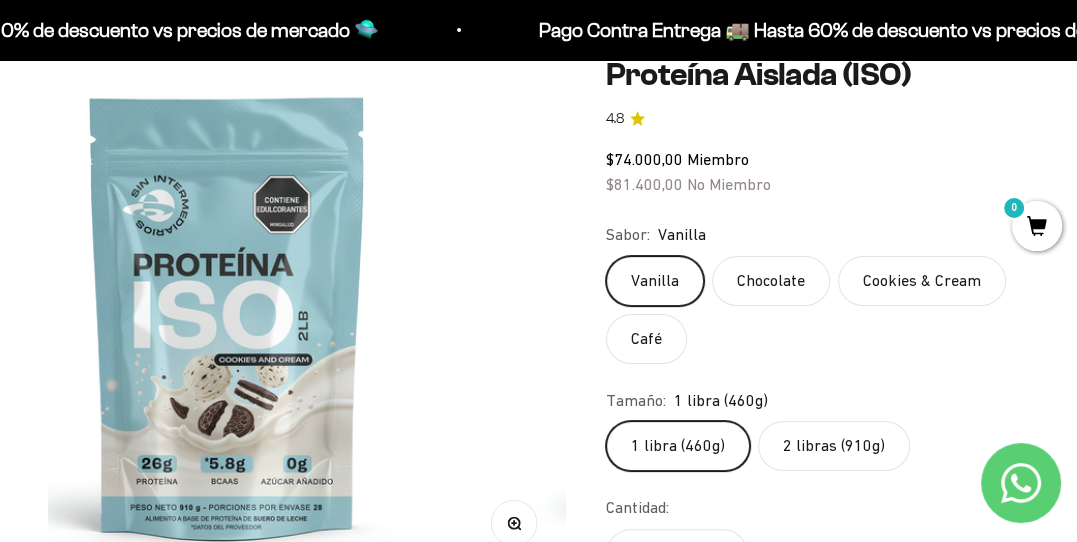 scroll, scrollTop: 0, scrollLeft: 4044, axis: horizontal 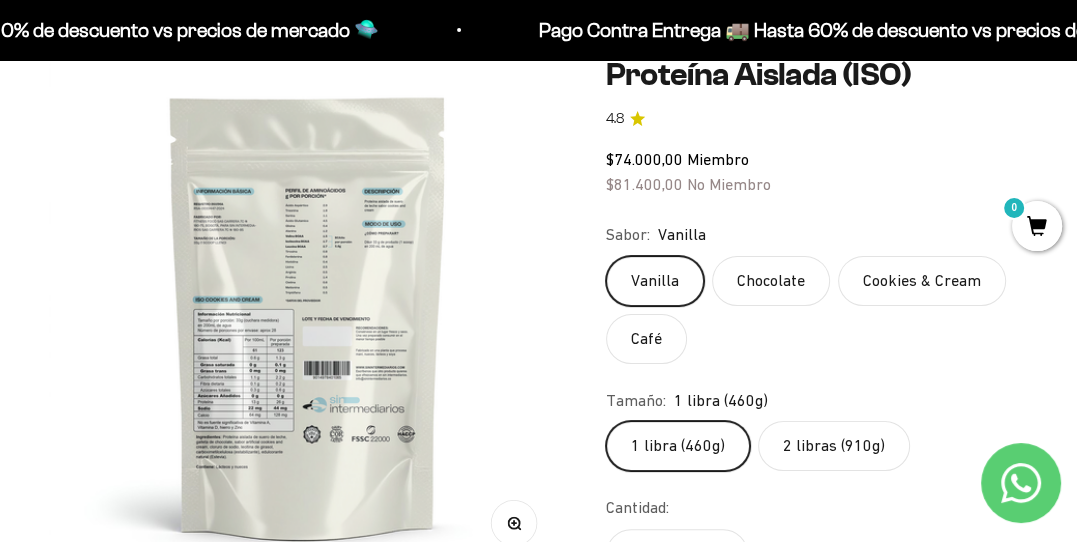 click on "Zoom" at bounding box center (513, 522) 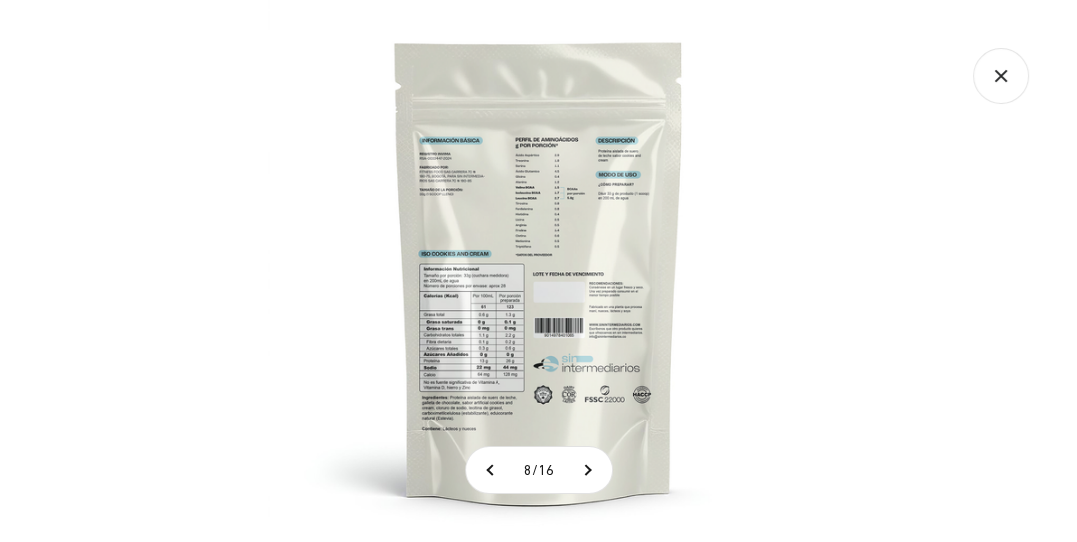 click at bounding box center (539, 271) 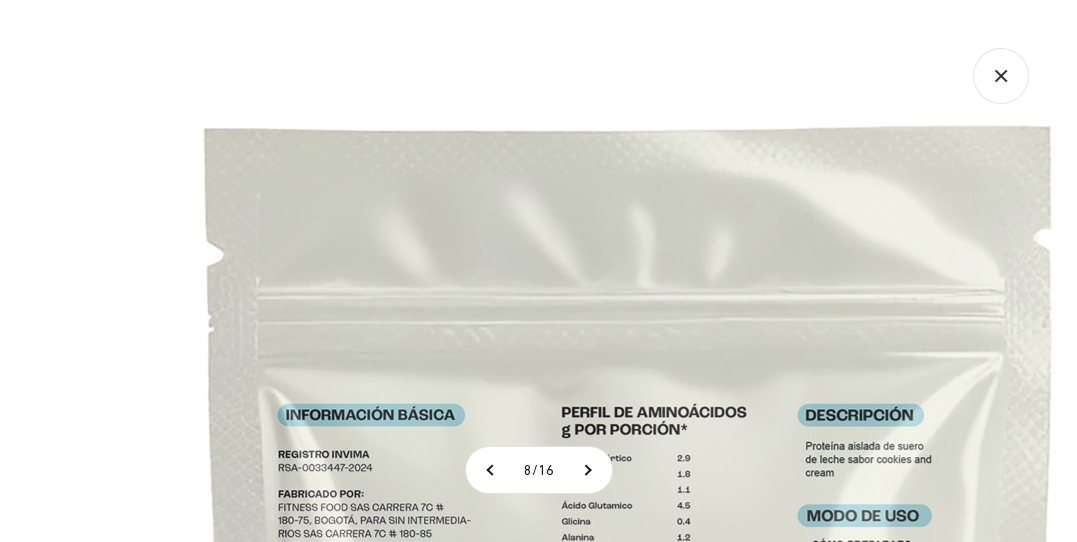 click 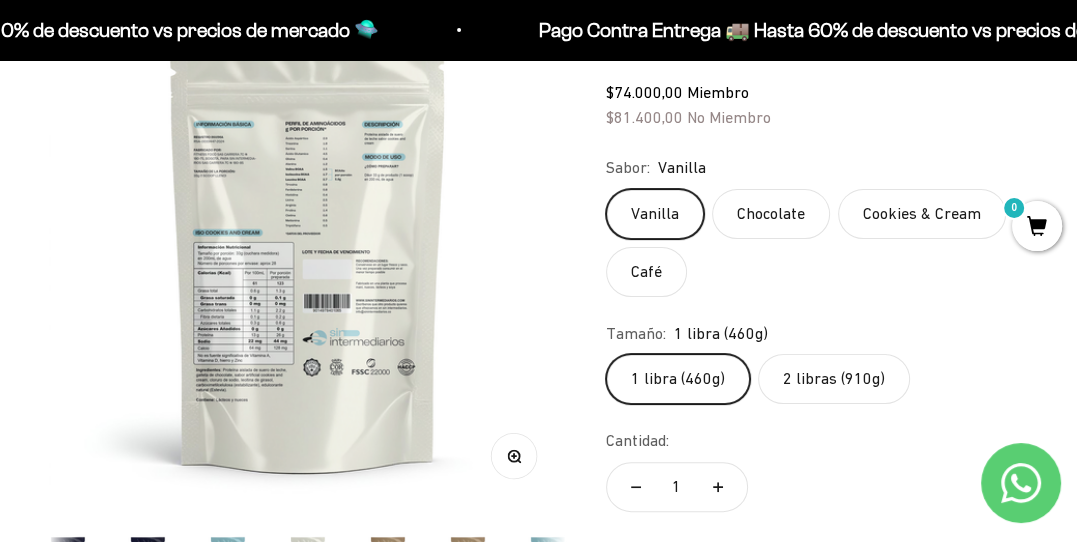 scroll, scrollTop: 302, scrollLeft: 0, axis: vertical 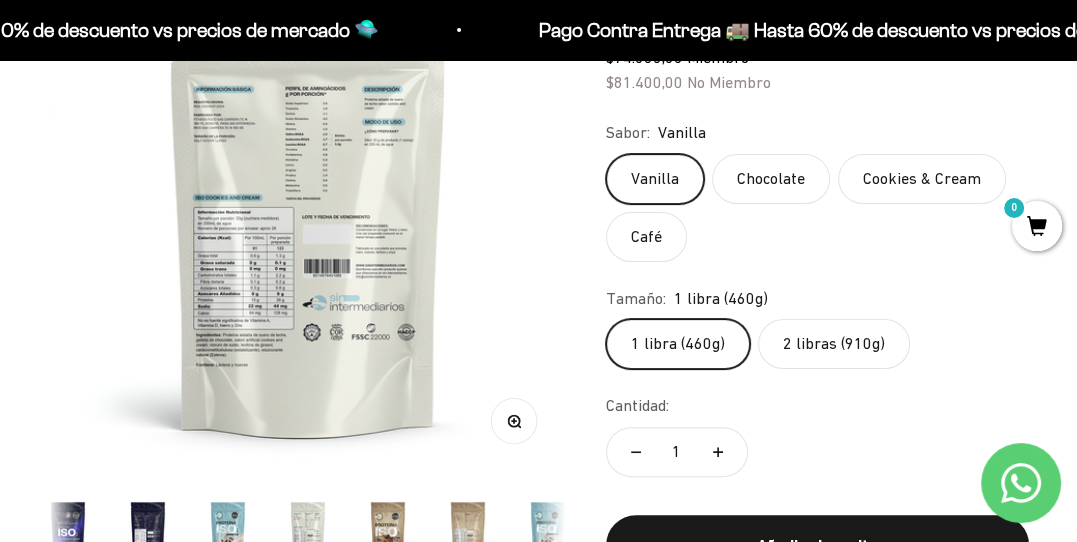 click at bounding box center [308, 214] 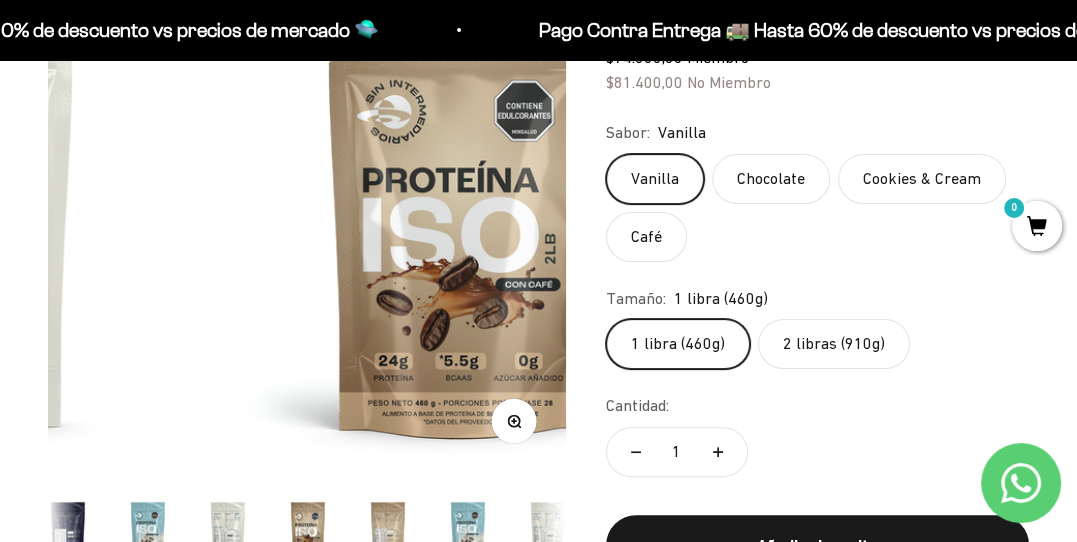 scroll, scrollTop: 0, scrollLeft: 4764, axis: horizontal 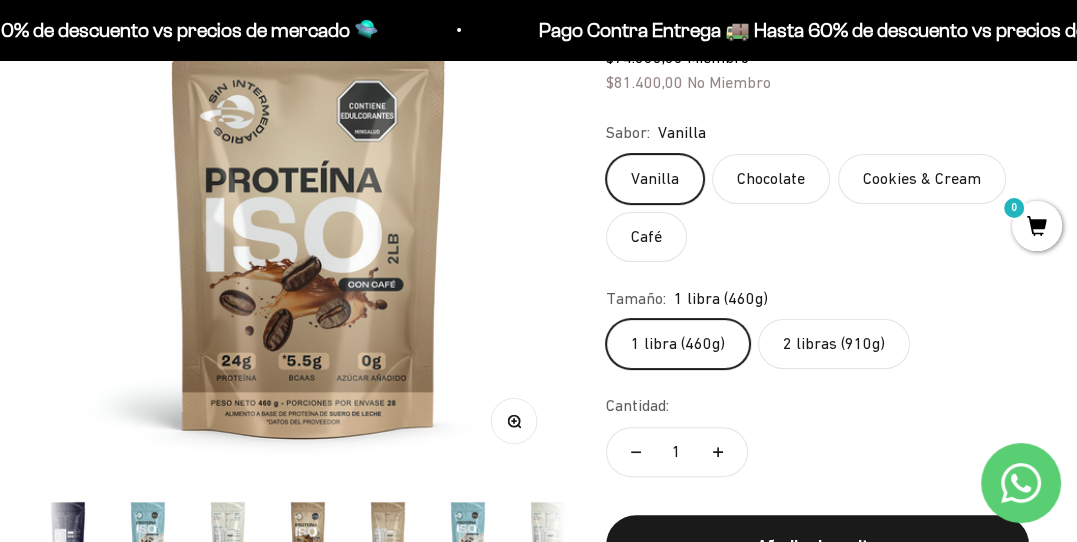 click at bounding box center (309, 214) 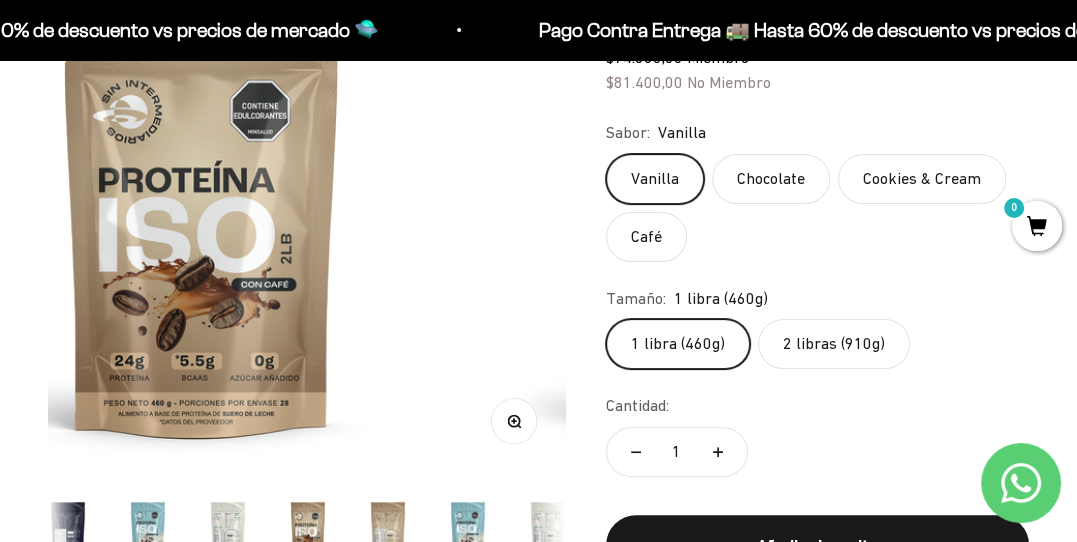 scroll, scrollTop: 0, scrollLeft: 572, axis: horizontal 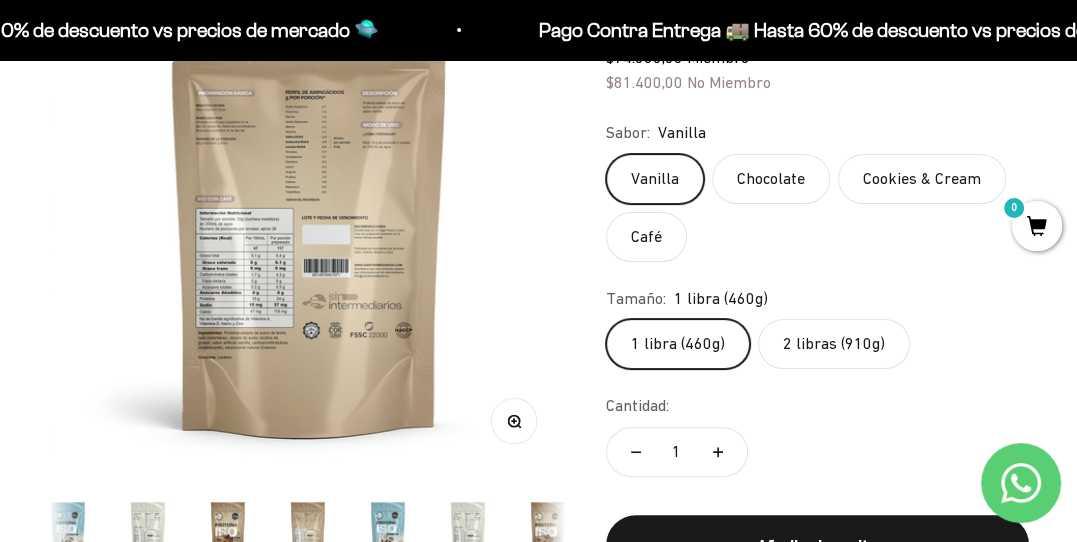 click at bounding box center (309, 214) 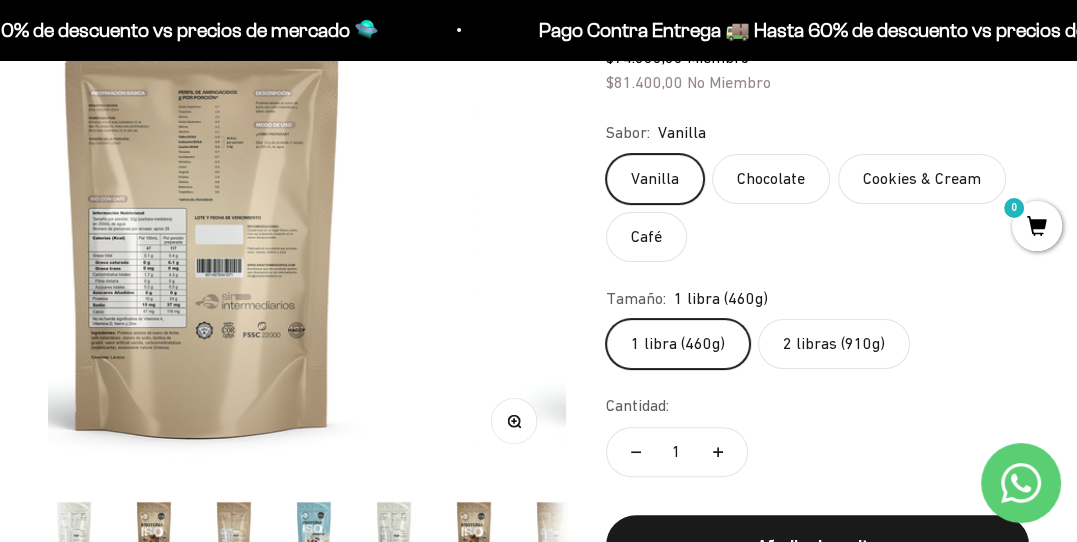 scroll, scrollTop: 0, scrollLeft: 5598, axis: horizontal 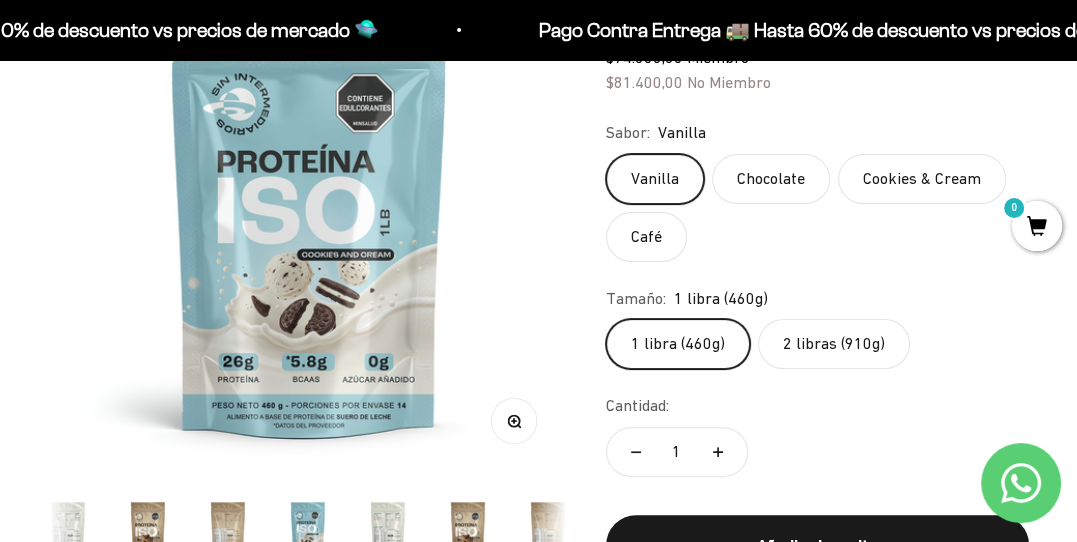 click on "2 libras (910g)" 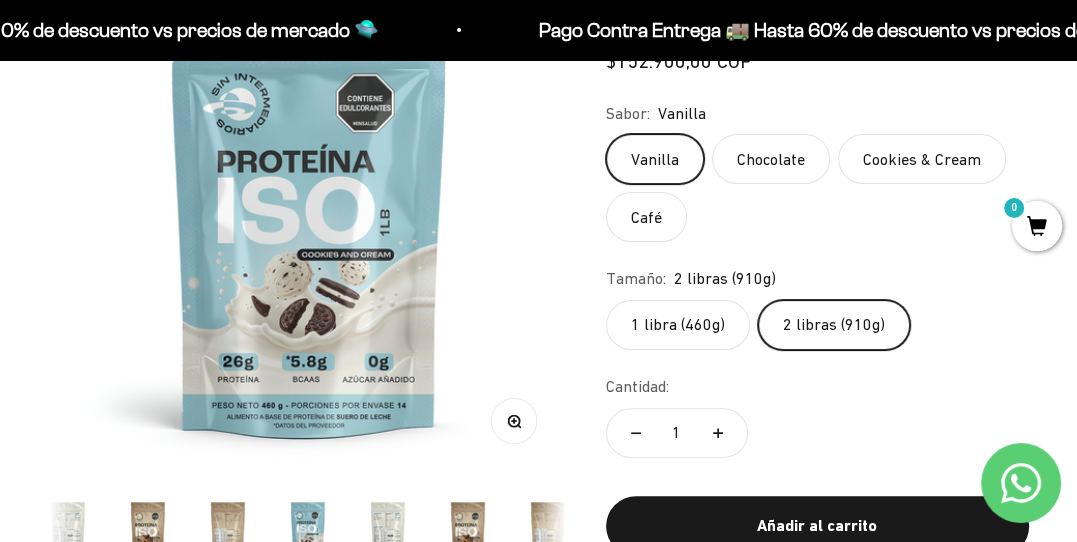 scroll, scrollTop: 0, scrollLeft: 1588, axis: horizontal 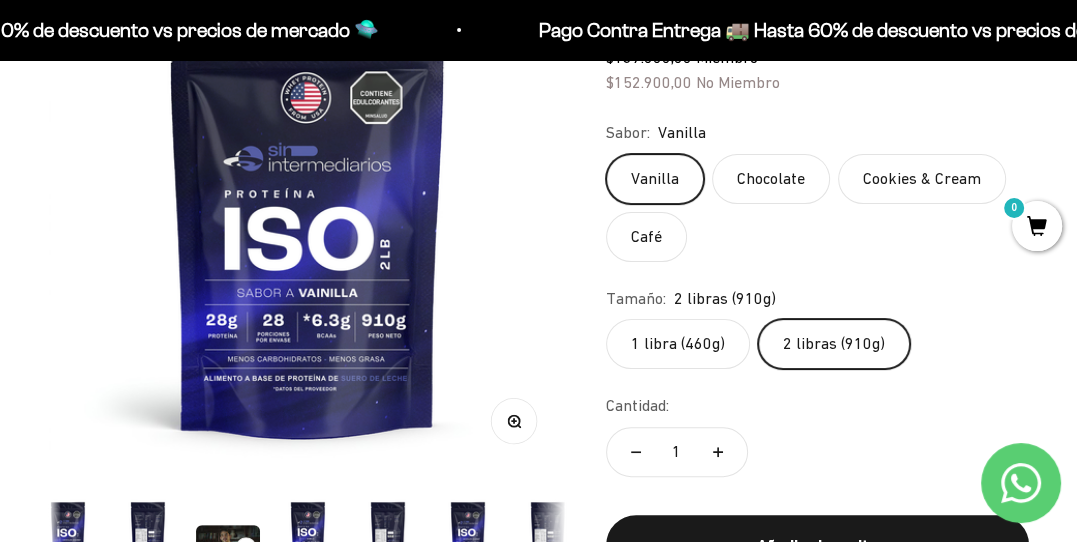 click at bounding box center (308, 214) 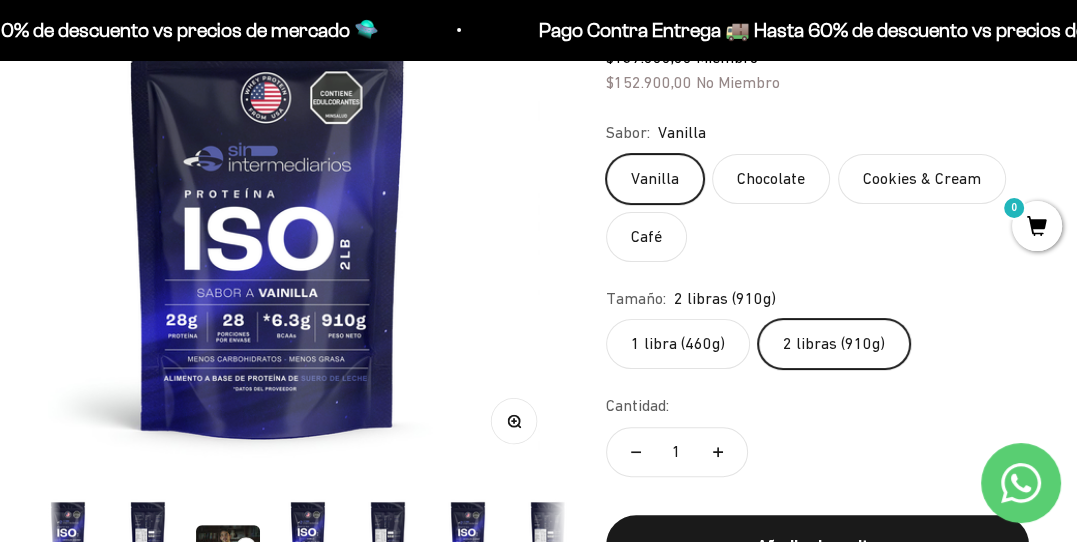 scroll, scrollTop: 0, scrollLeft: 92, axis: horizontal 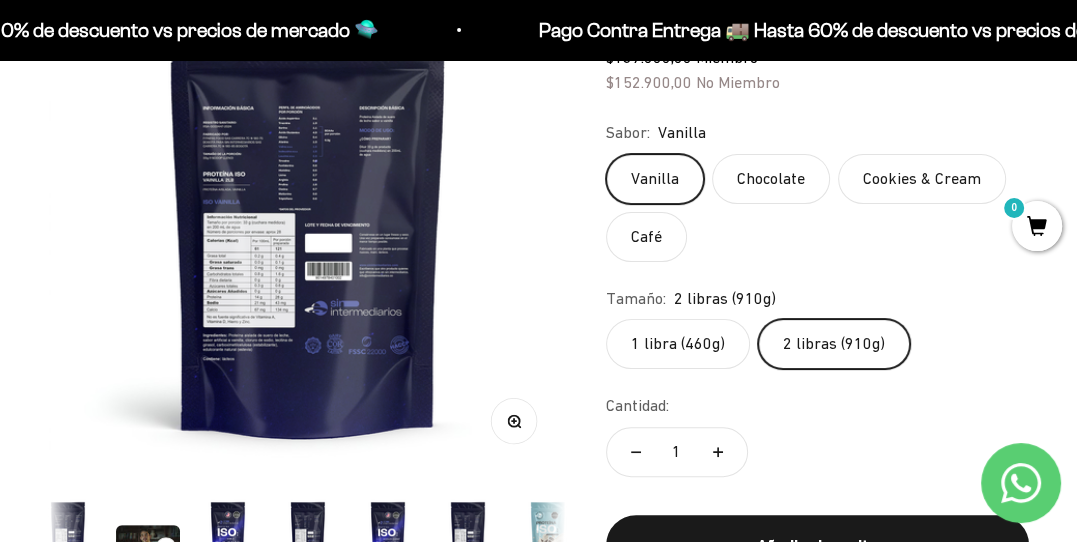 click at bounding box center (308, 214) 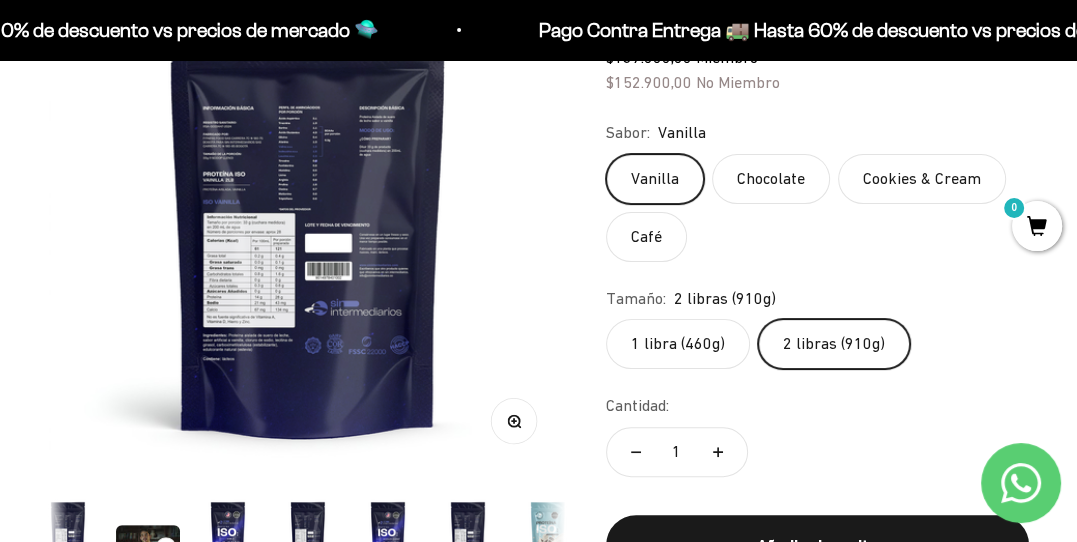scroll, scrollTop: 0, scrollLeft: 1715, axis: horizontal 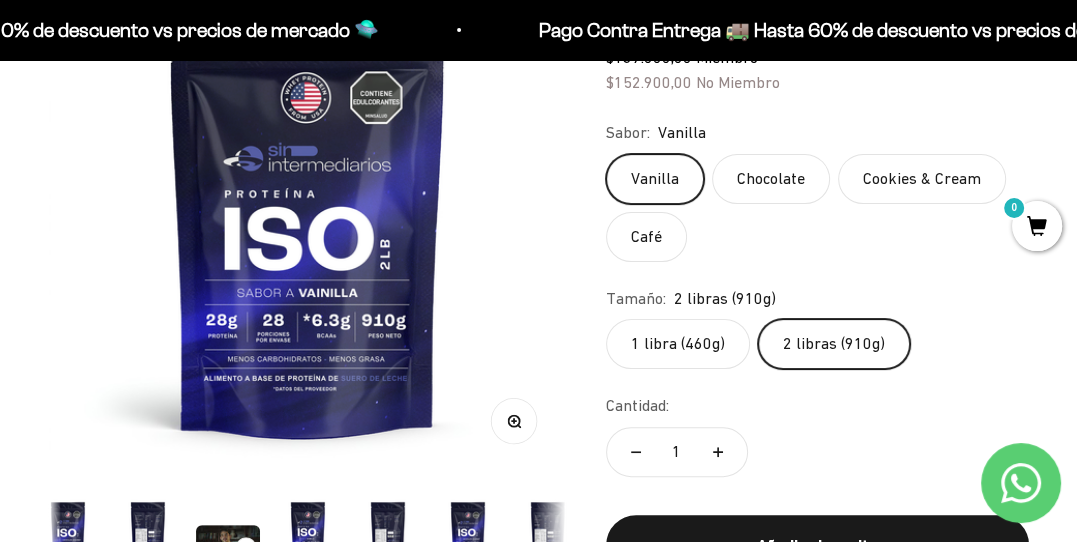 click at bounding box center (308, 214) 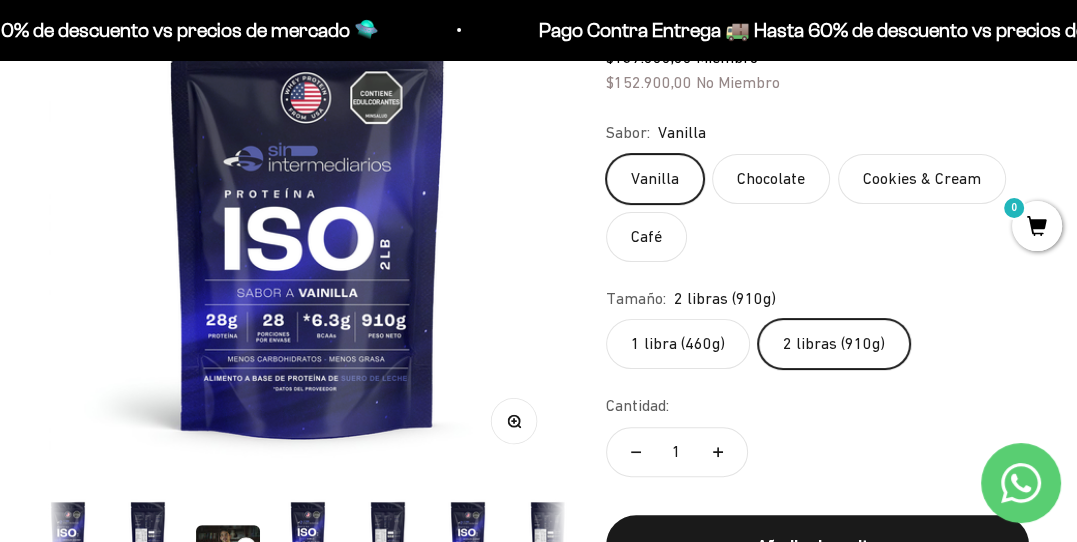 scroll, scrollTop: 0, scrollLeft: 1927, axis: horizontal 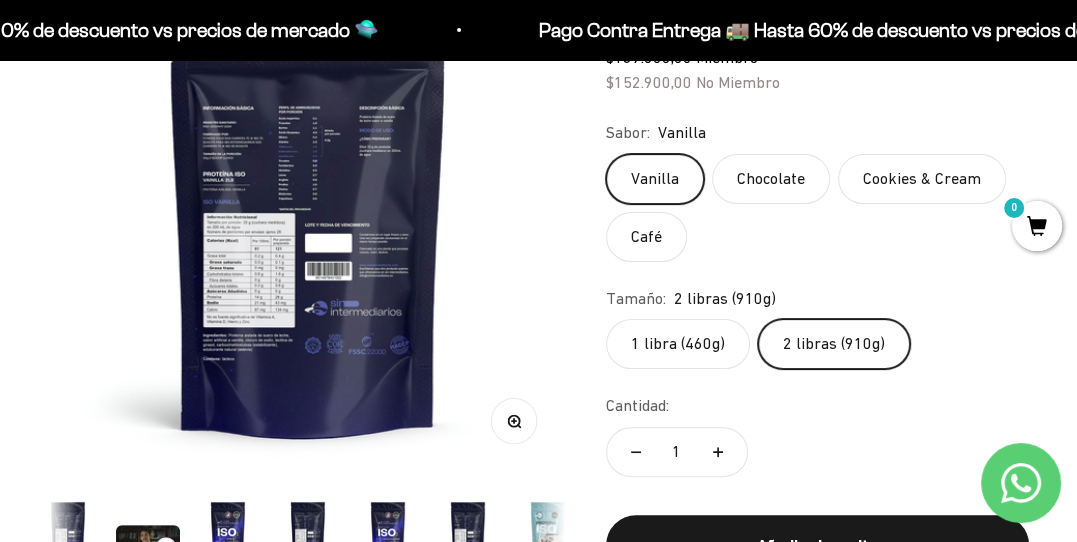 click at bounding box center [308, 214] 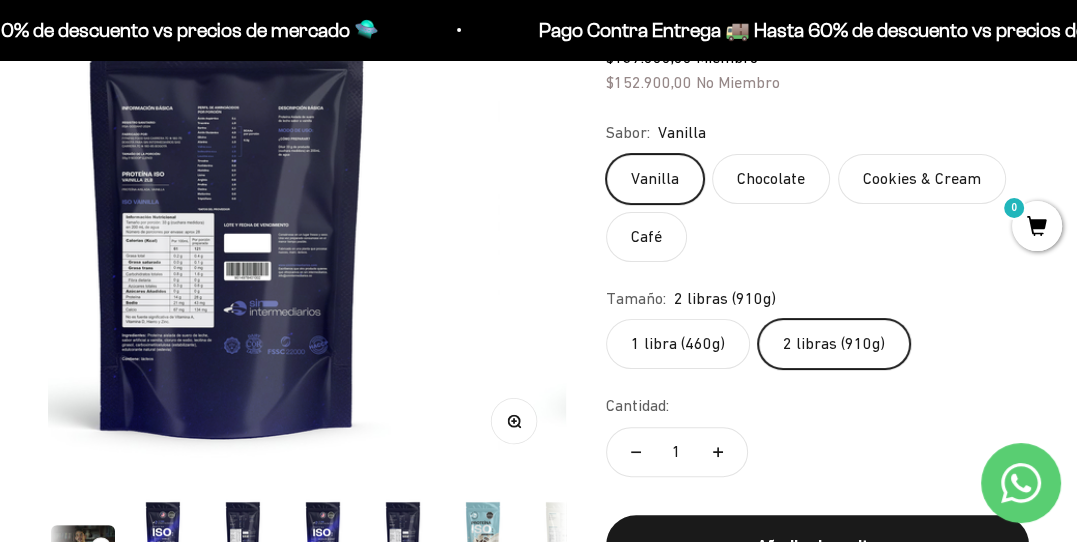 scroll, scrollTop: 0, scrollLeft: 2422, axis: horizontal 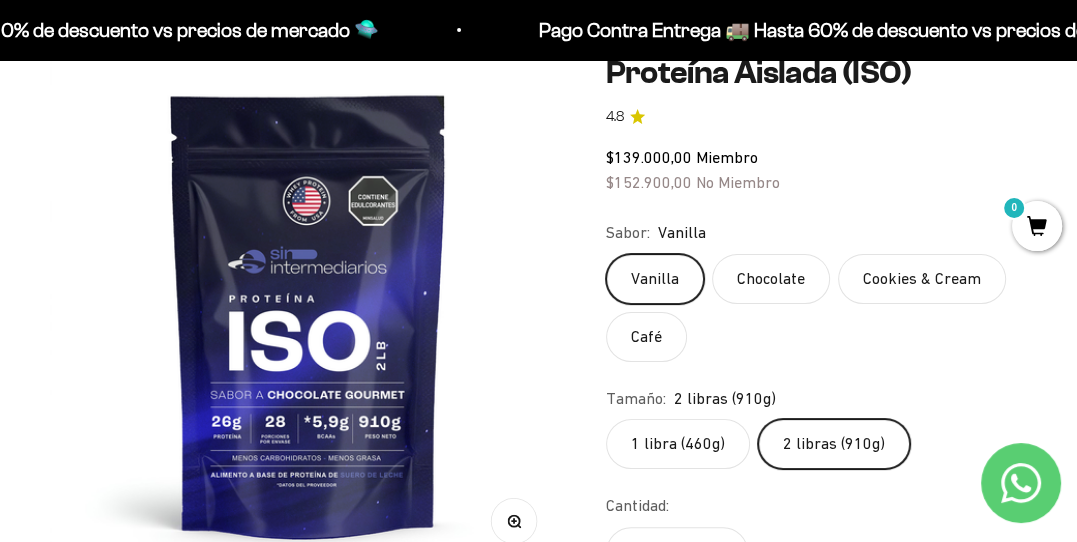 click on "1 libra (460g)" 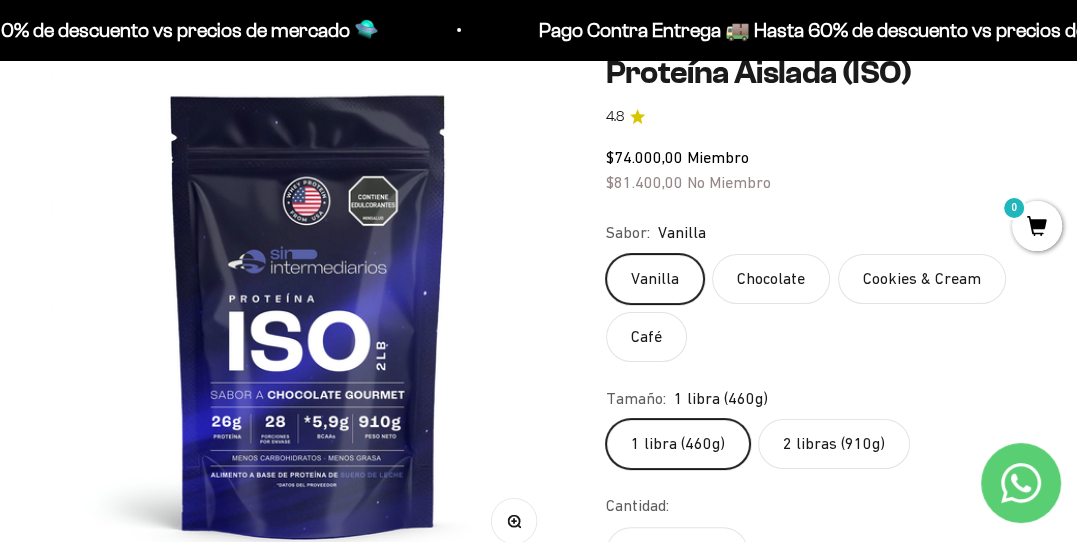 click on "2 libras (910g)" 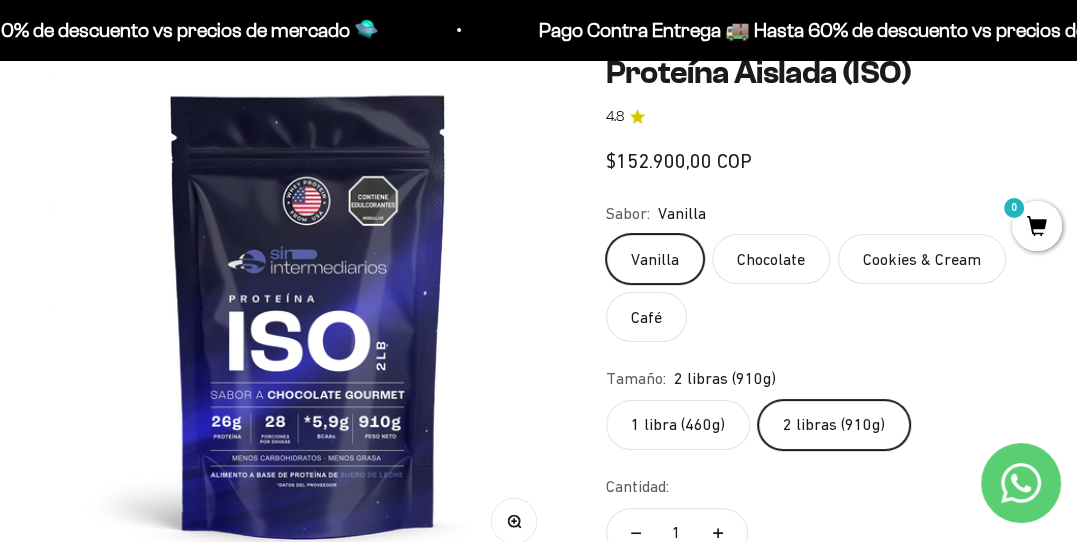 scroll, scrollTop: 0, scrollLeft: 1588, axis: horizontal 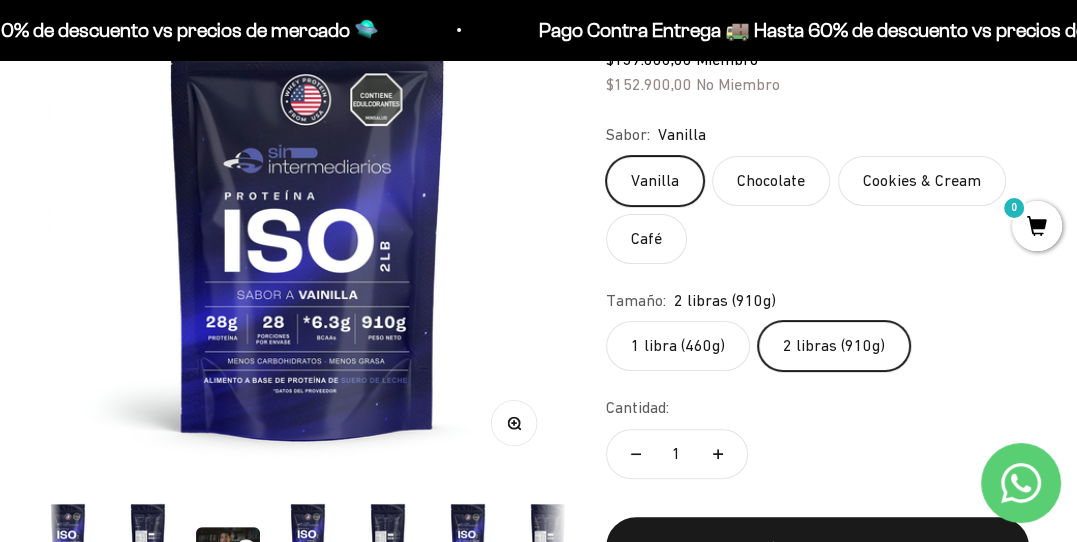 click at bounding box center [308, 216] 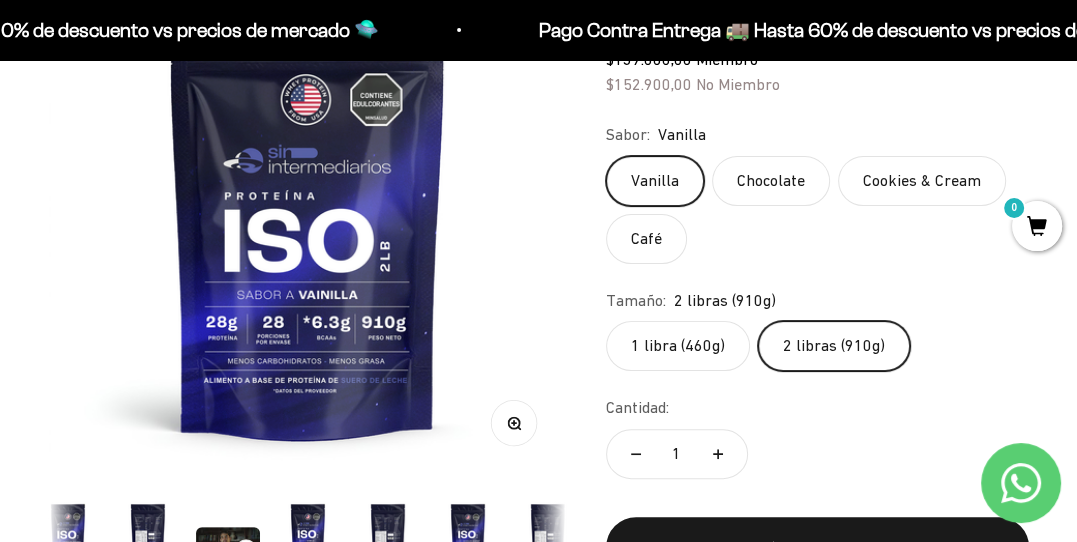 scroll, scrollTop: 0, scrollLeft: 1668, axis: horizontal 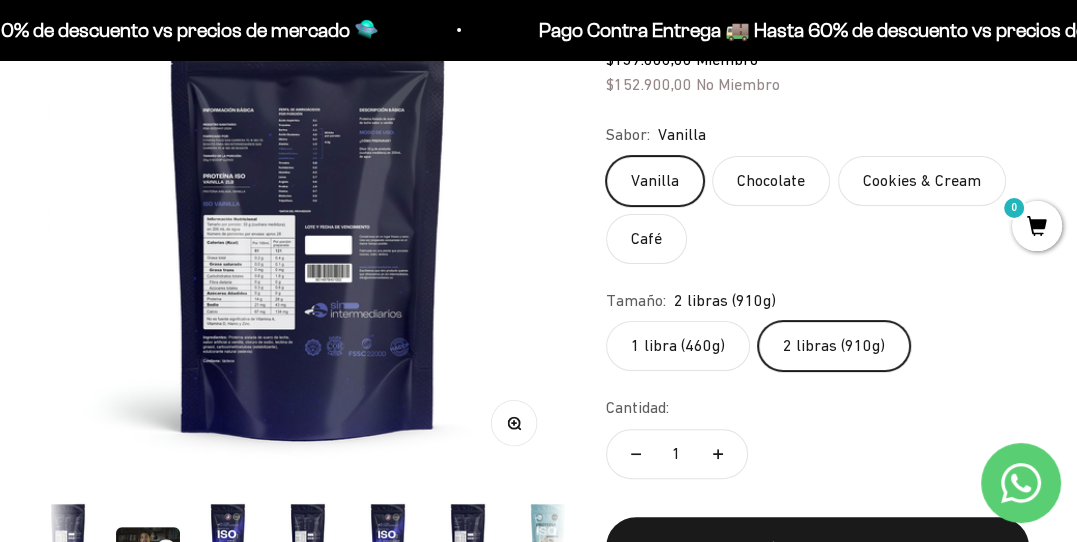 click at bounding box center [308, 216] 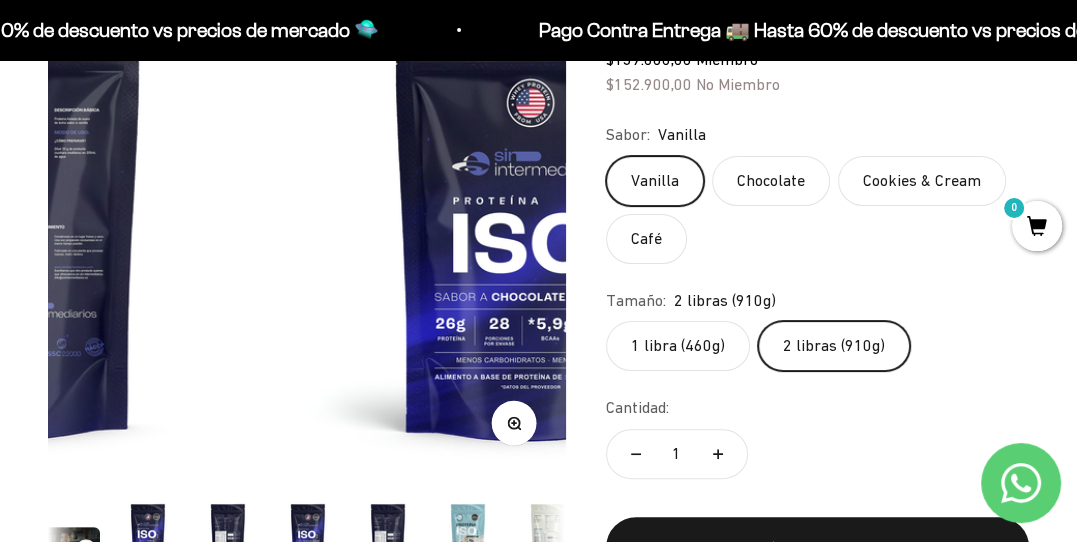 scroll, scrollTop: 0, scrollLeft: 2646, axis: horizontal 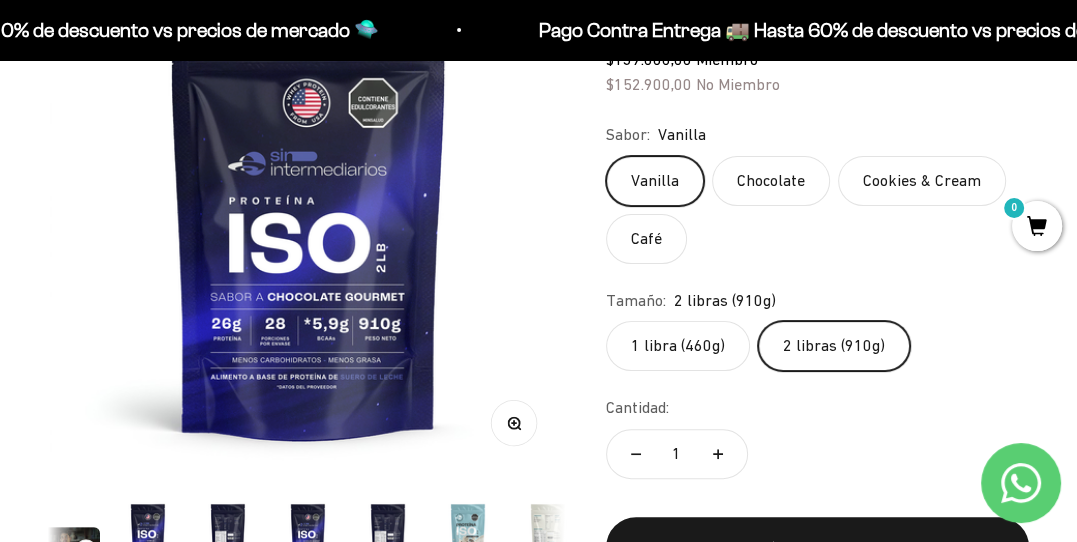 click at bounding box center (309, 216) 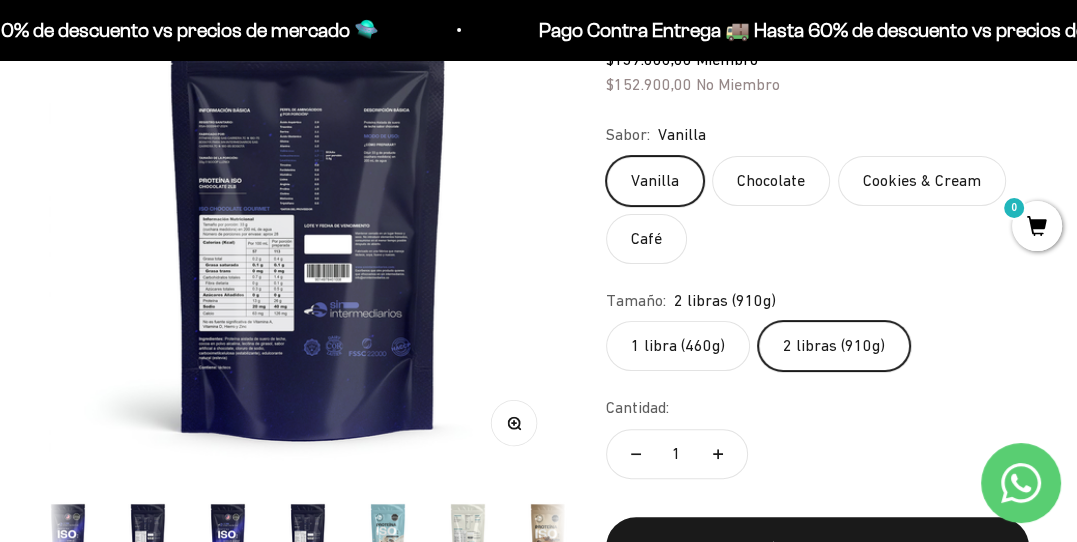 click at bounding box center (308, 216) 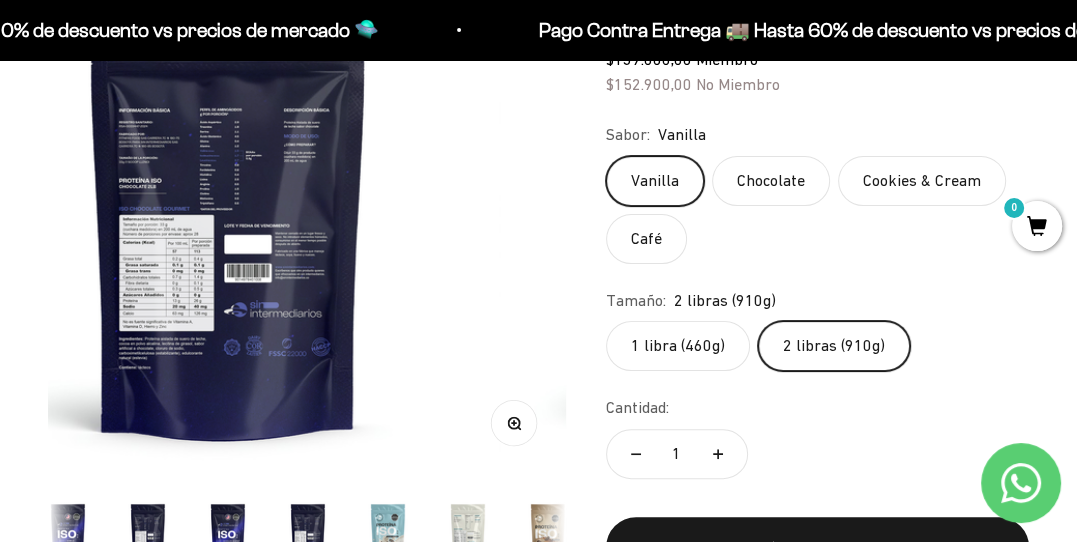 scroll, scrollTop: 0, scrollLeft: 317, axis: horizontal 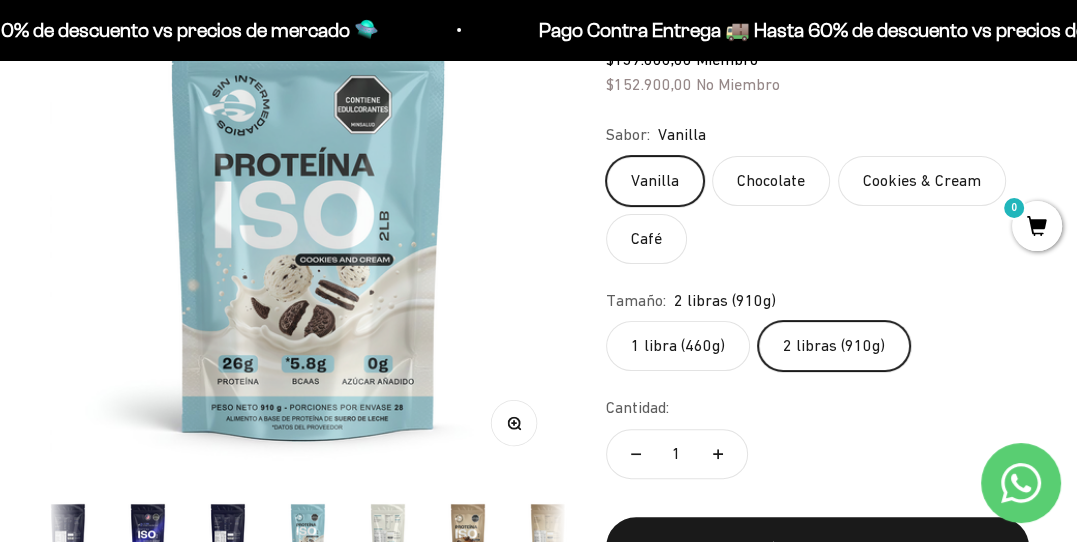 click at bounding box center [309, 216] 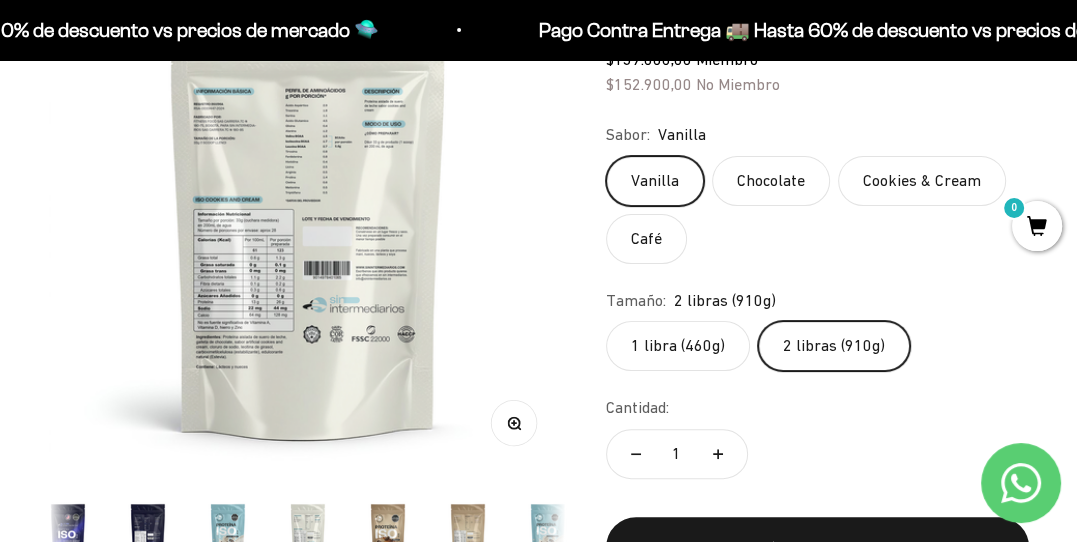 click at bounding box center (308, 216) 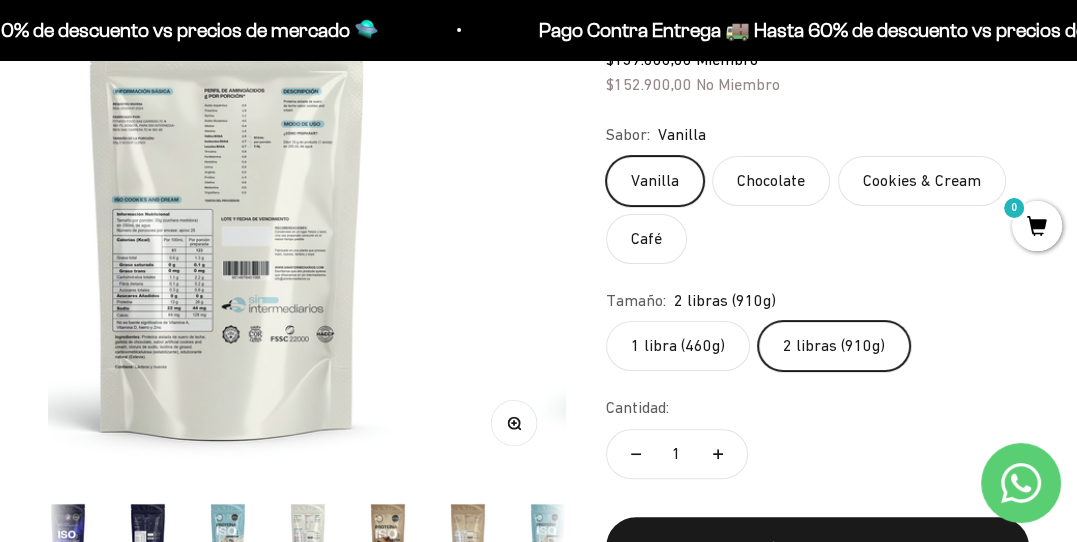 scroll, scrollTop: 0, scrollLeft: 477, axis: horizontal 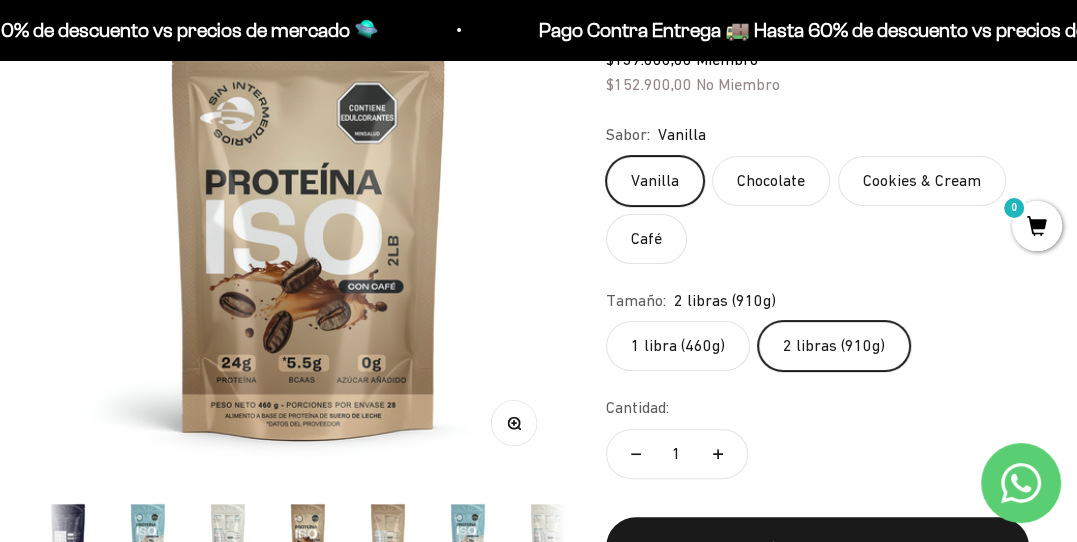 click at bounding box center (309, 216) 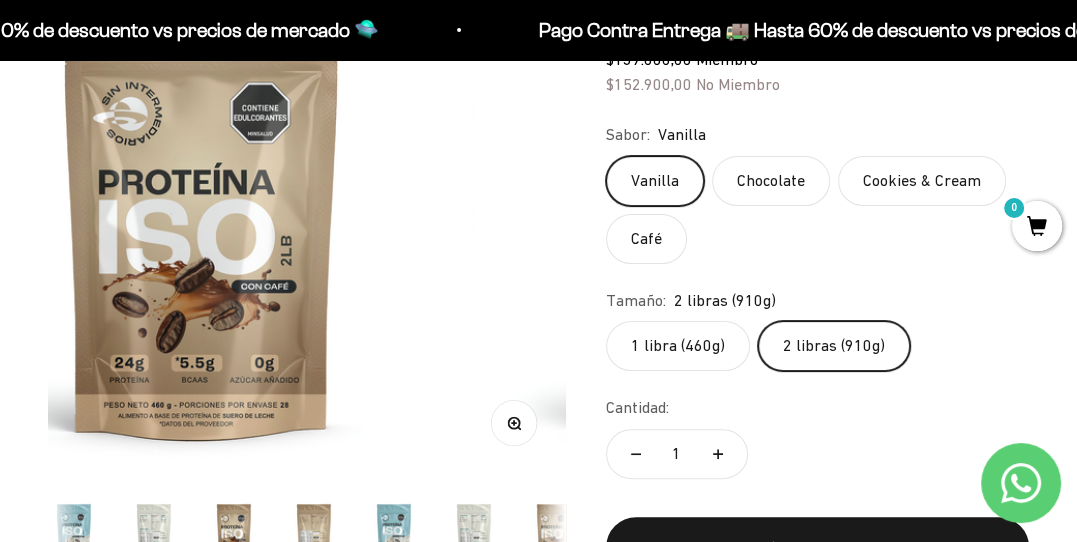 scroll, scrollTop: 0, scrollLeft: 5104, axis: horizontal 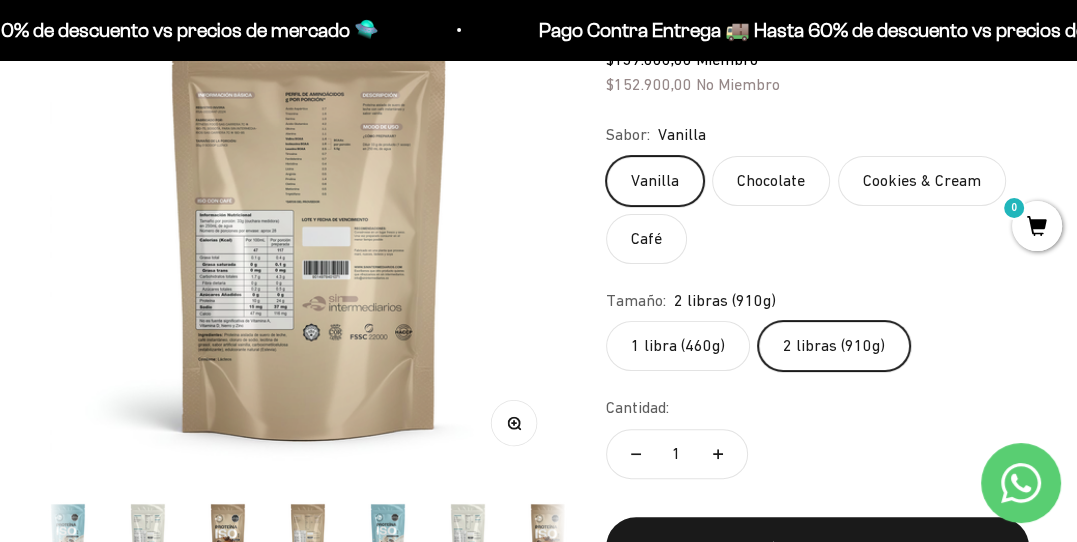 click at bounding box center (309, 216) 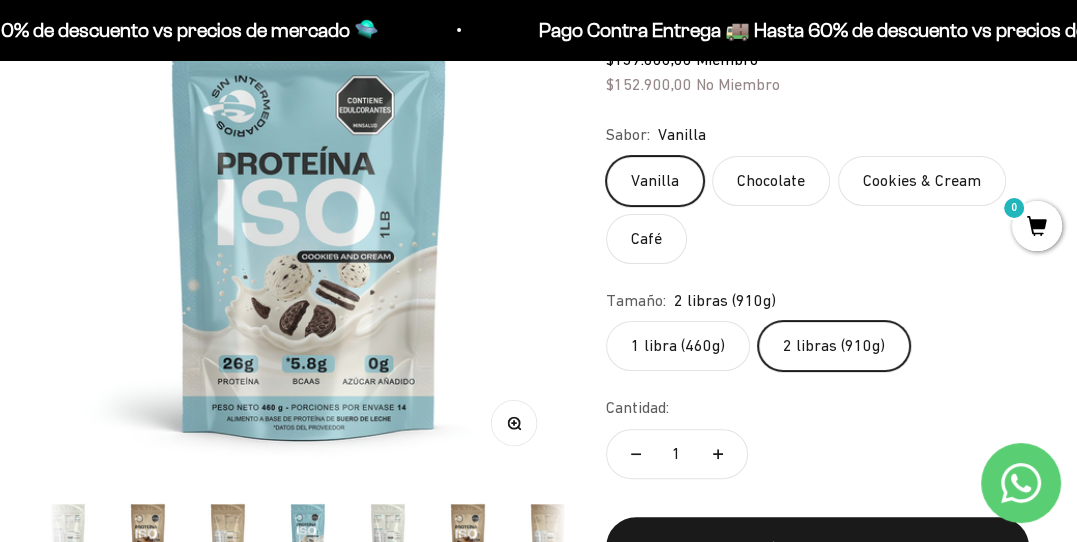 click at bounding box center (309, 216) 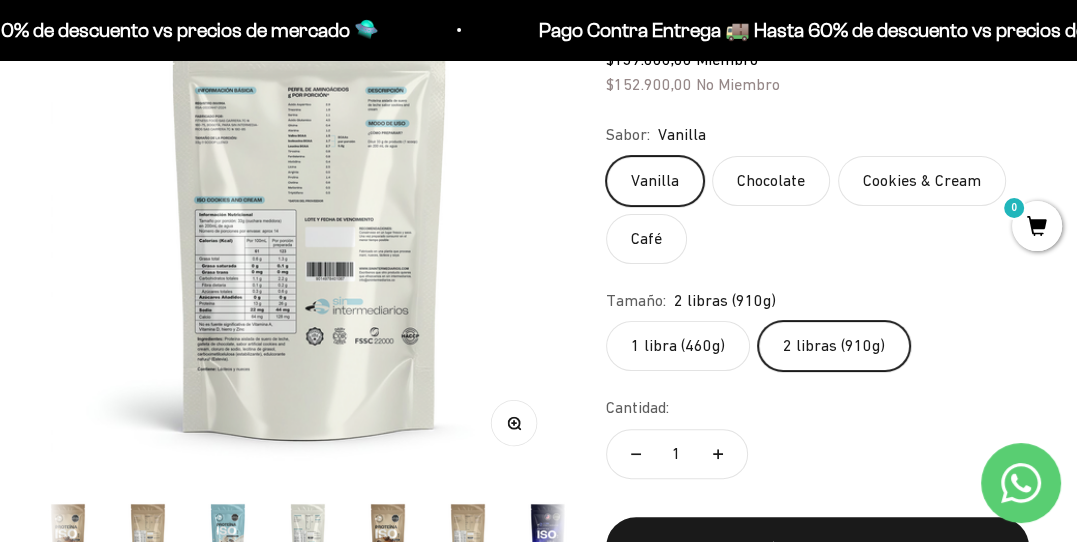 click at bounding box center [310, 216] 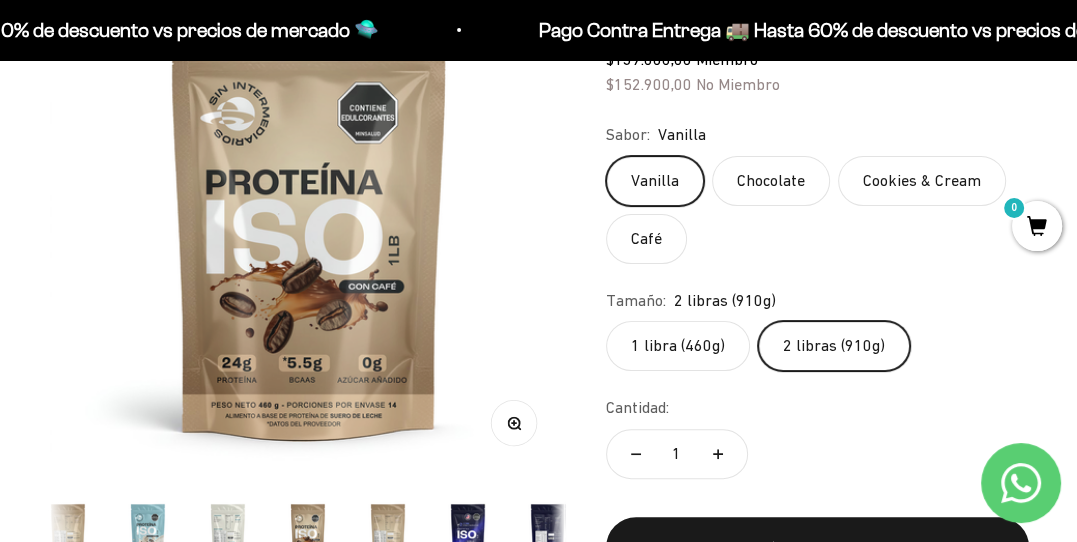 click at bounding box center [309, 216] 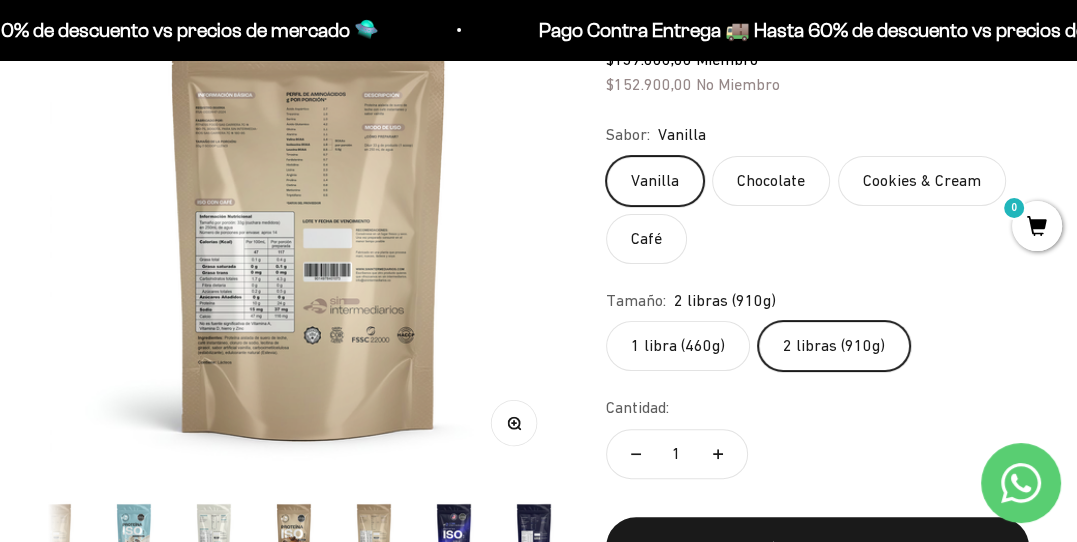 click at bounding box center (309, 216) 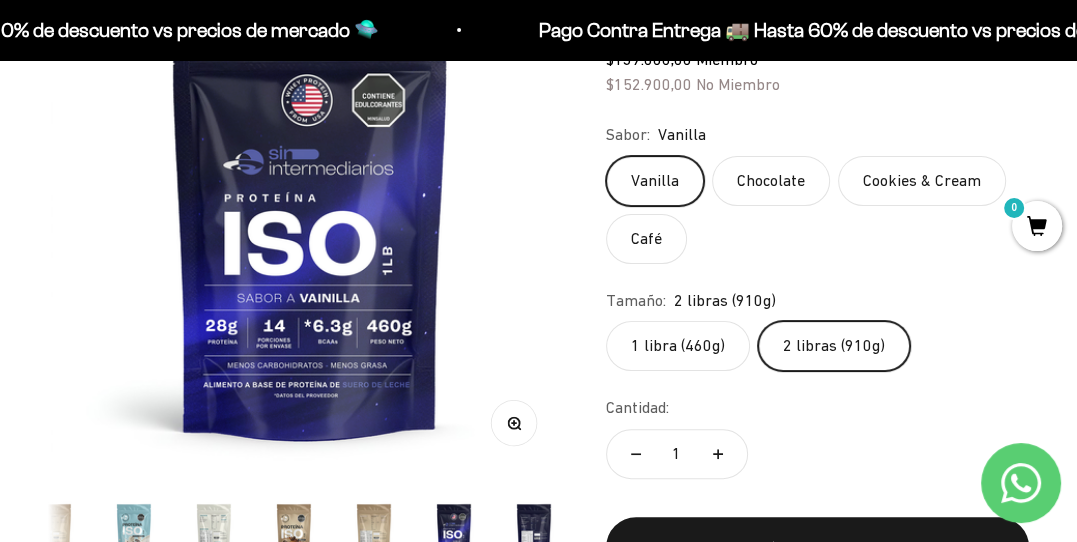 click at bounding box center [310, 216] 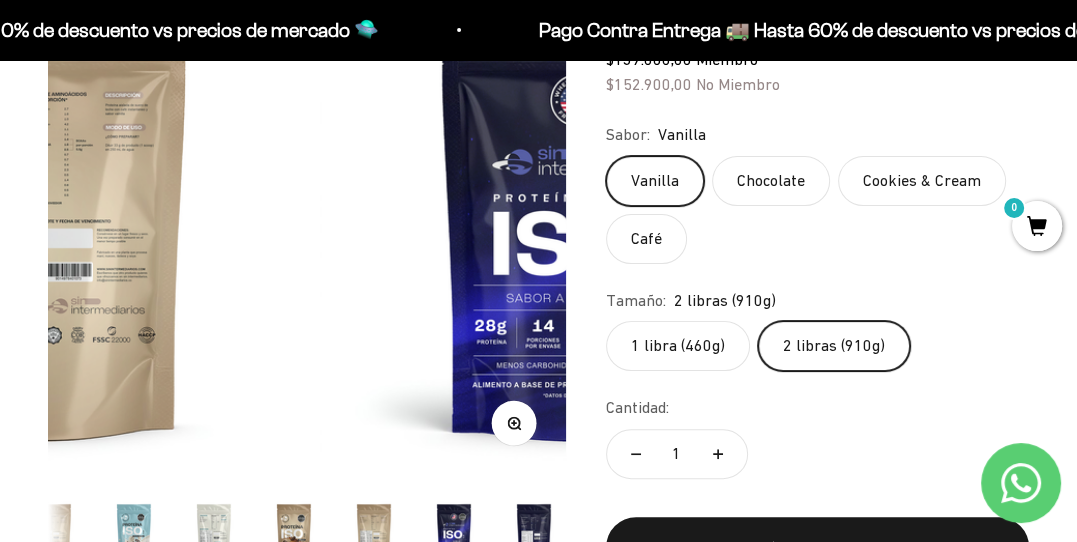 scroll, scrollTop: 0, scrollLeft: 7412, axis: horizontal 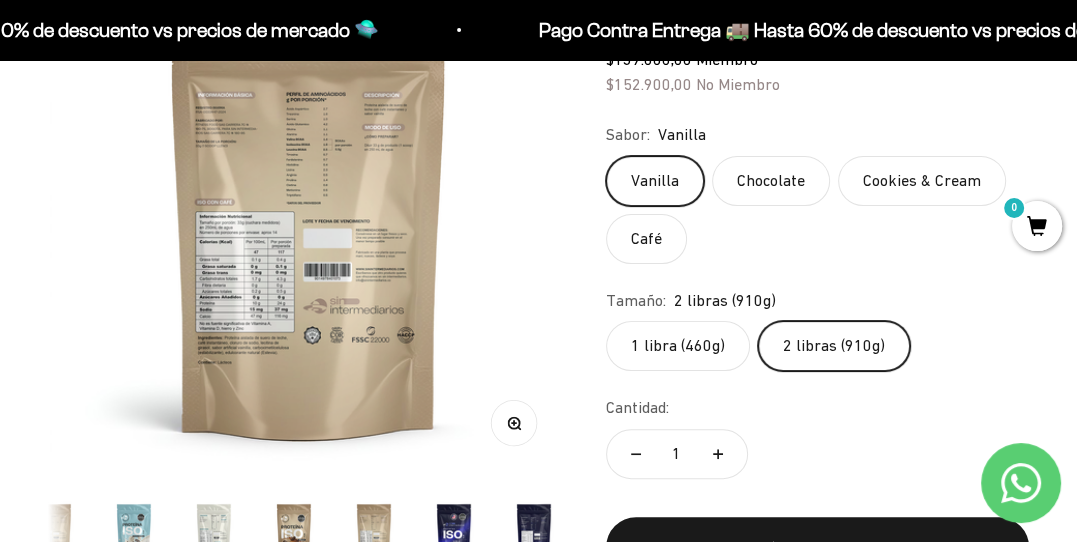 click at bounding box center (309, 216) 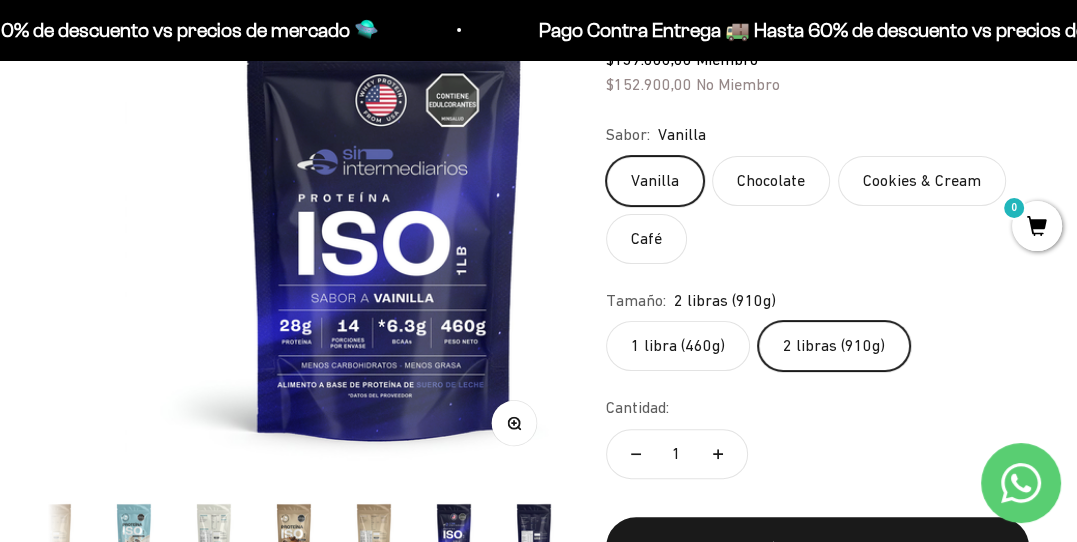scroll, scrollTop: 0, scrollLeft: 7940, axis: horizontal 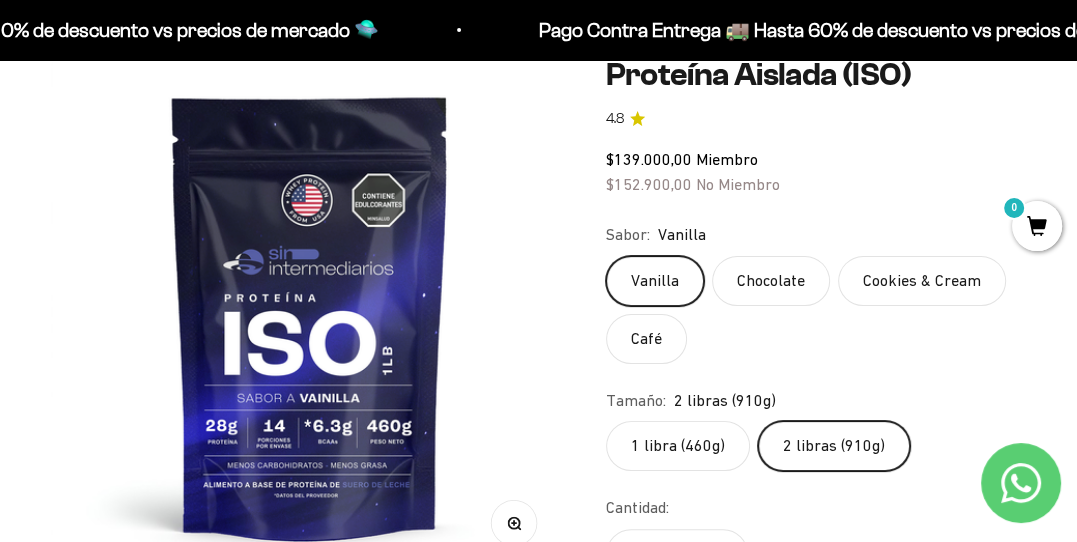 click 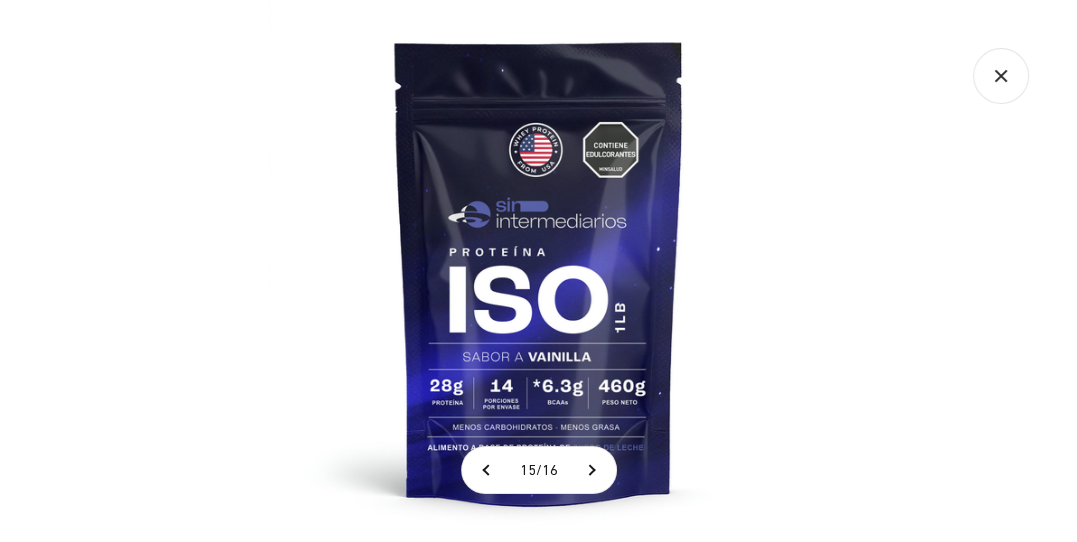 click at bounding box center [539, 271] 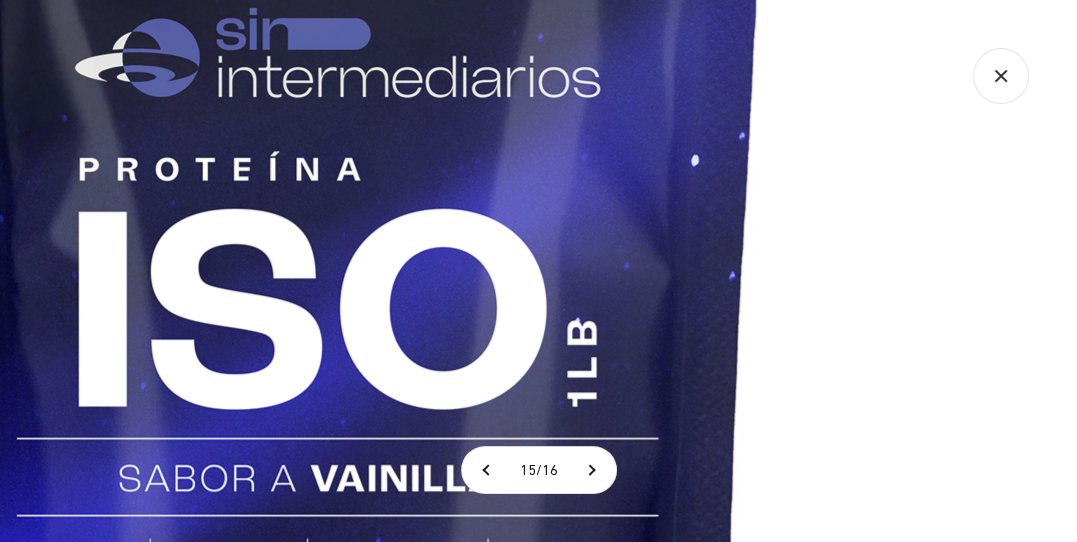 click at bounding box center [343, 225] 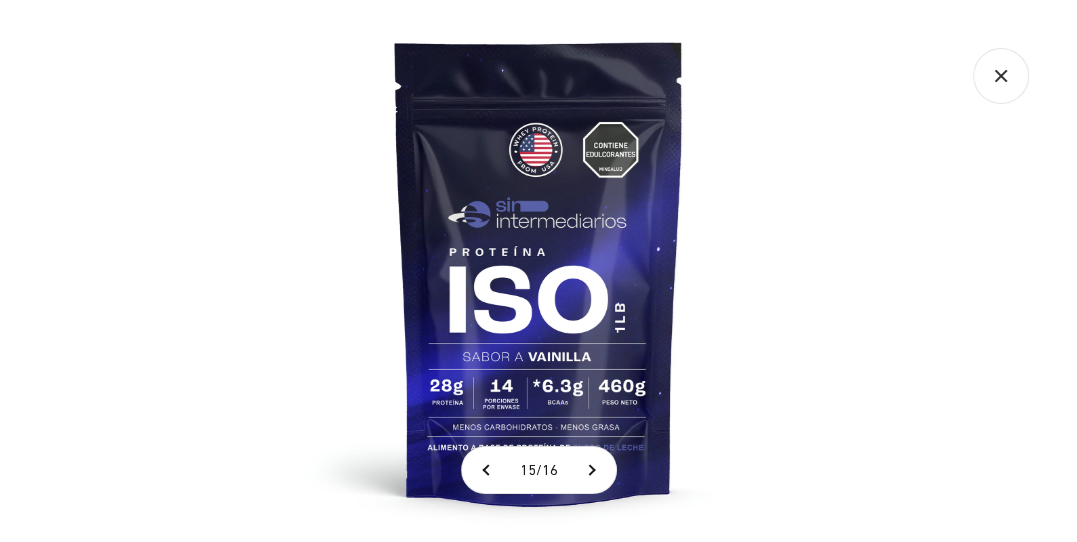 click 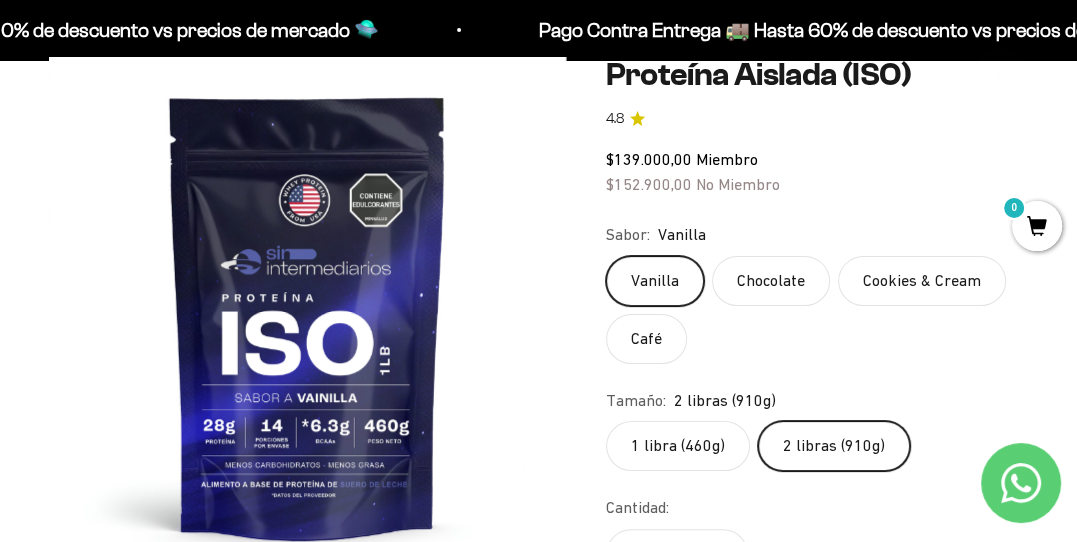 scroll, scrollTop: 202, scrollLeft: 0, axis: vertical 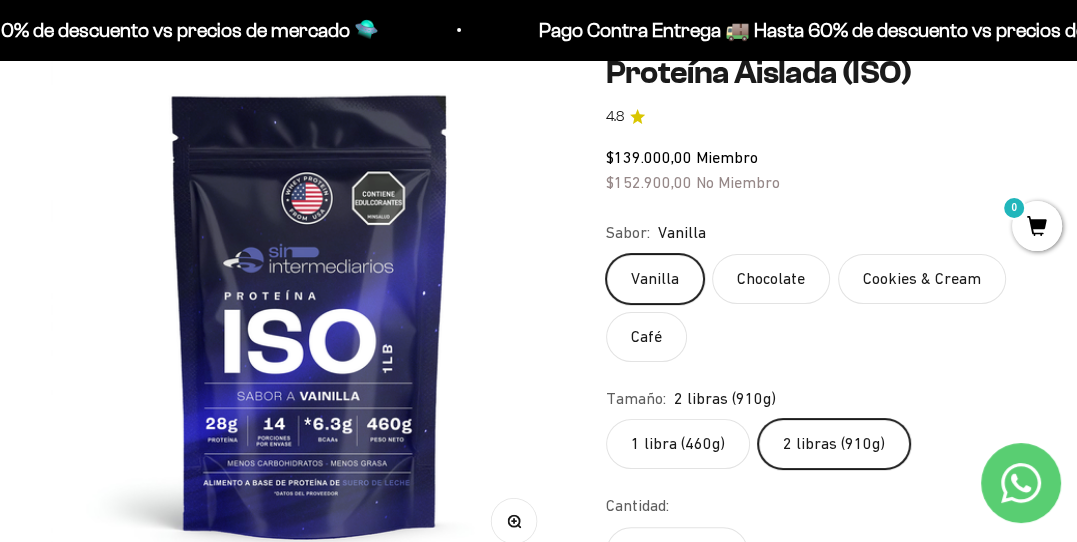 click at bounding box center (310, 314) 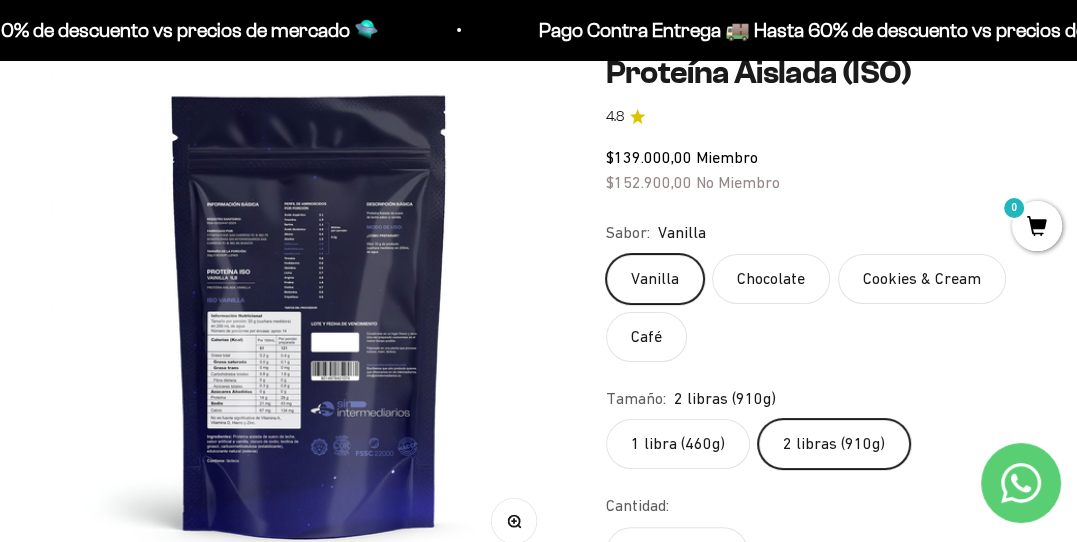 click at bounding box center [310, 314] 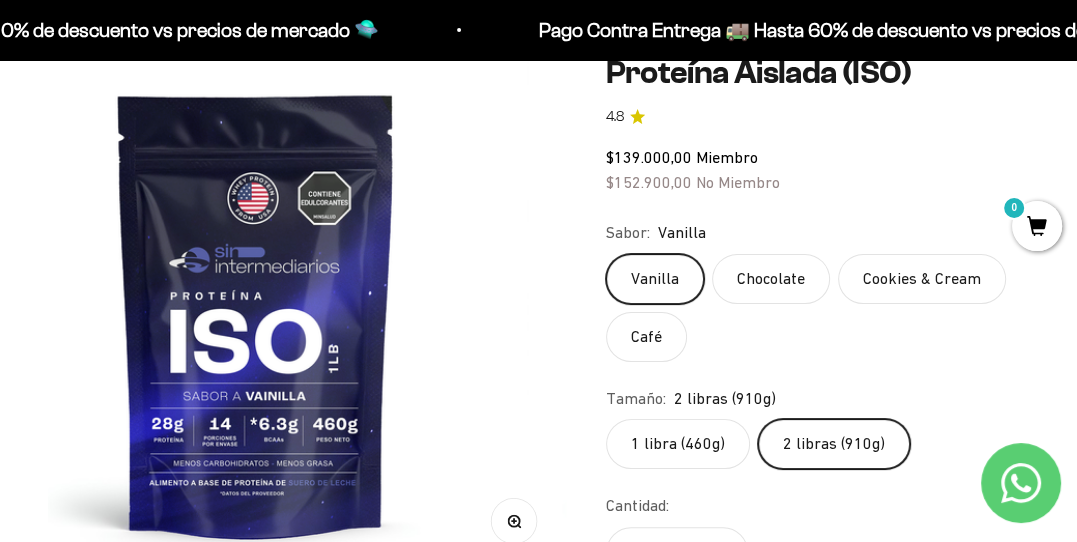 scroll, scrollTop: 0, scrollLeft: 7940, axis: horizontal 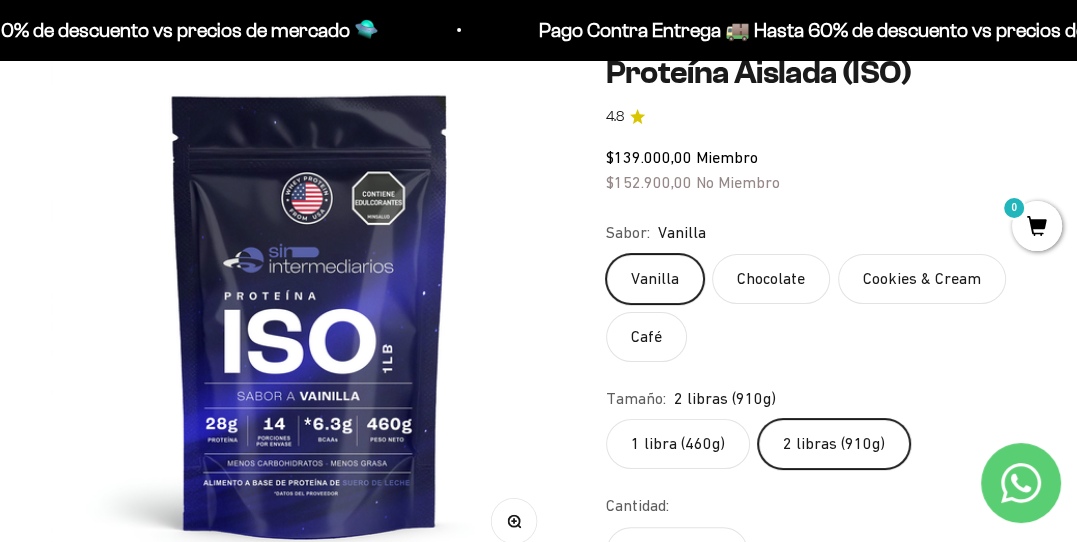 click at bounding box center (310, 314) 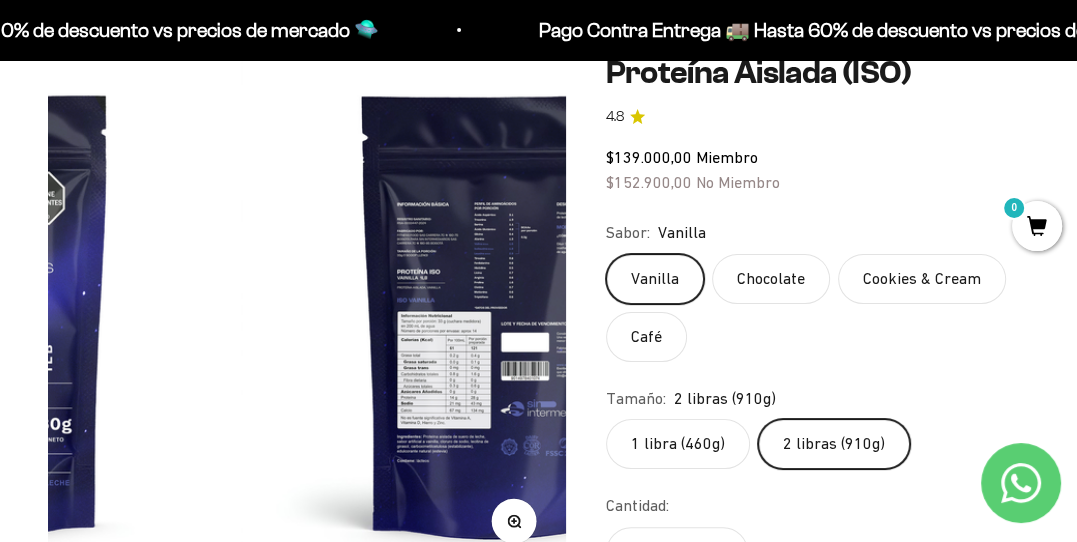 scroll, scrollTop: 0, scrollLeft: 8470, axis: horizontal 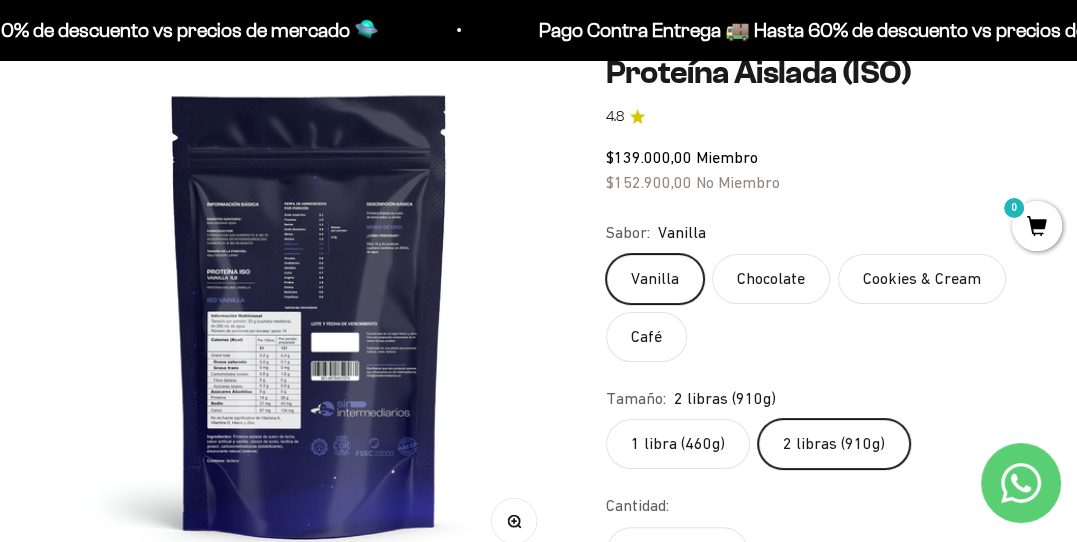 click 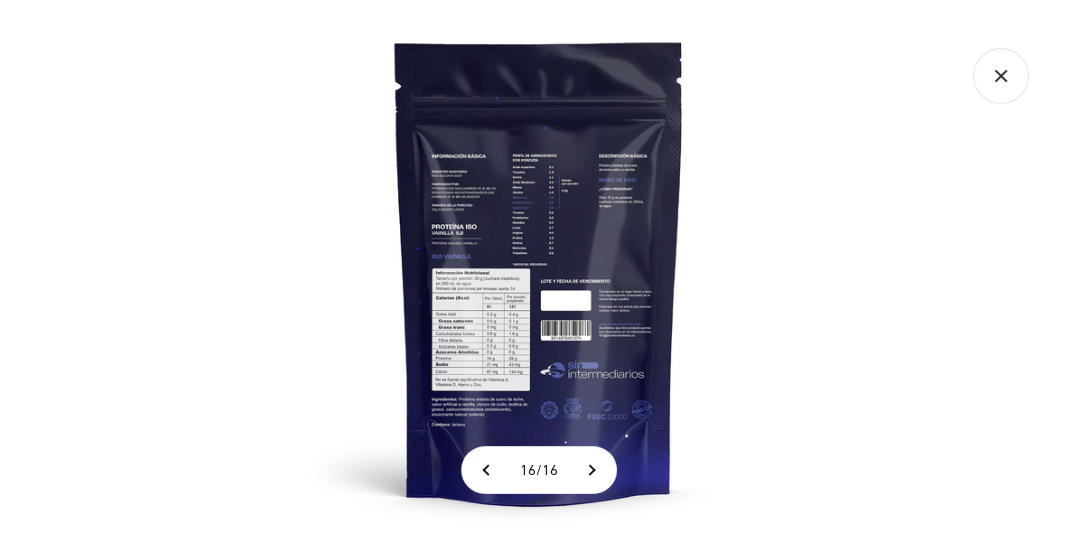 click at bounding box center (539, 271) 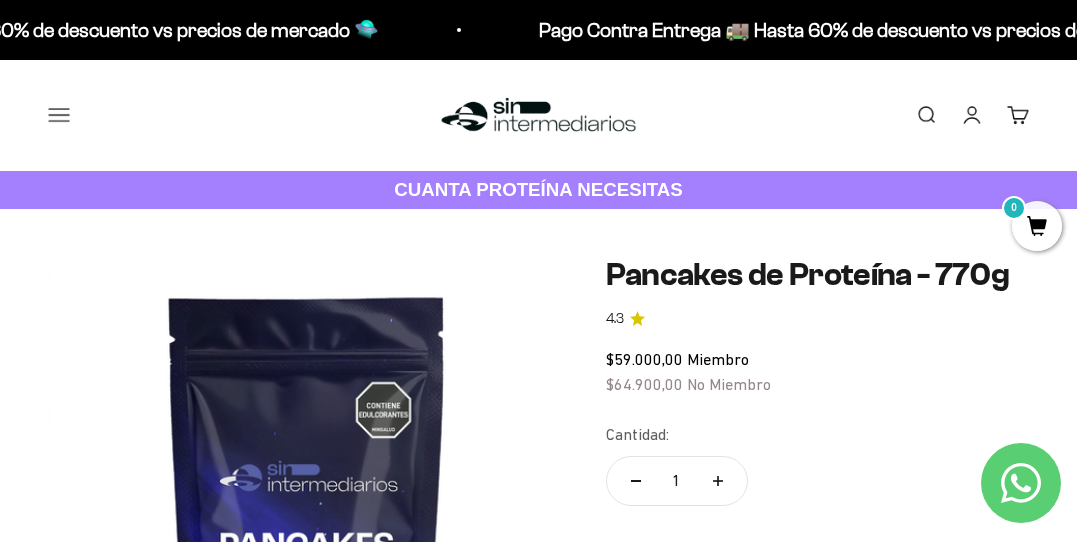 scroll, scrollTop: 0, scrollLeft: 0, axis: both 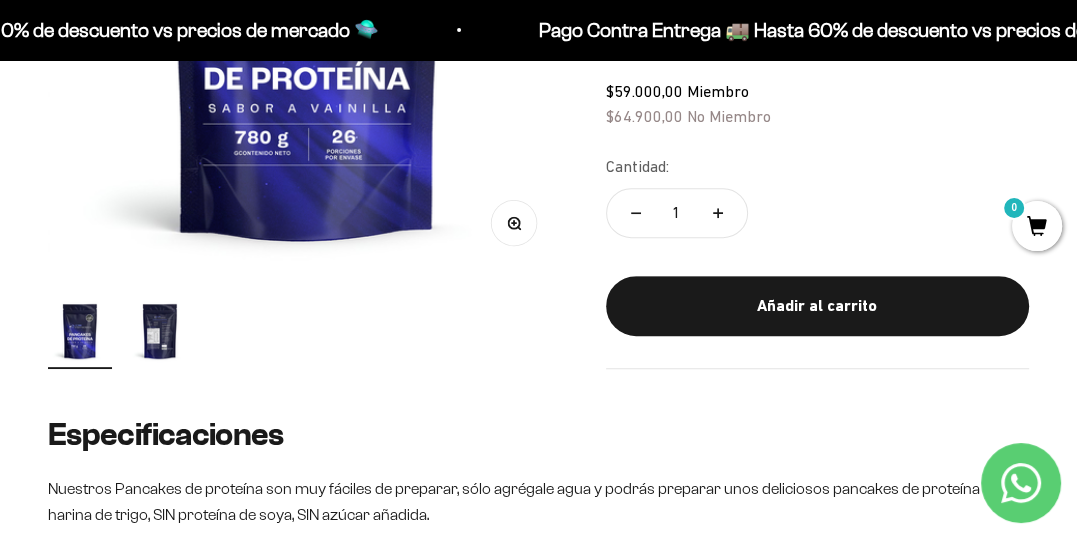 click at bounding box center (160, 331) 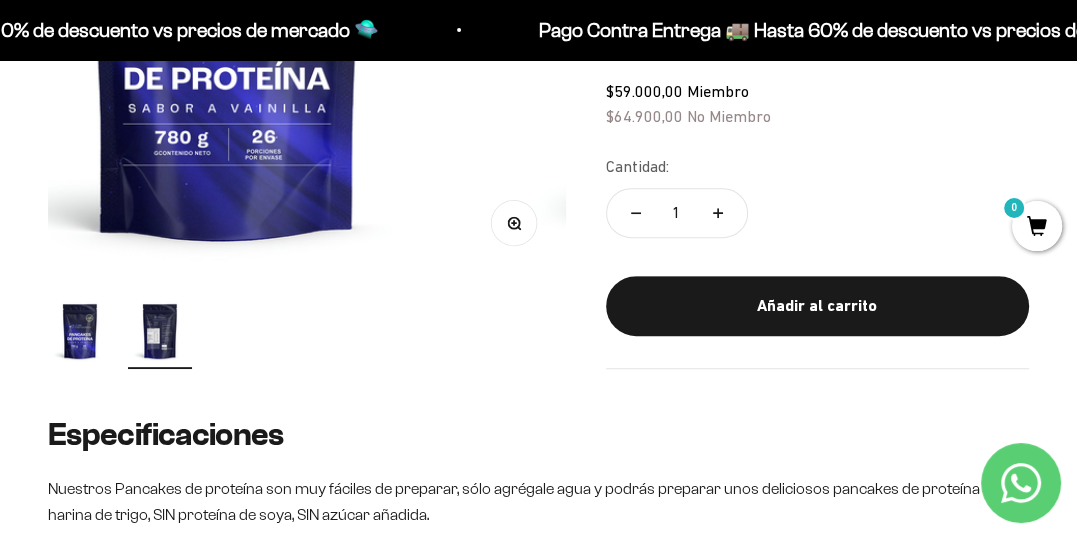scroll, scrollTop: 0, scrollLeft: 528, axis: horizontal 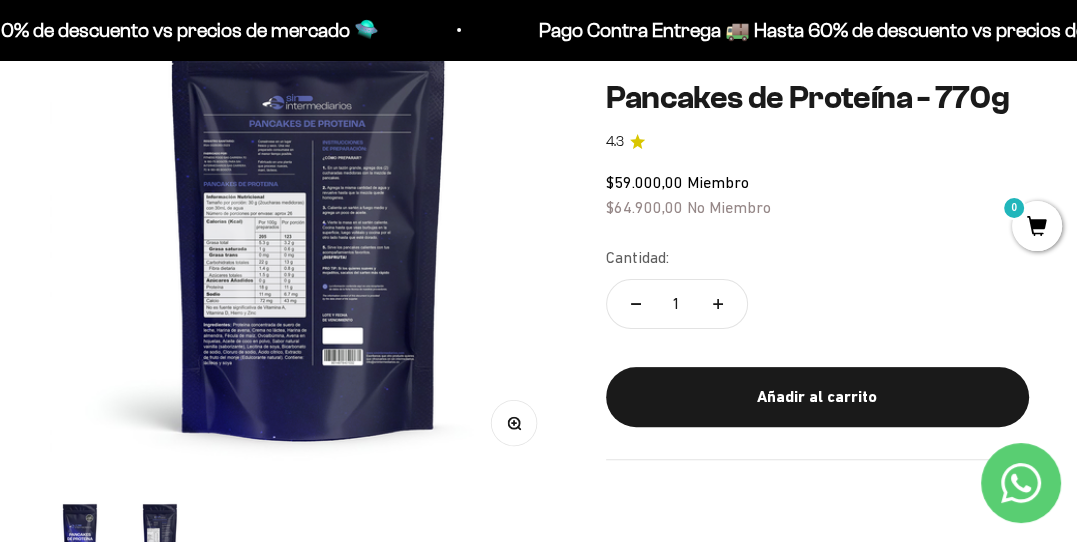 click on "Zoom" at bounding box center [513, 422] 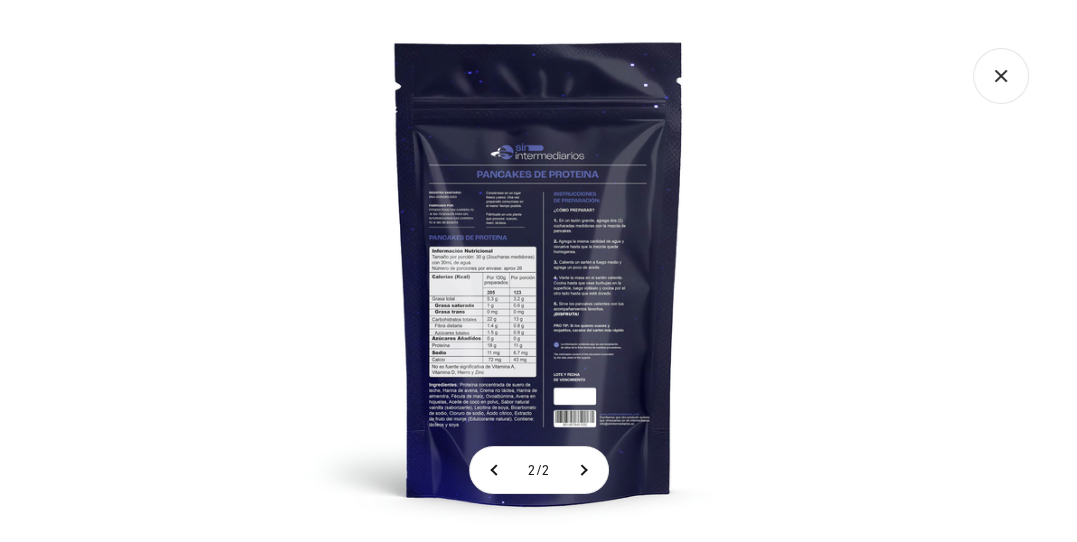 click at bounding box center [539, 271] 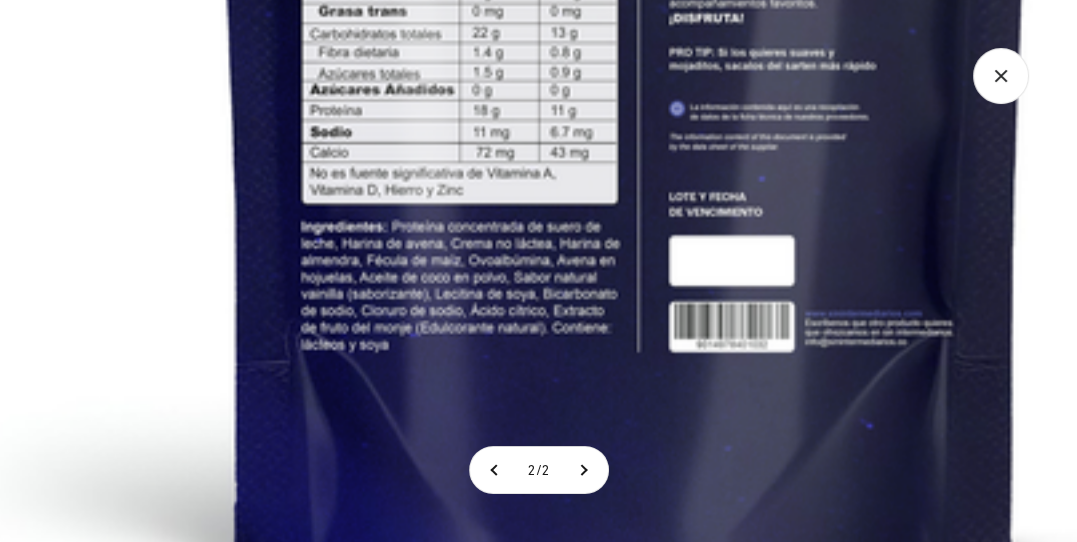 click at bounding box center [626, -109] 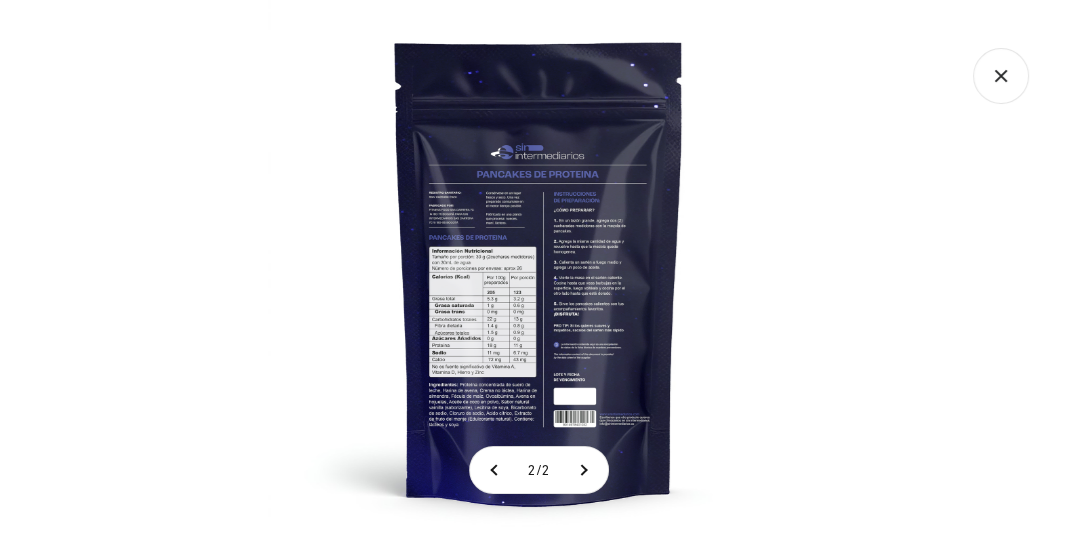 click at bounding box center (539, 271) 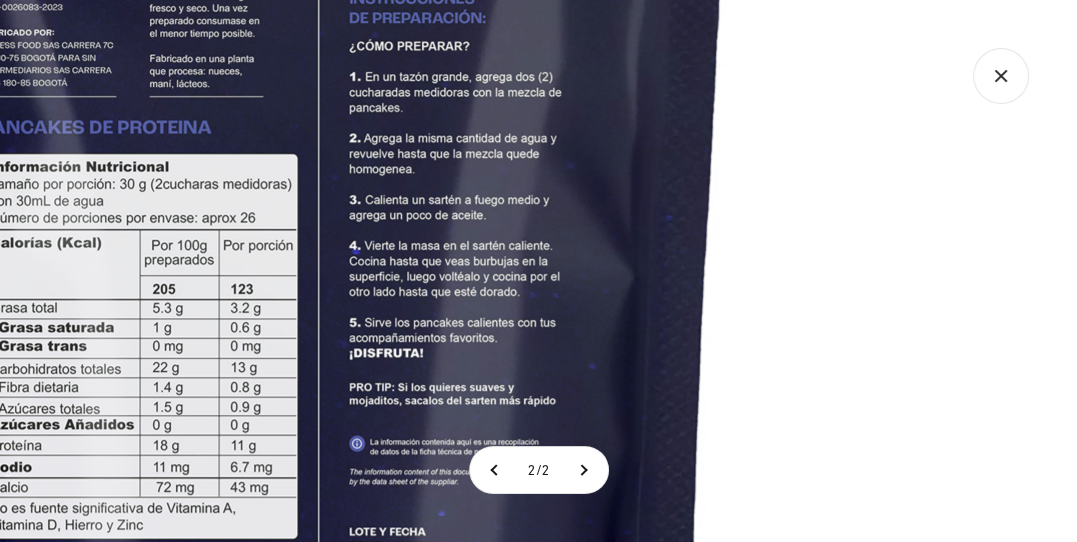 click at bounding box center [306, 226] 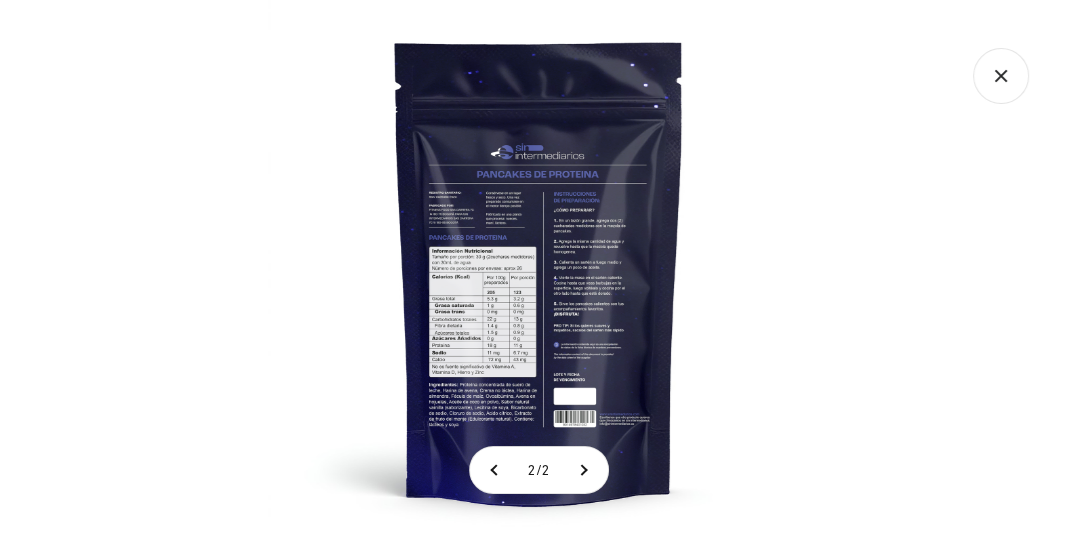 click 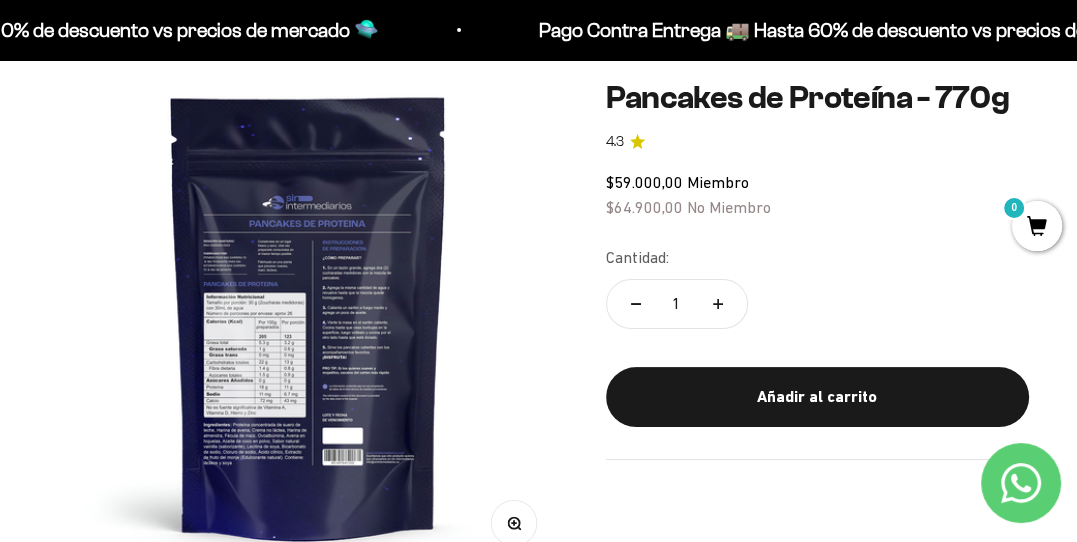scroll, scrollTop: 200, scrollLeft: 0, axis: vertical 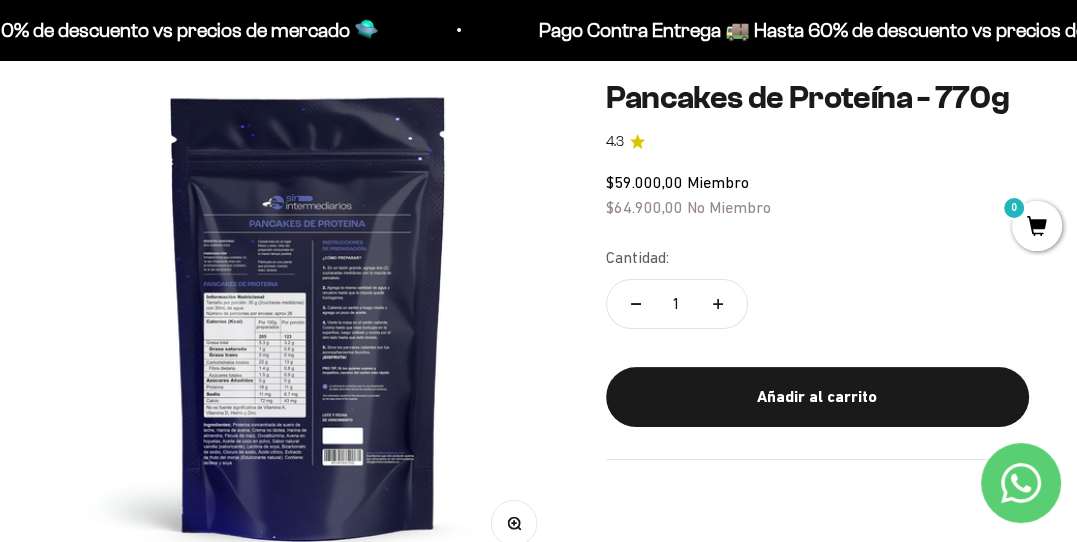 click at bounding box center (309, 316) 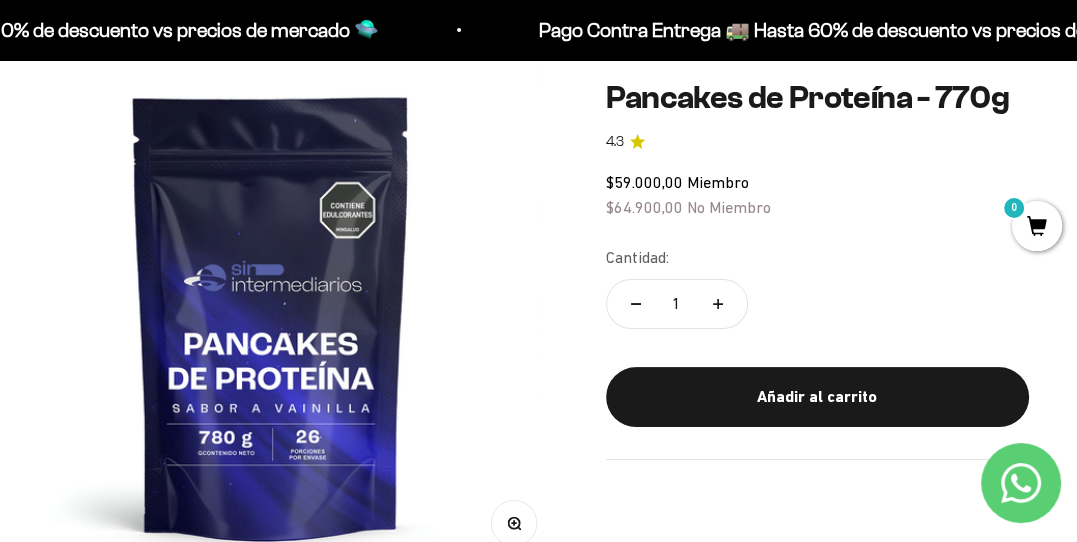 scroll, scrollTop: 0, scrollLeft: 0, axis: both 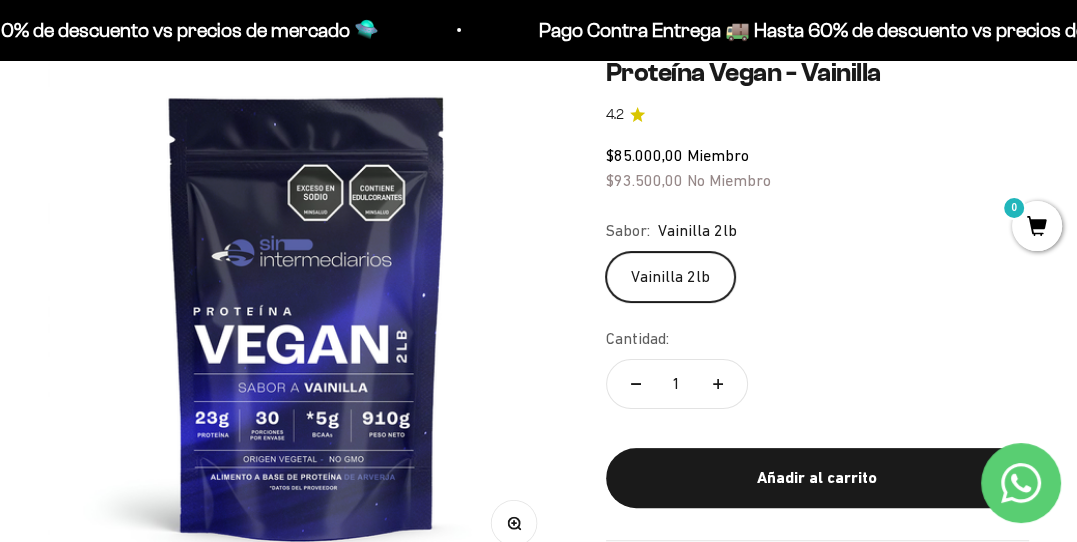 click on "Zoom" at bounding box center [513, 522] 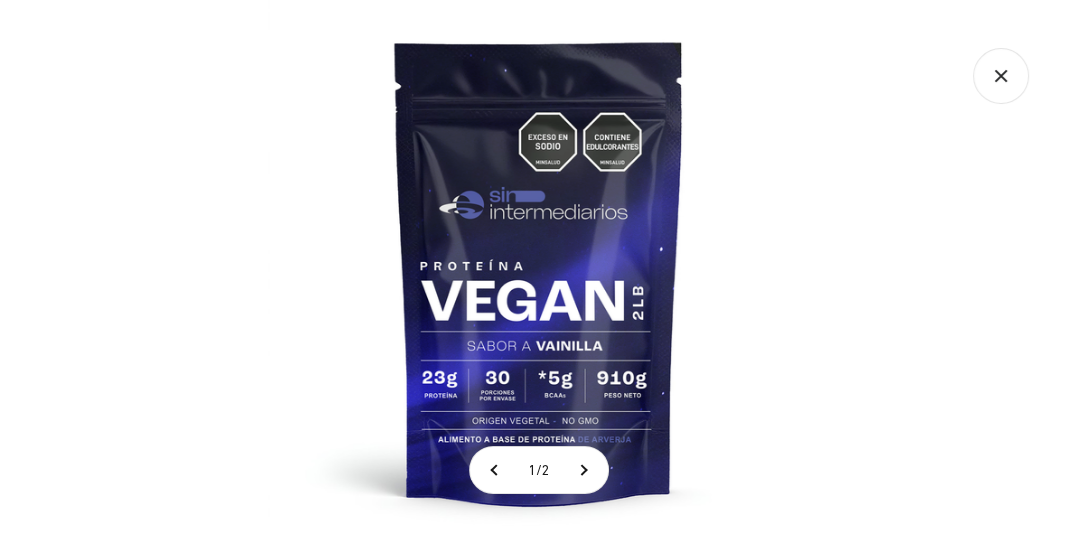 click at bounding box center (539, 271) 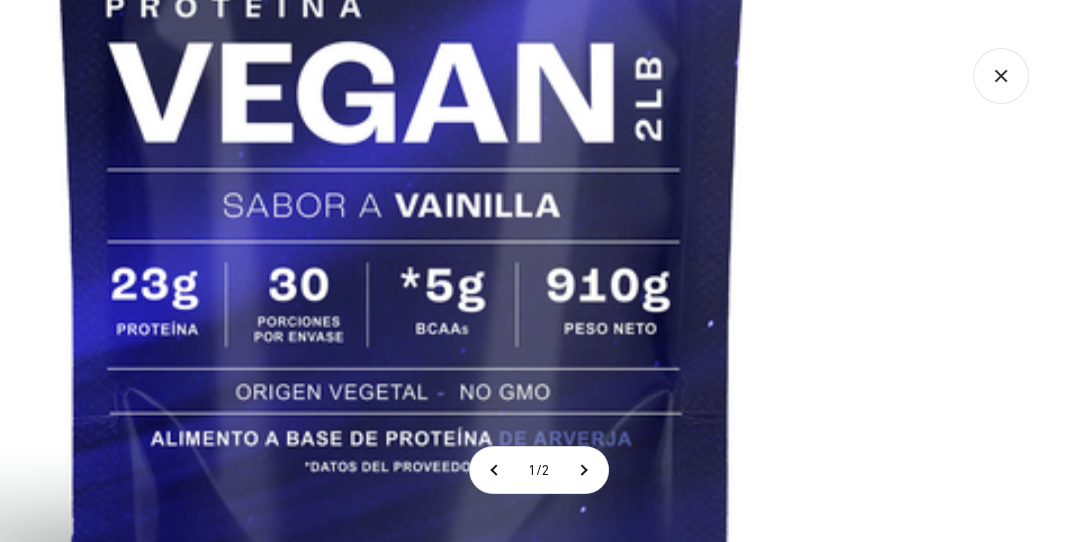 click 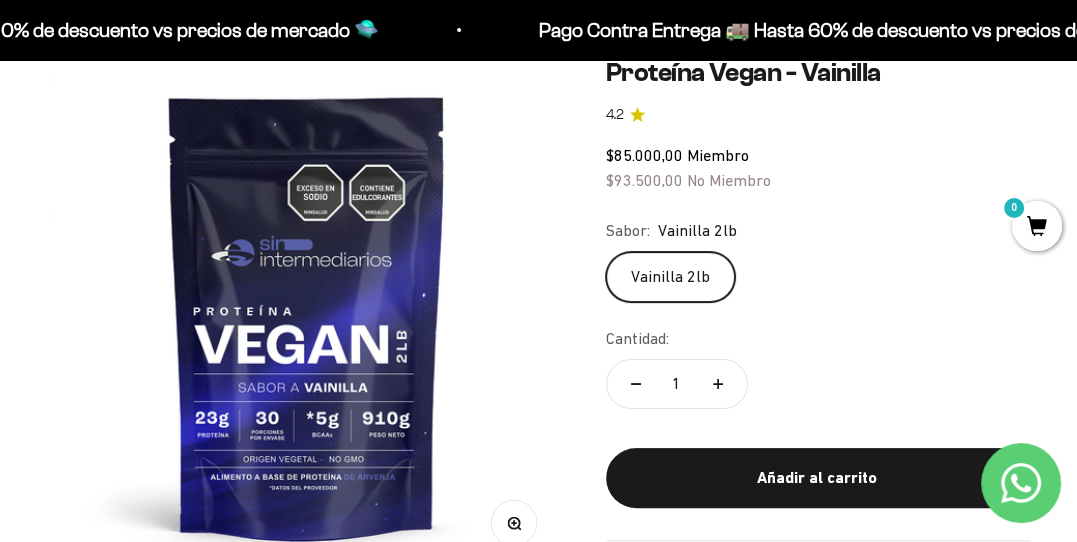 scroll, scrollTop: 202, scrollLeft: 0, axis: vertical 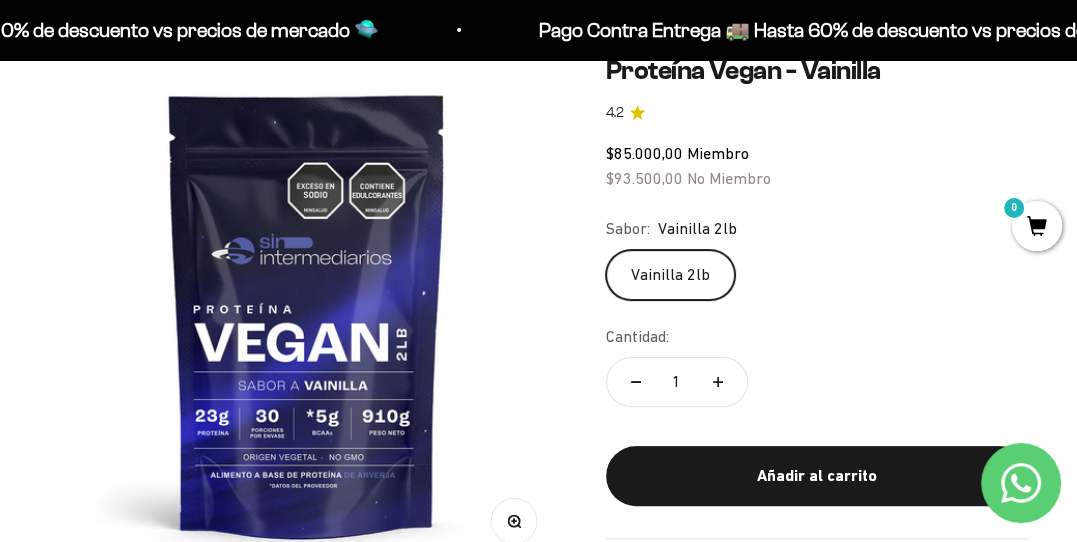 click at bounding box center [307, 314] 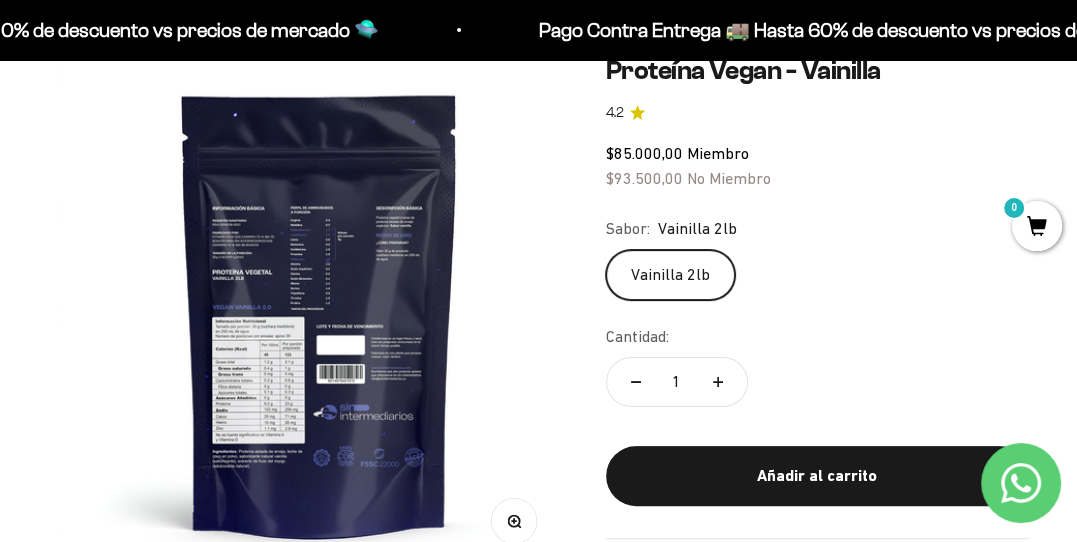 scroll, scrollTop: 0, scrollLeft: 528, axis: horizontal 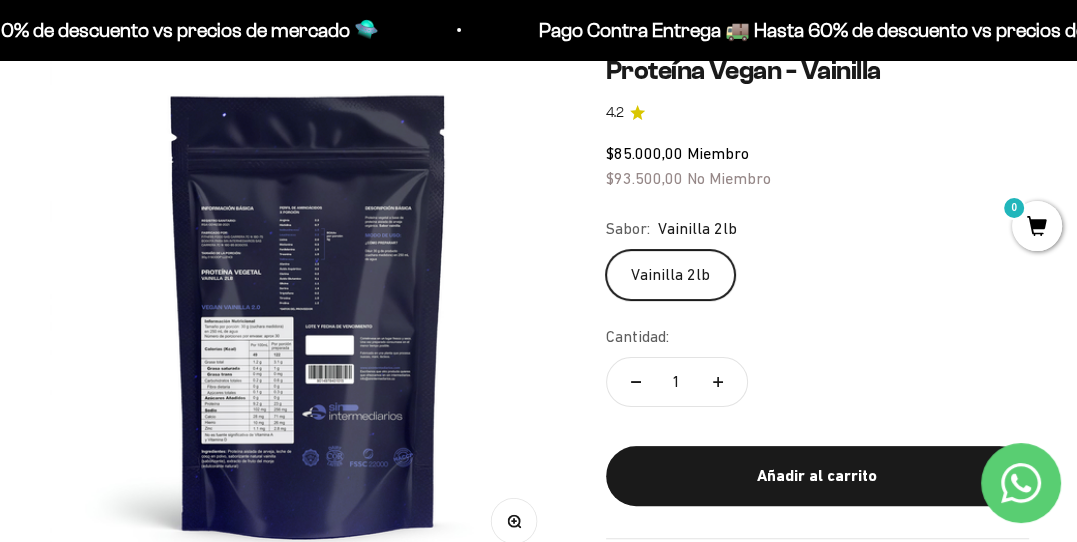 click at bounding box center (309, 314) 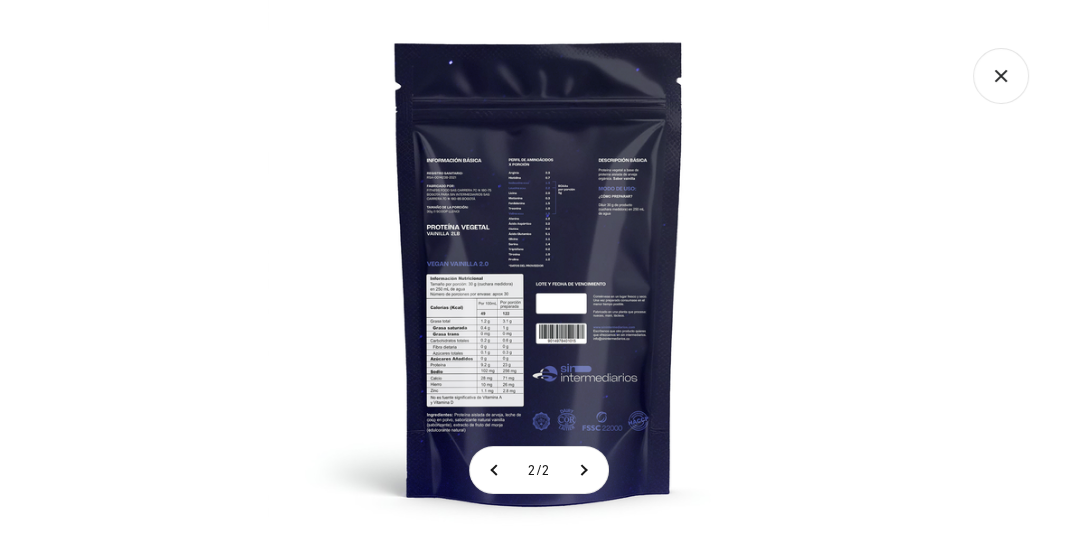 click at bounding box center (539, 271) 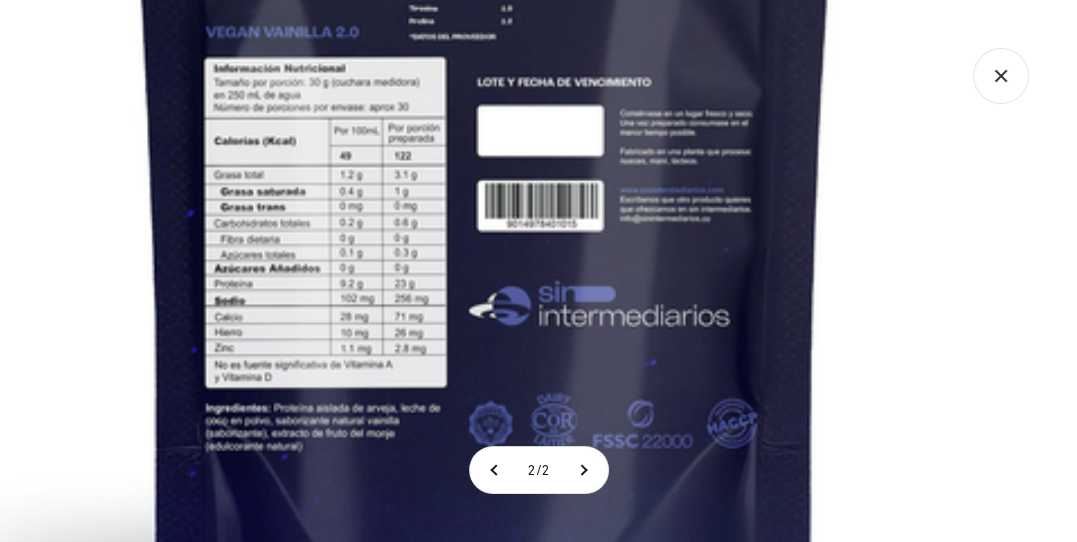 click 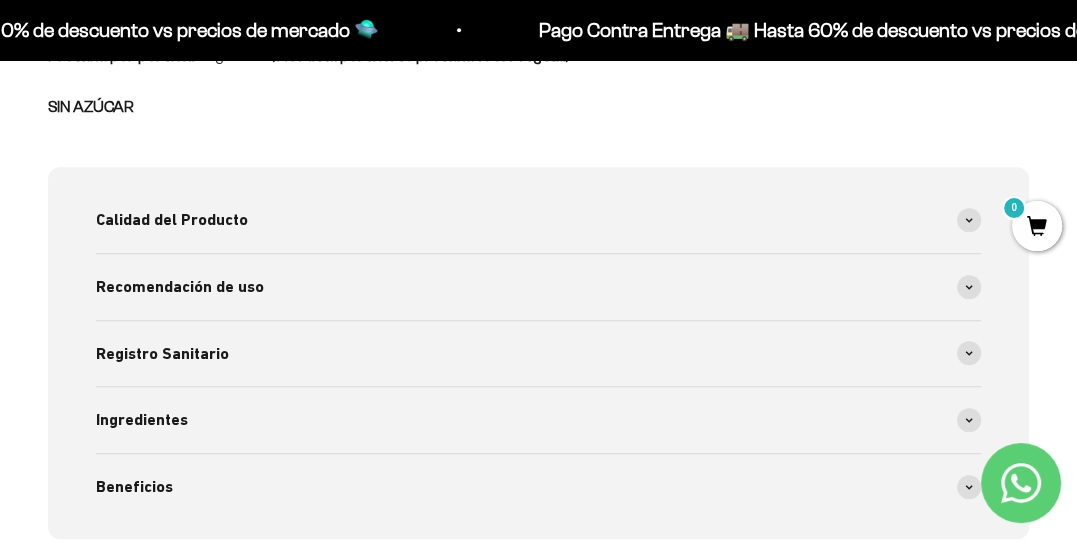 scroll, scrollTop: 1302, scrollLeft: 0, axis: vertical 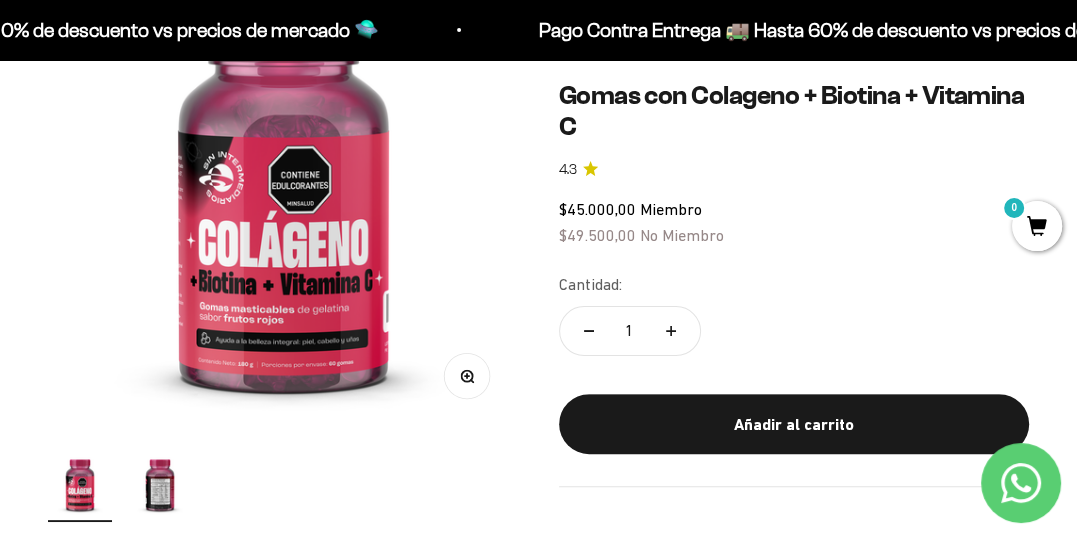click on "Zoom" at bounding box center [466, 375] 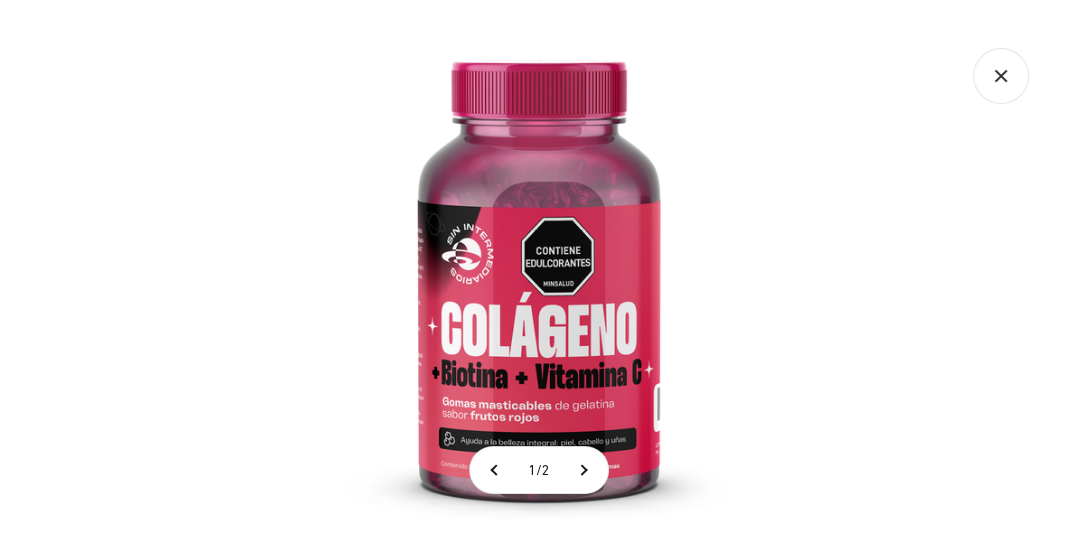click at bounding box center (539, 271) 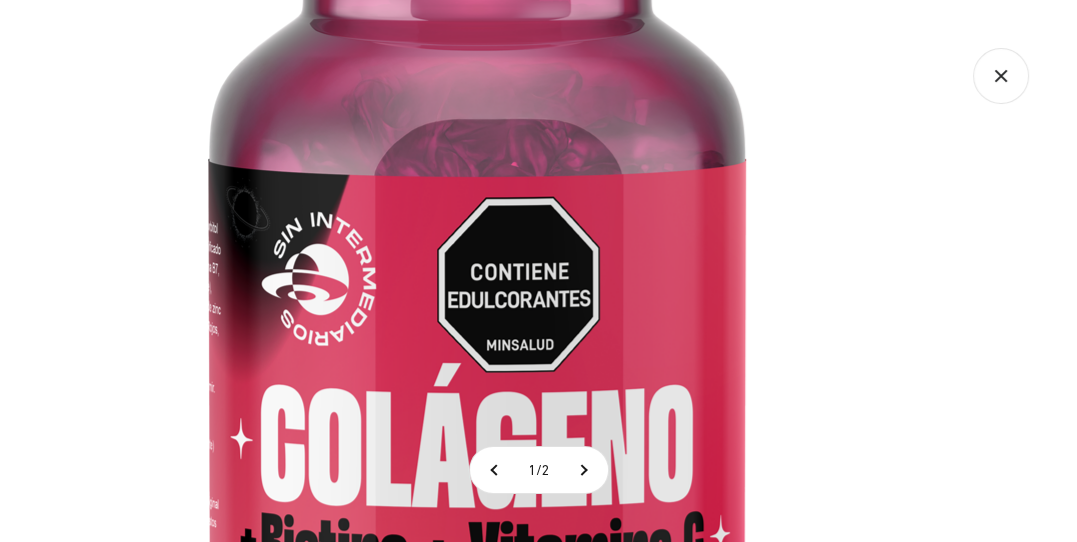 click at bounding box center [477, 317] 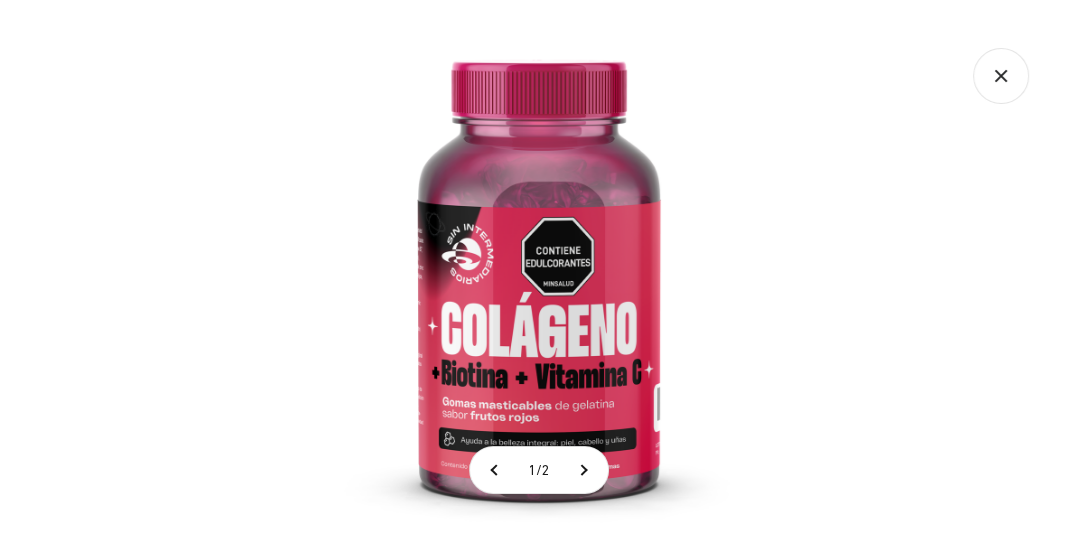 click 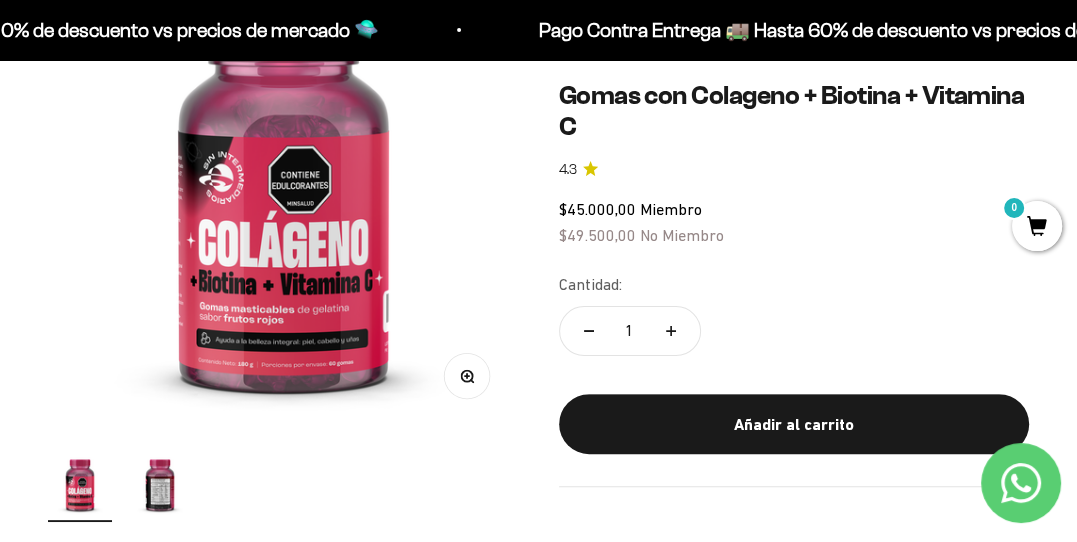 click at bounding box center [160, 484] 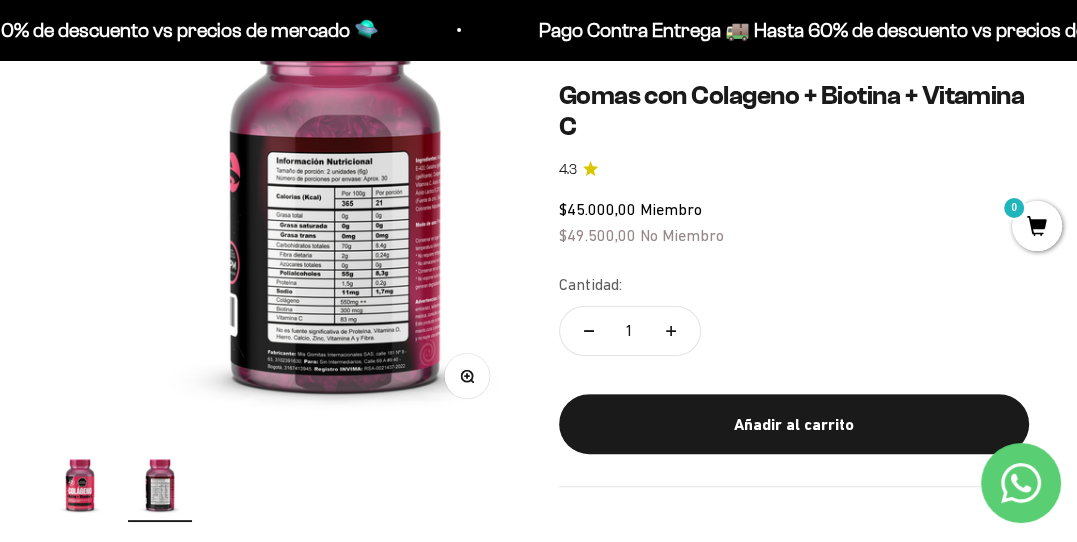 scroll, scrollTop: 0, scrollLeft: 482, axis: horizontal 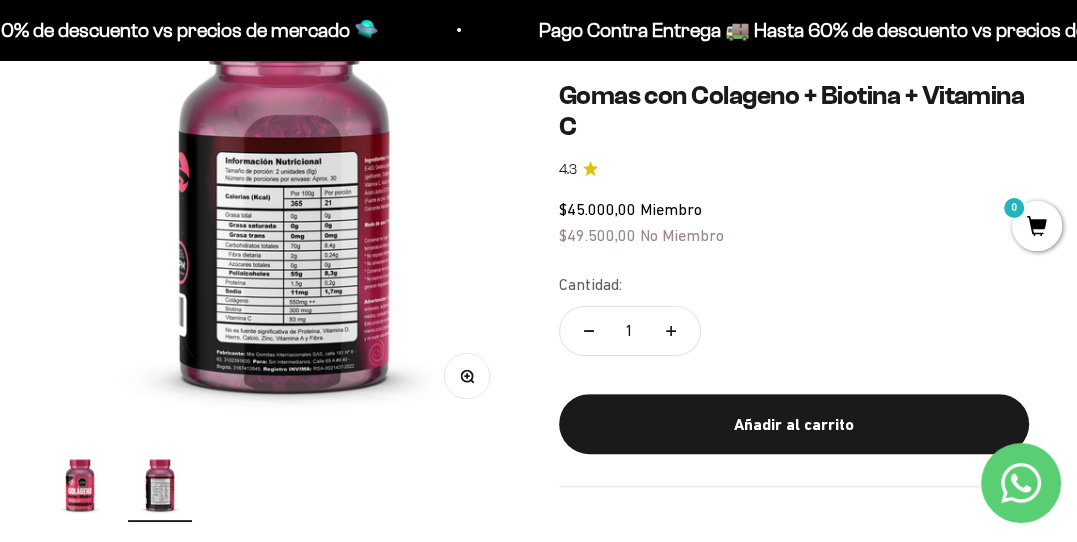 click on "Zoom" at bounding box center (466, 375) 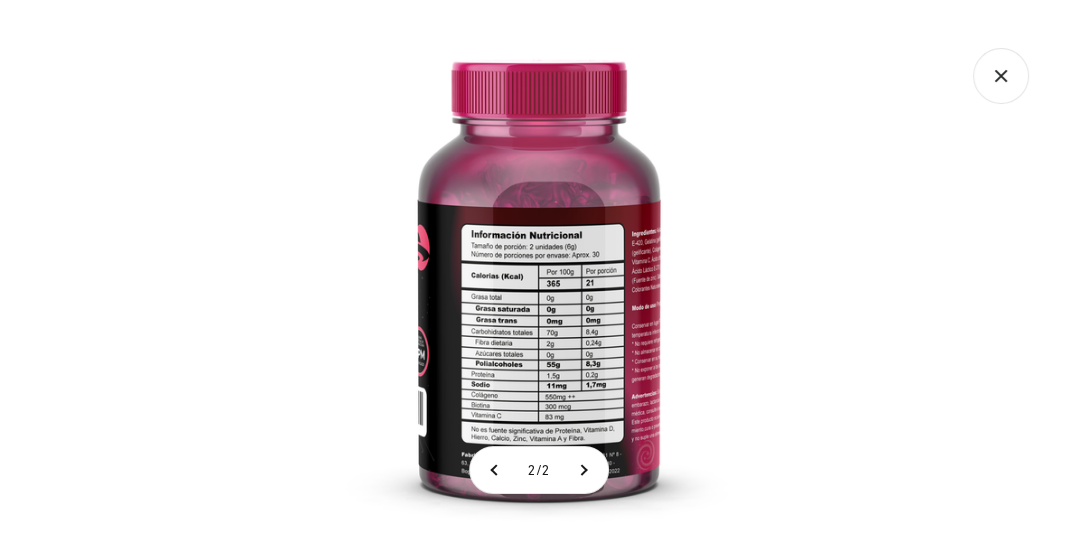 click at bounding box center [539, 271] 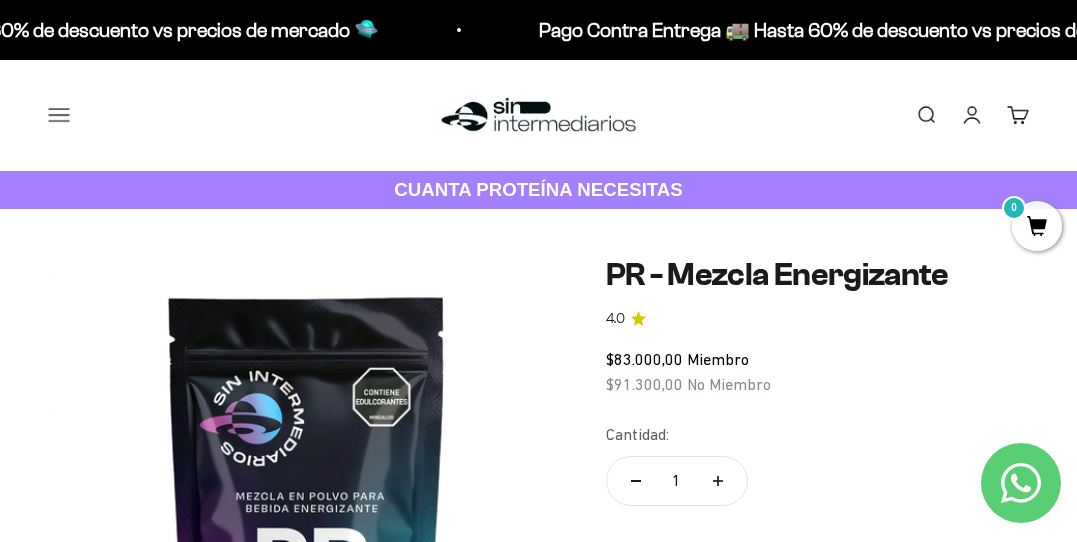 scroll, scrollTop: 0, scrollLeft: 0, axis: both 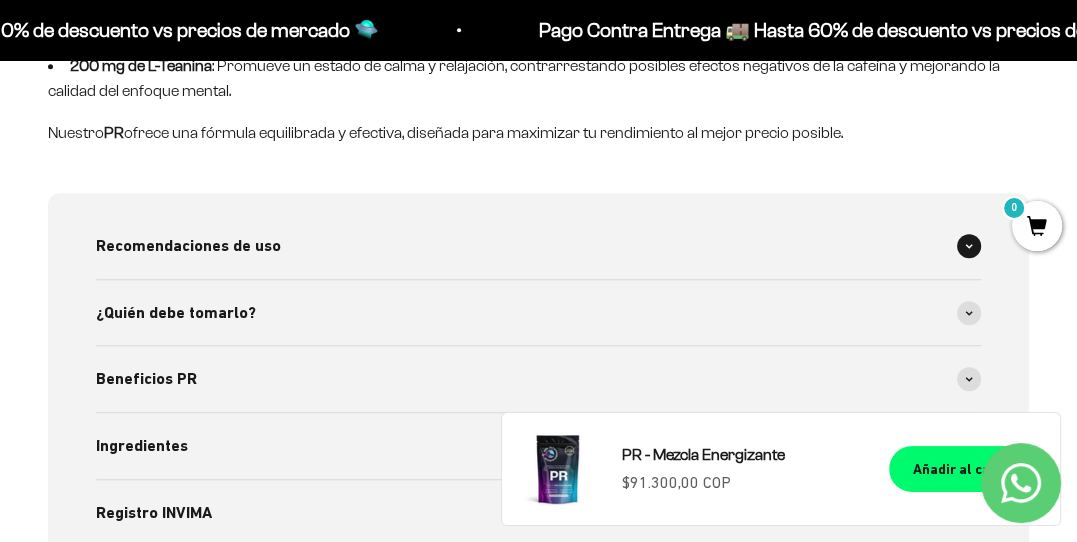 click on "Recomendaciones de uso" at bounding box center (538, 246) 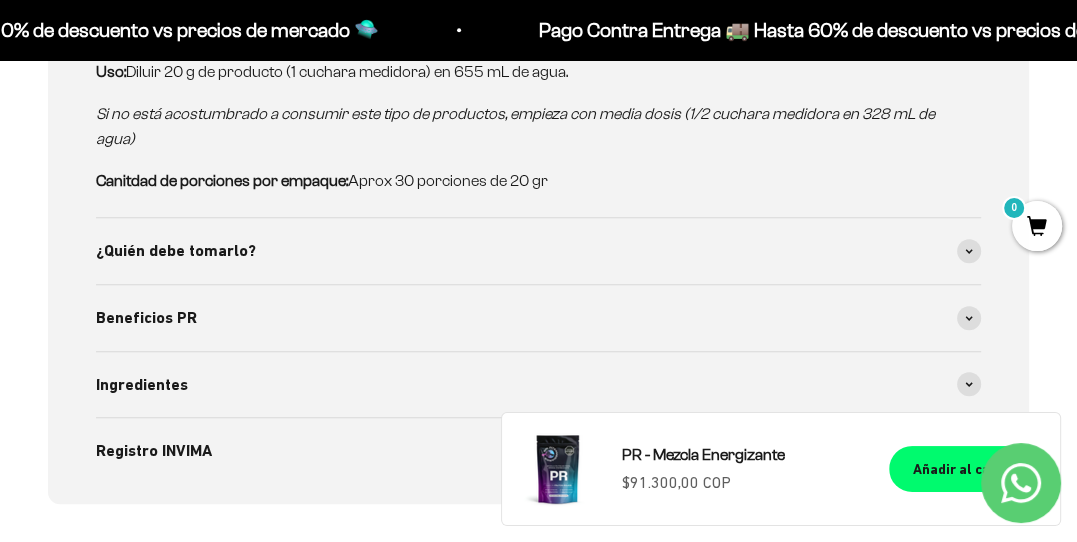 scroll, scrollTop: 1500, scrollLeft: 0, axis: vertical 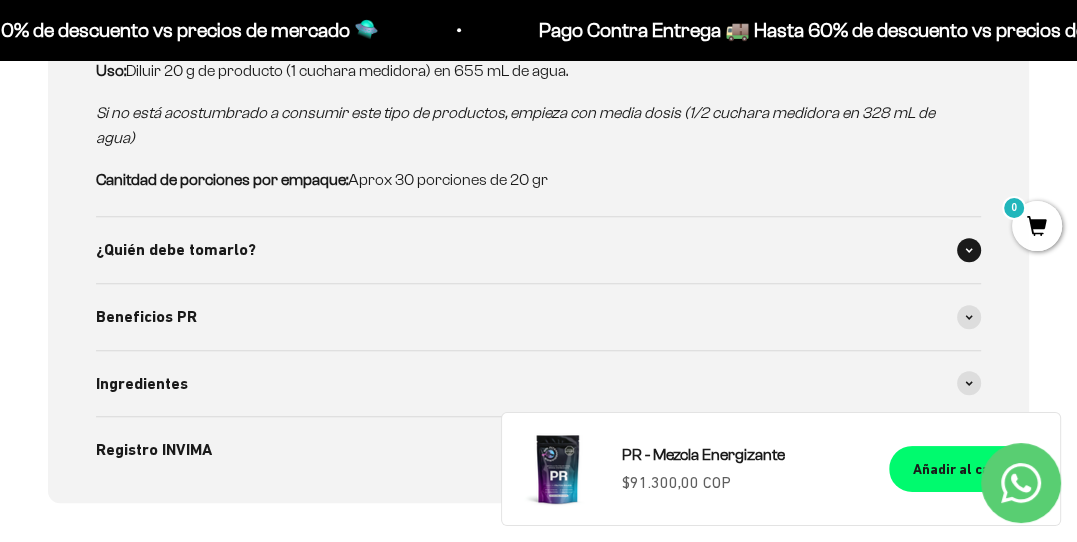click on "¿Quién debe tomarlo?" at bounding box center (538, 250) 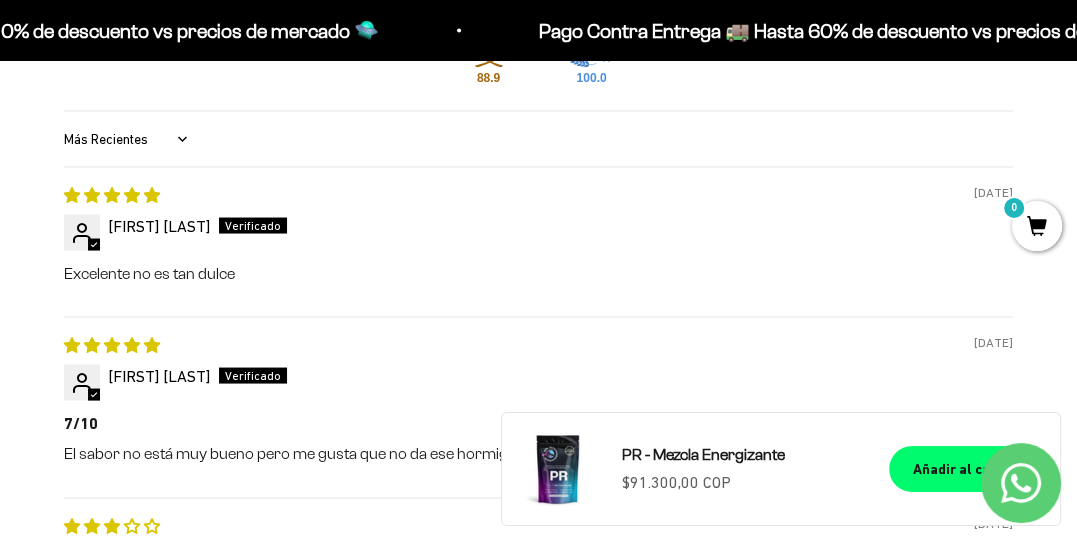 scroll, scrollTop: 2700, scrollLeft: 0, axis: vertical 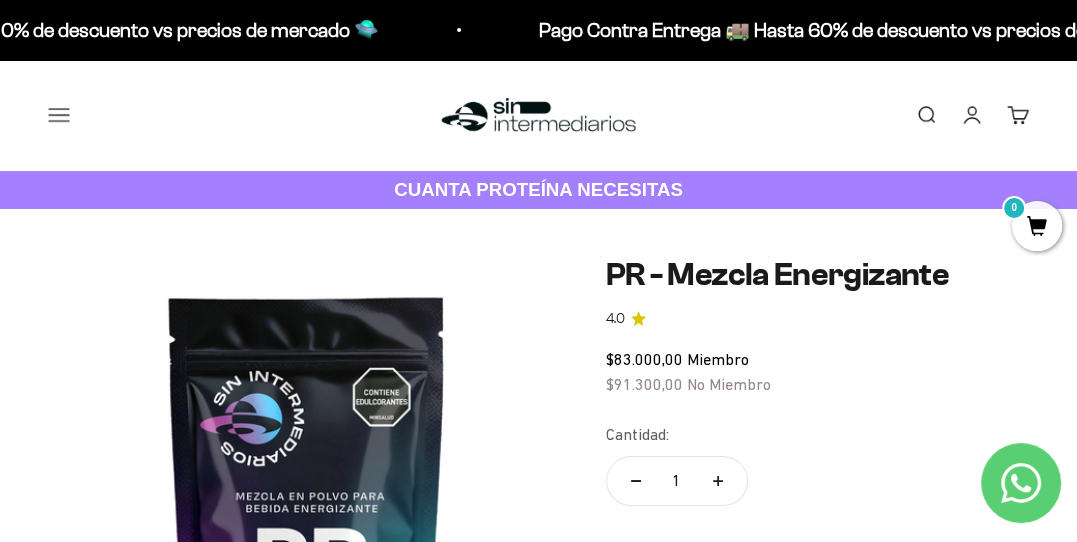 click on "Menú" at bounding box center [59, 115] 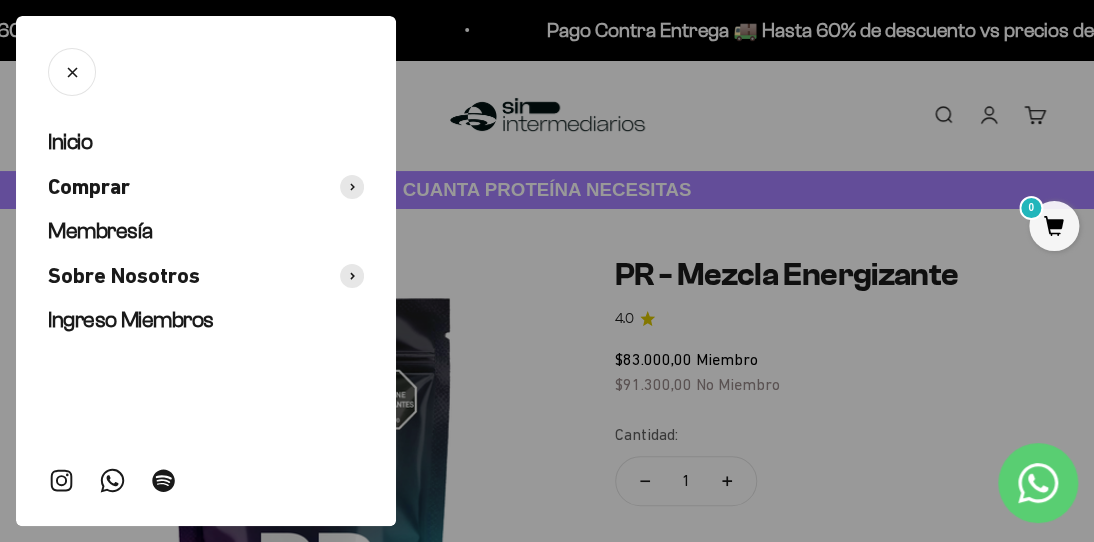 click at bounding box center (547, 271) 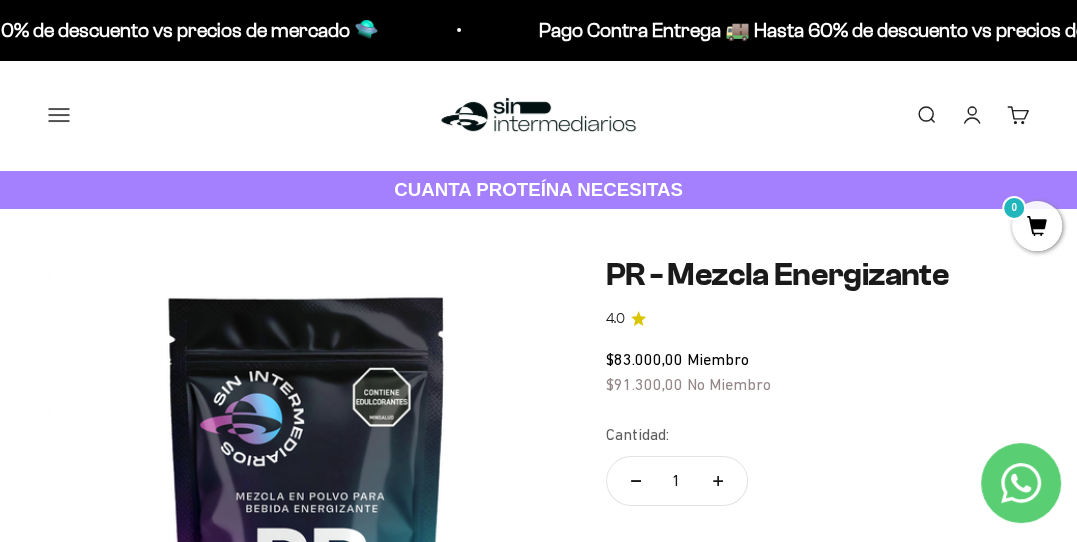 click on "Menú
Buscar
Inicio
Comprar
Proteínas
Ver Todos
Whey
Iso Vegan Pancakes Pre-Entreno 0" at bounding box center (538, 115) 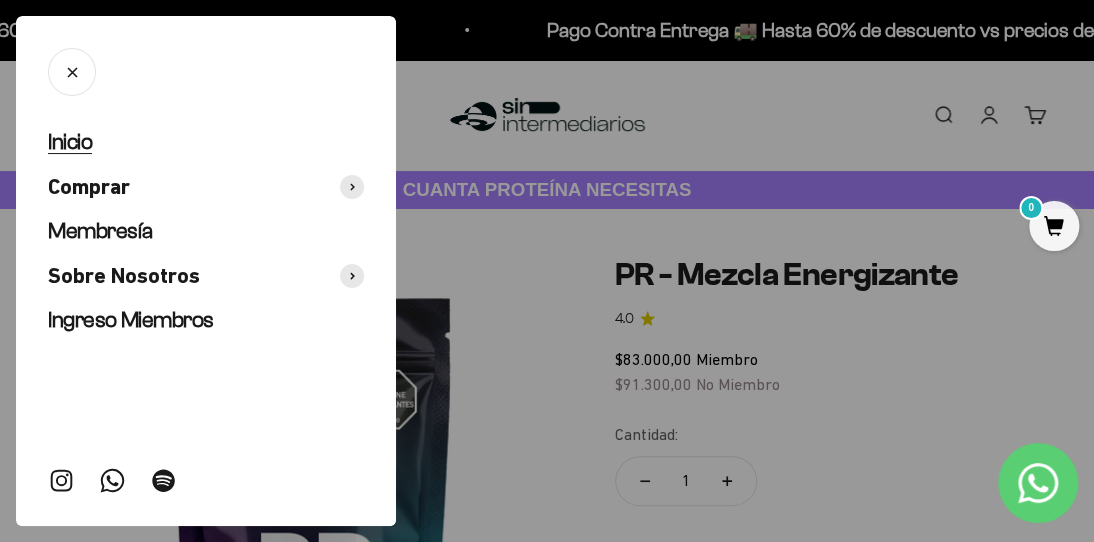 click on "Inicio" at bounding box center [70, 141] 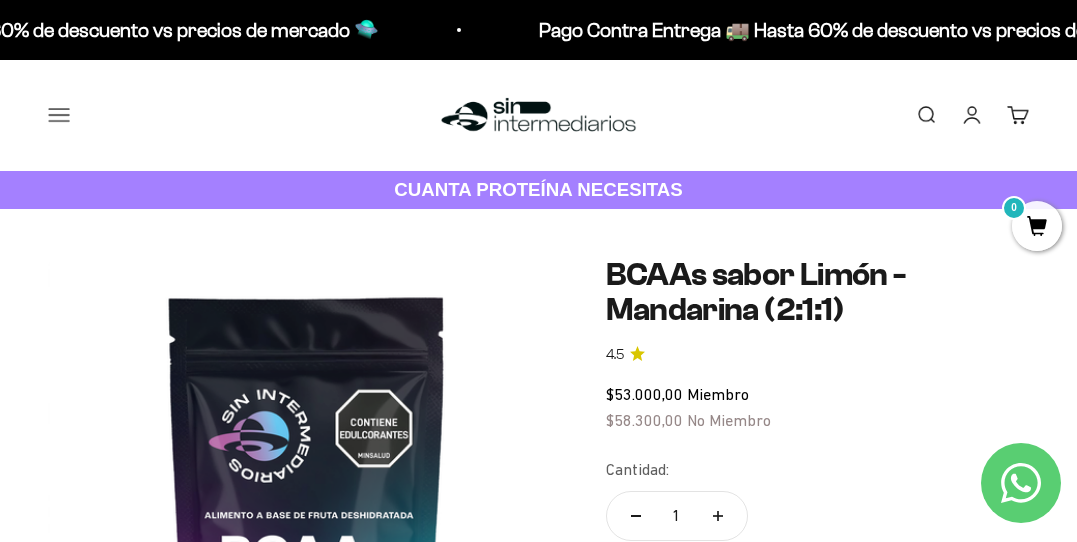 scroll, scrollTop: 0, scrollLeft: 0, axis: both 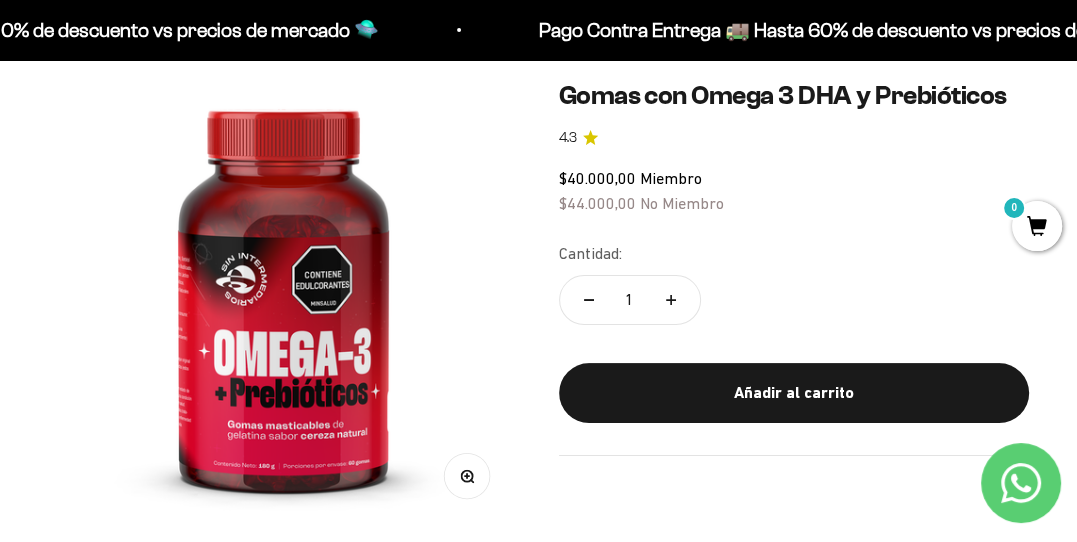 click at bounding box center [283, 292] 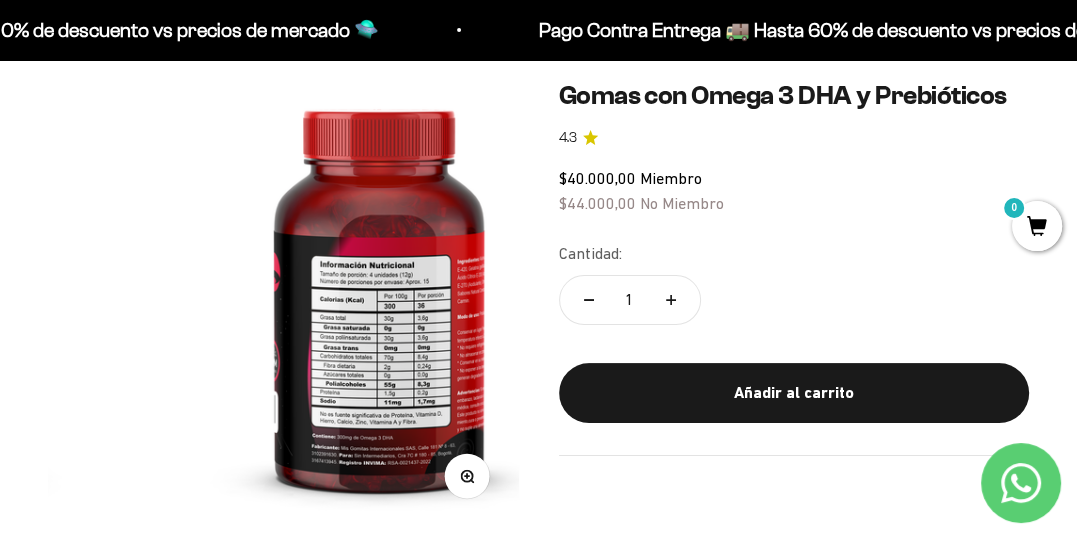 scroll, scrollTop: 0, scrollLeft: 482, axis: horizontal 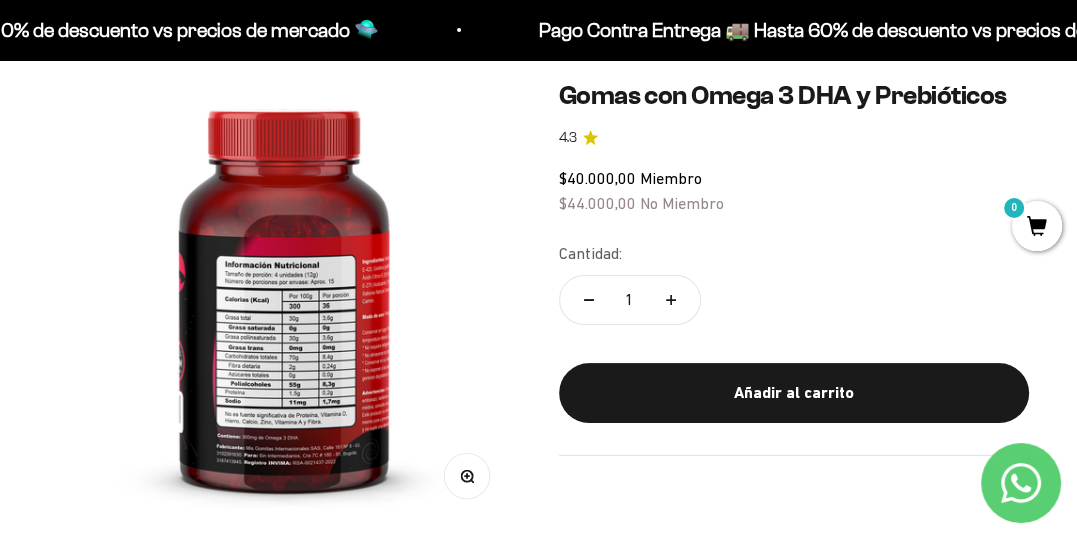 click 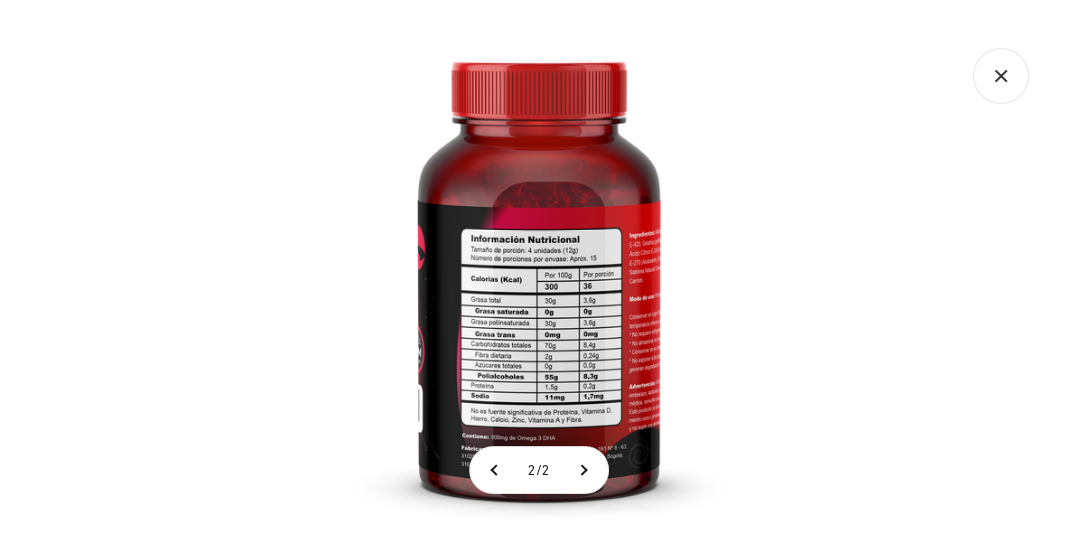 click at bounding box center [539, 271] 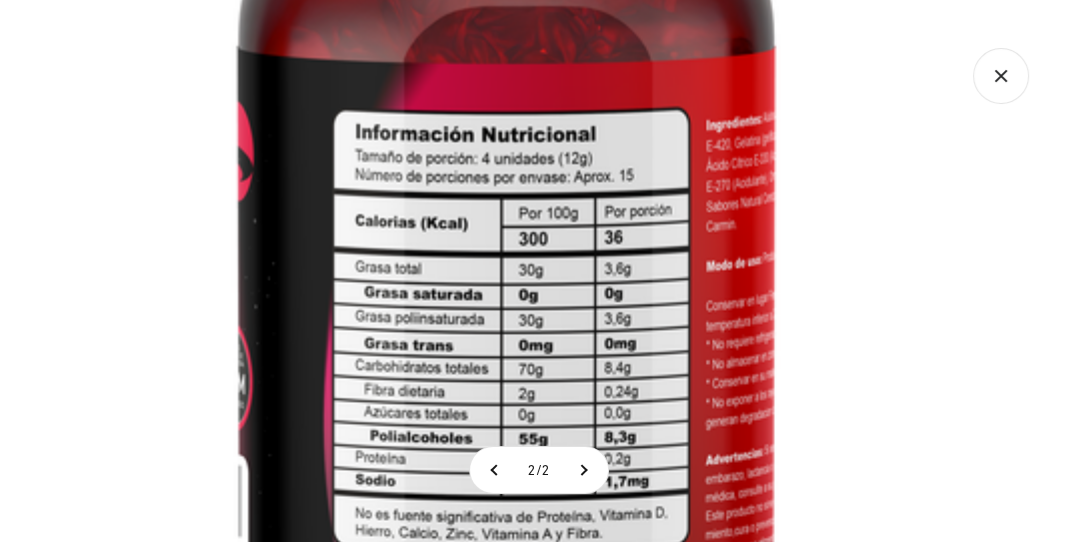 click at bounding box center (506, 204) 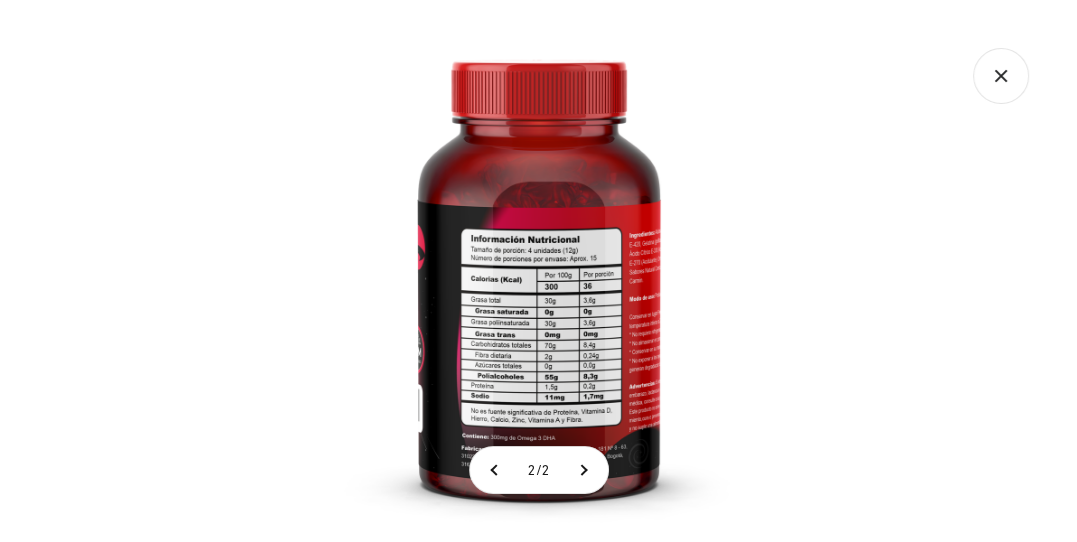 click 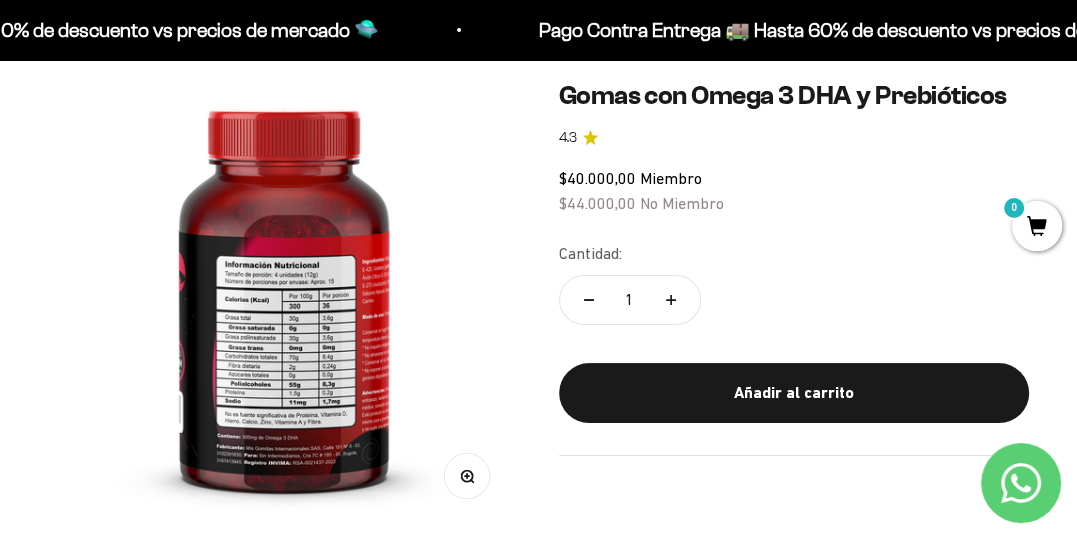 click at bounding box center [284, 292] 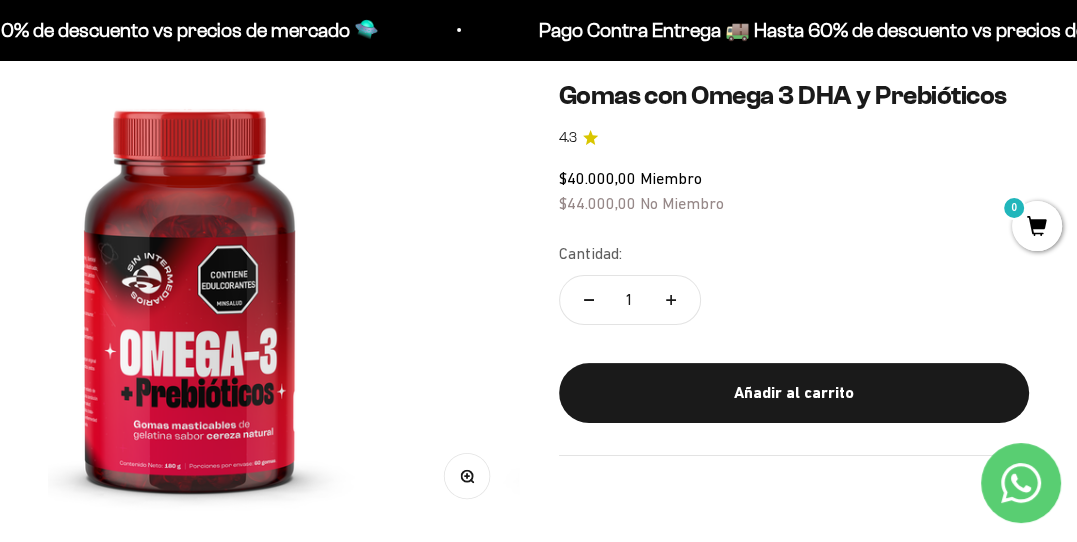 scroll, scrollTop: 0, scrollLeft: 0, axis: both 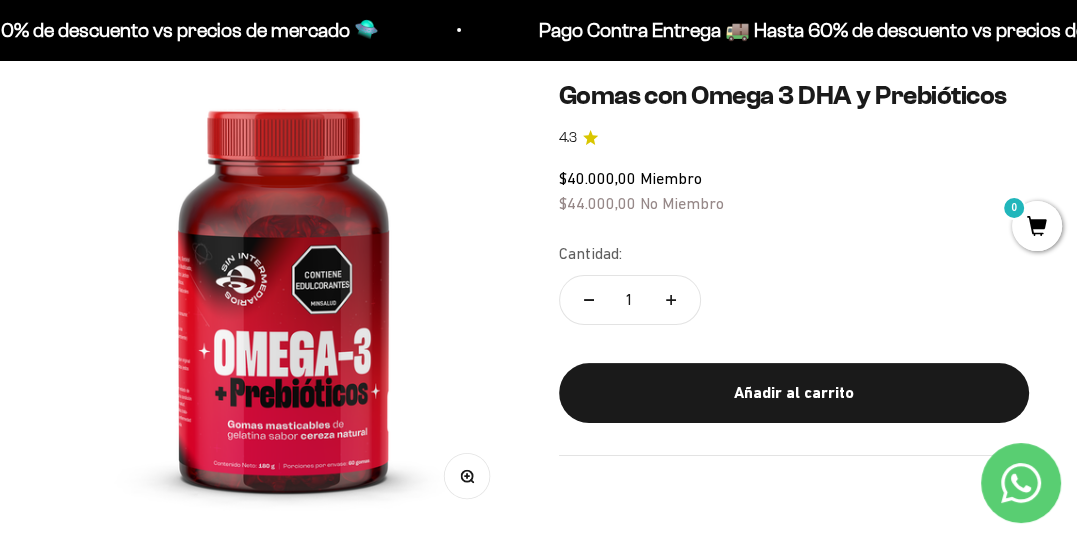 click at bounding box center [283, 292] 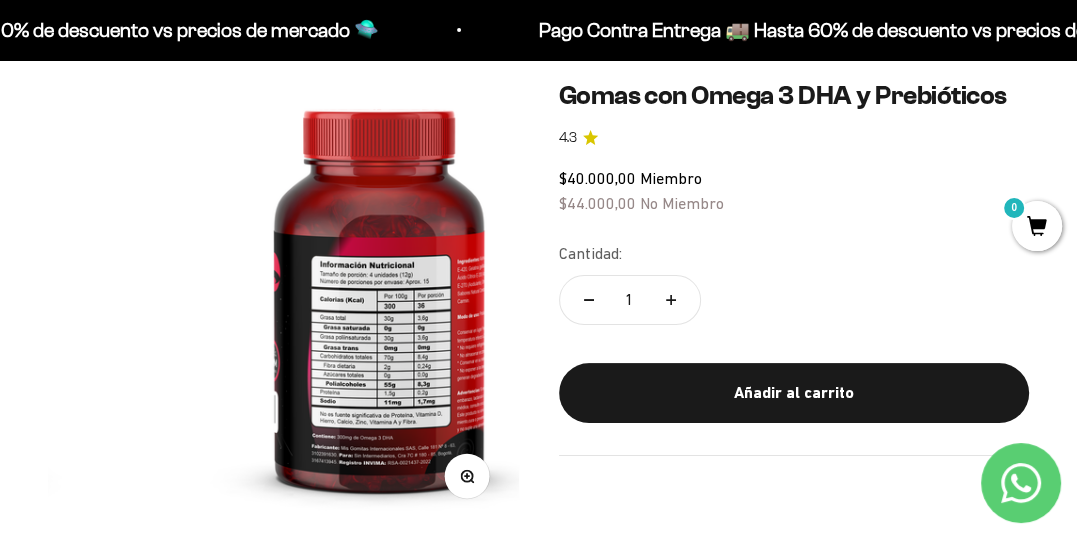 scroll, scrollTop: 0, scrollLeft: 482, axis: horizontal 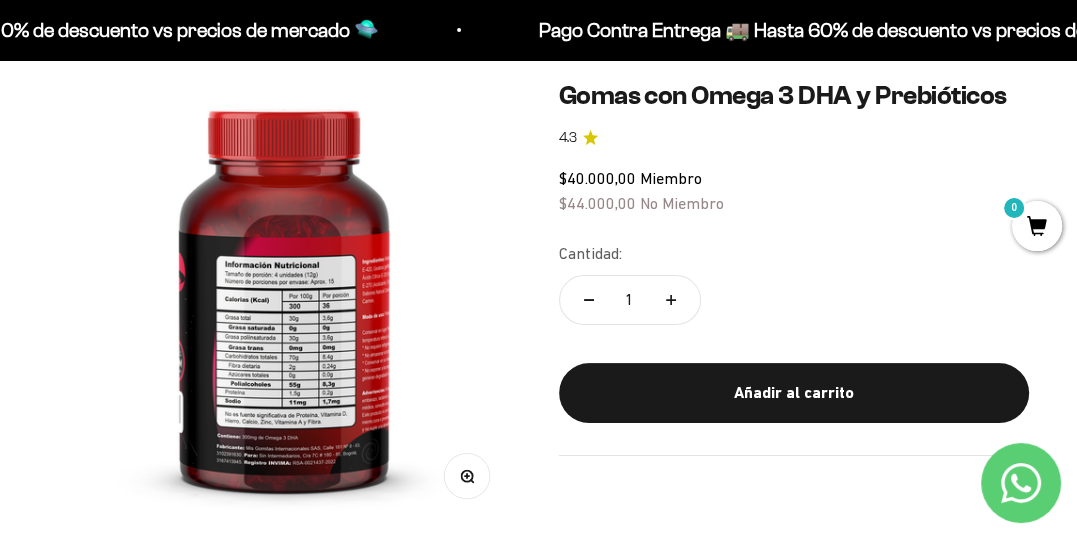 click at bounding box center [284, 292] 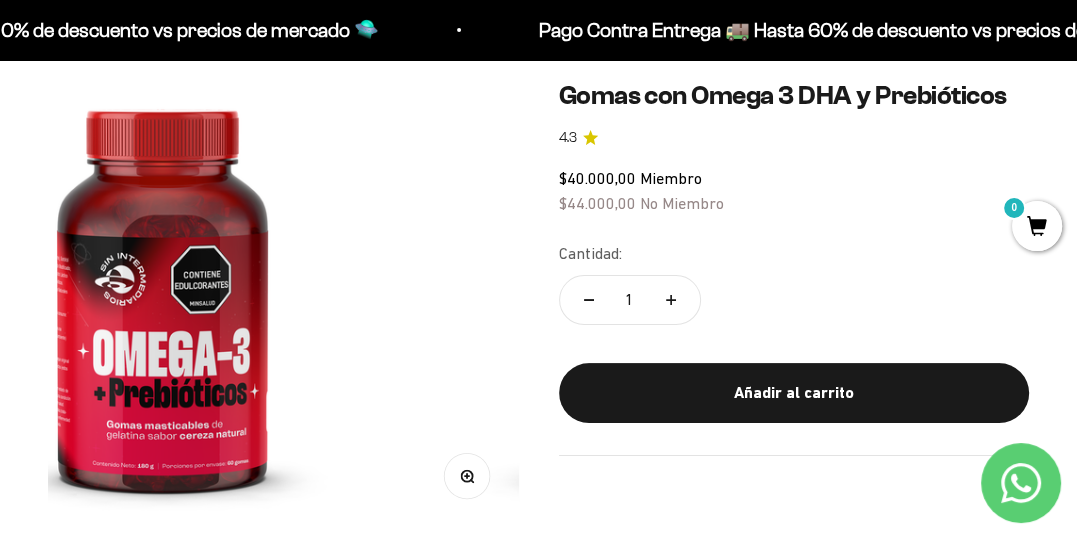 scroll, scrollTop: 0, scrollLeft: 0, axis: both 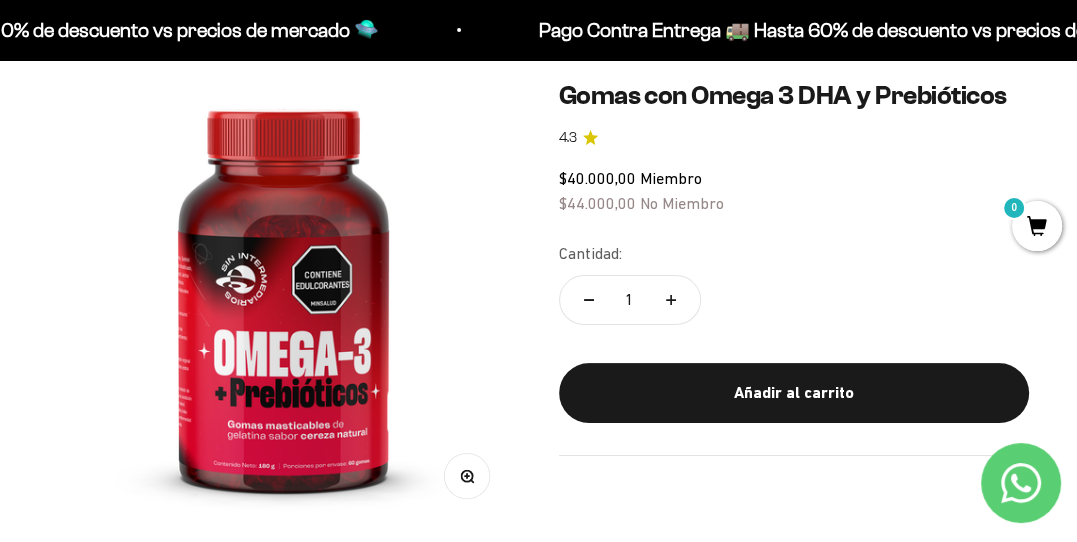 click on "Zoom" at bounding box center [466, 475] 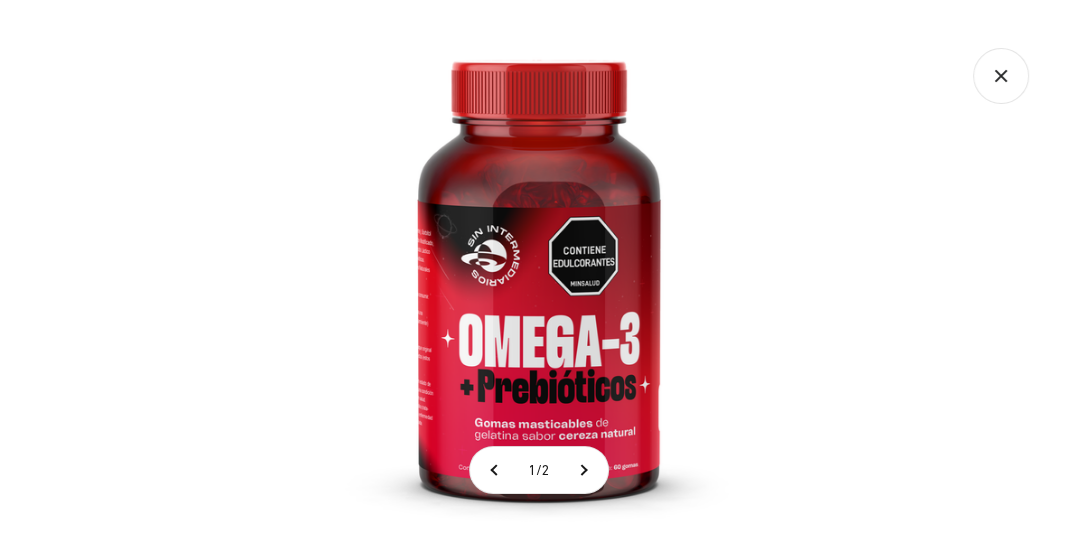 click 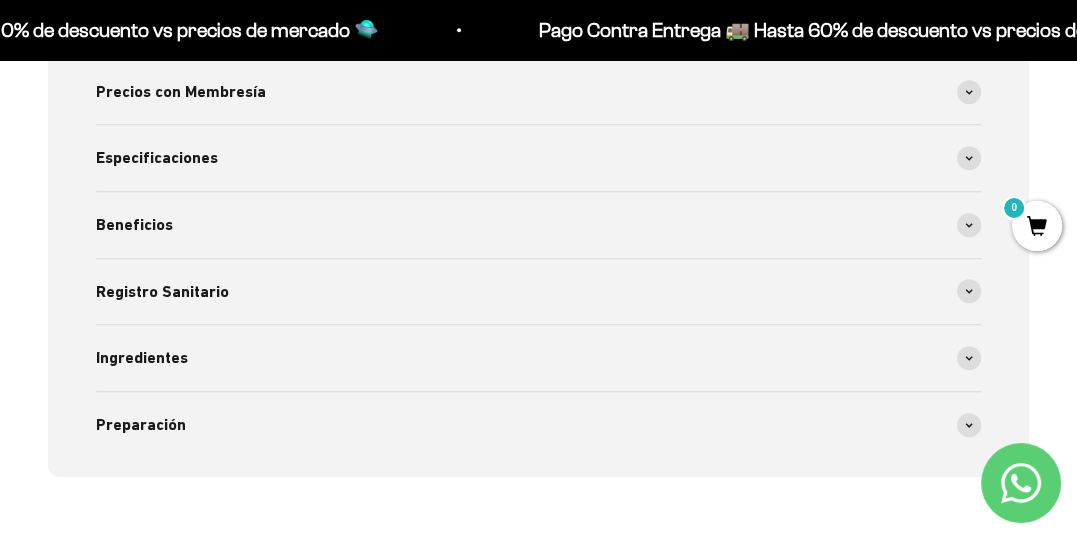 scroll, scrollTop: 1300, scrollLeft: 0, axis: vertical 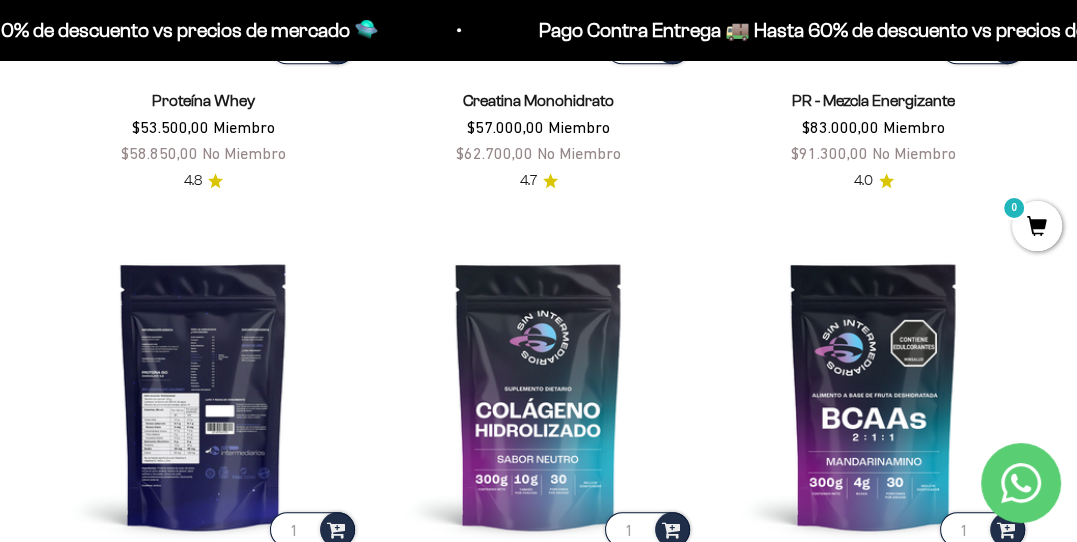 click at bounding box center [203, 395] 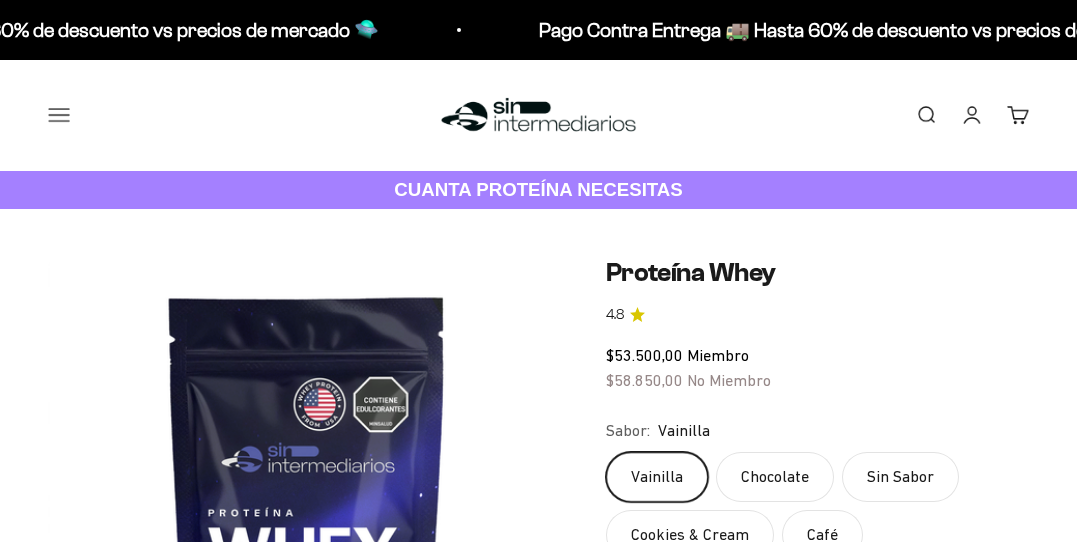 click 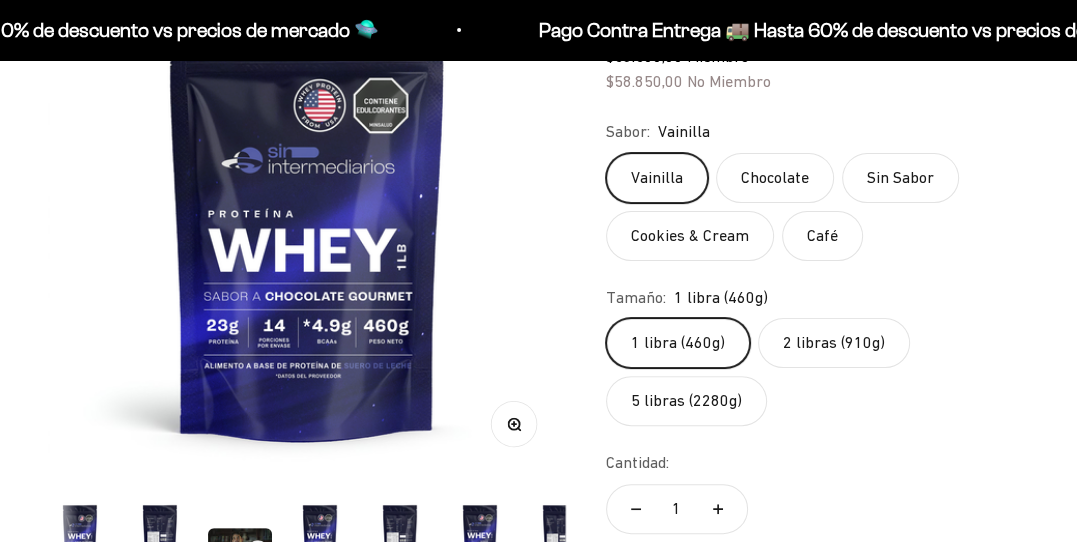 scroll, scrollTop: 299, scrollLeft: 0, axis: vertical 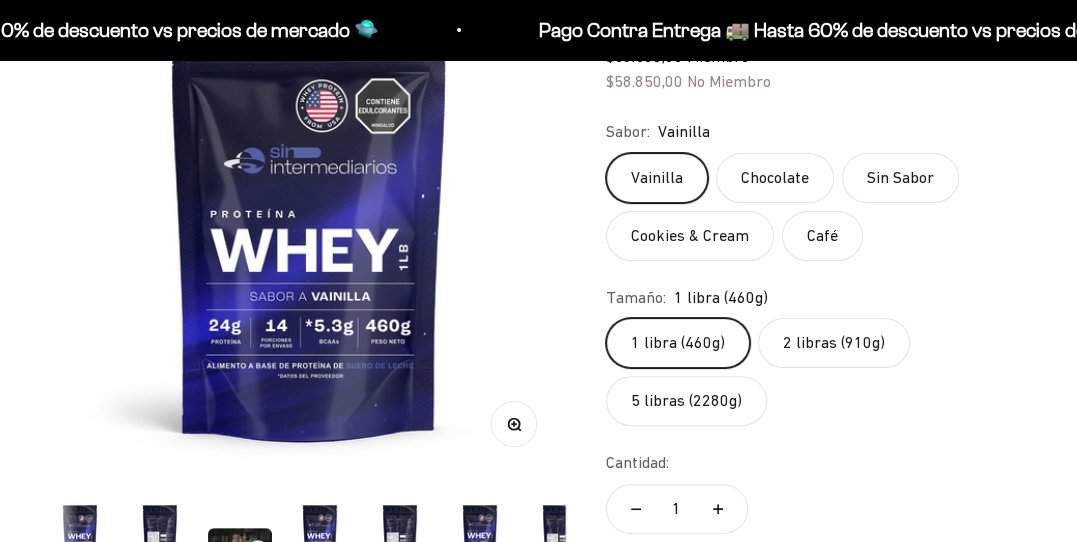 click 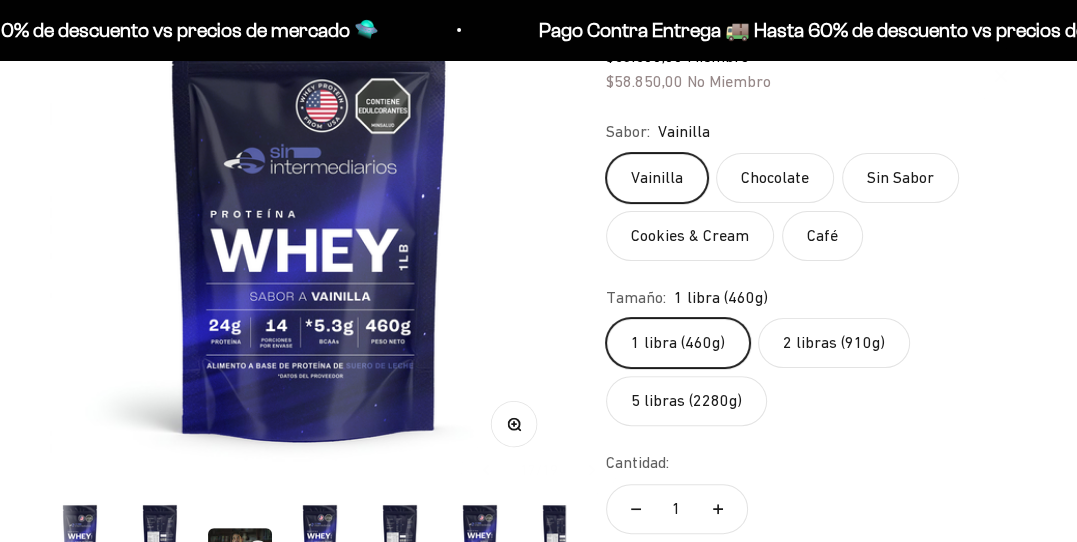 scroll, scrollTop: 0, scrollLeft: 1066, axis: horizontal 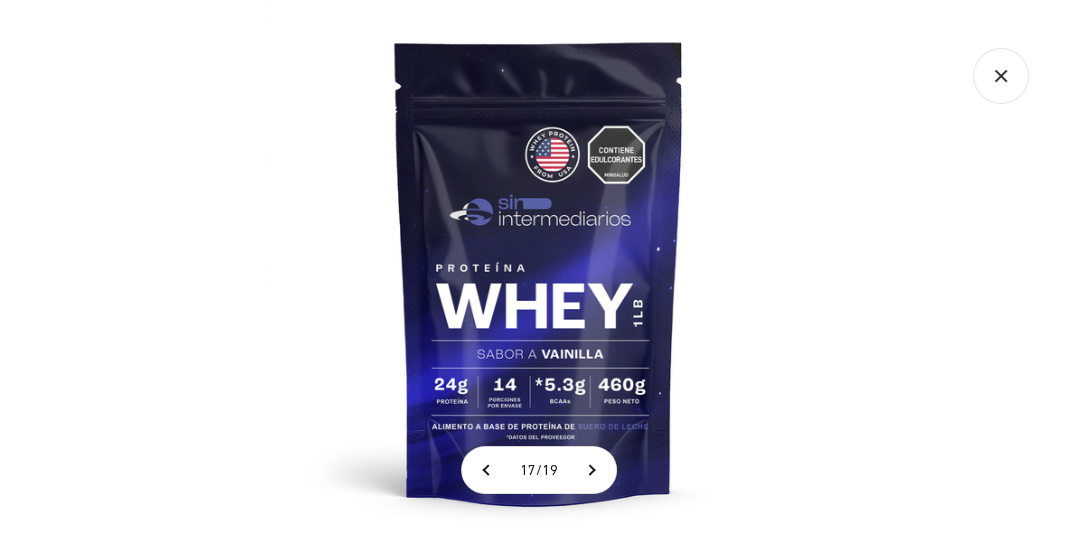 click at bounding box center [539, 271] 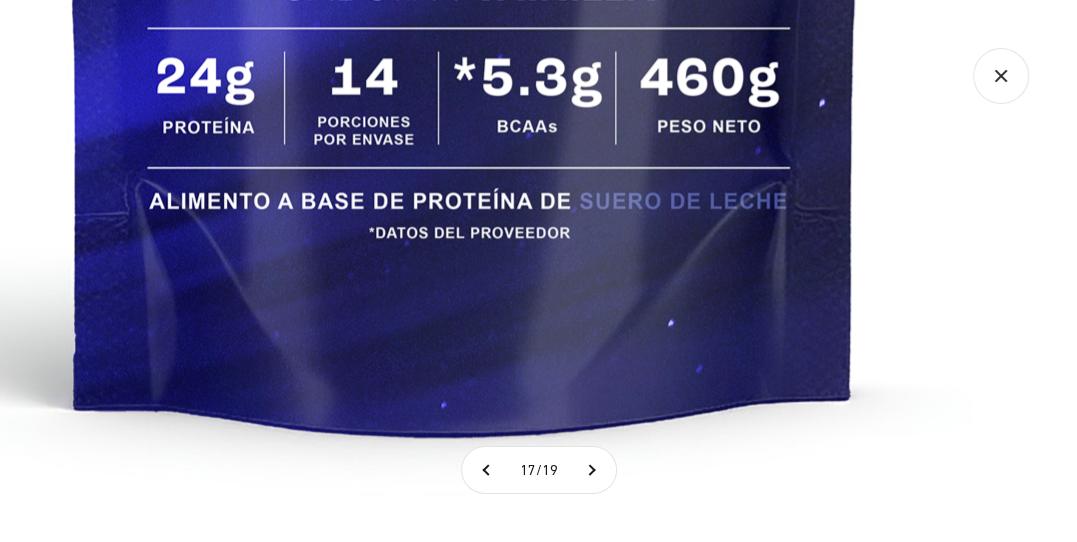 click 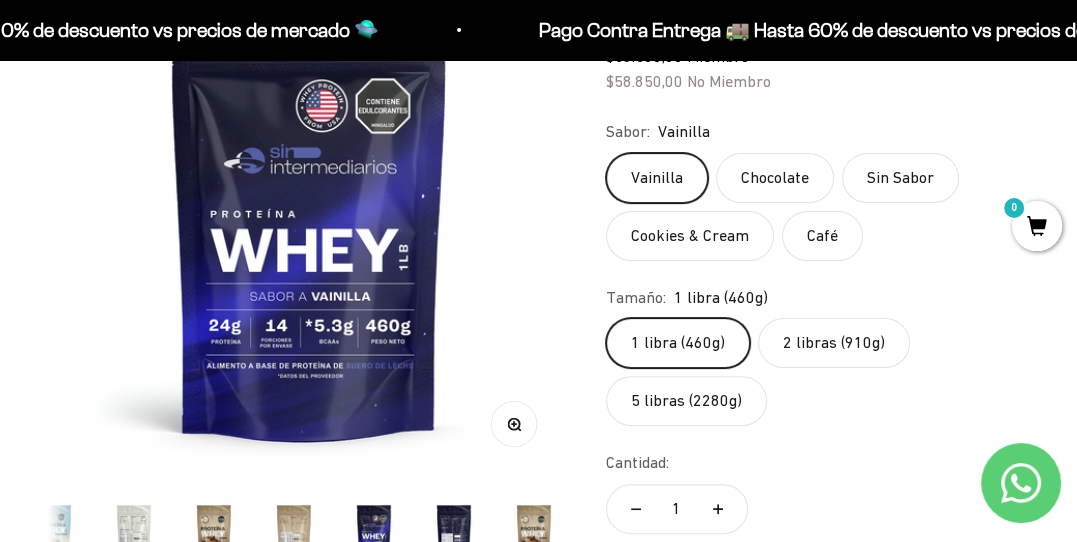 click at bounding box center [309, 217] 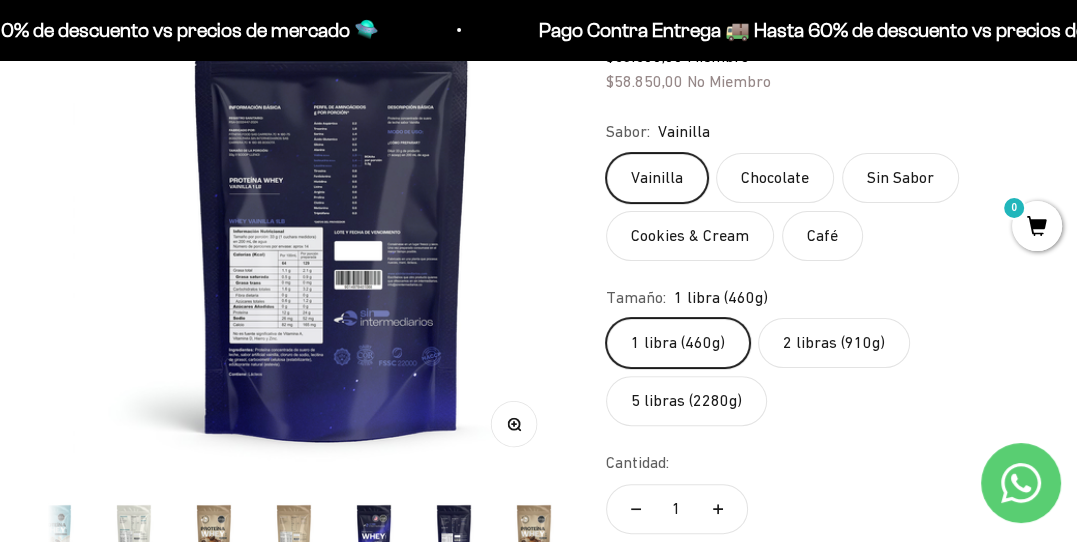 scroll, scrollTop: 0, scrollLeft: 9529, axis: horizontal 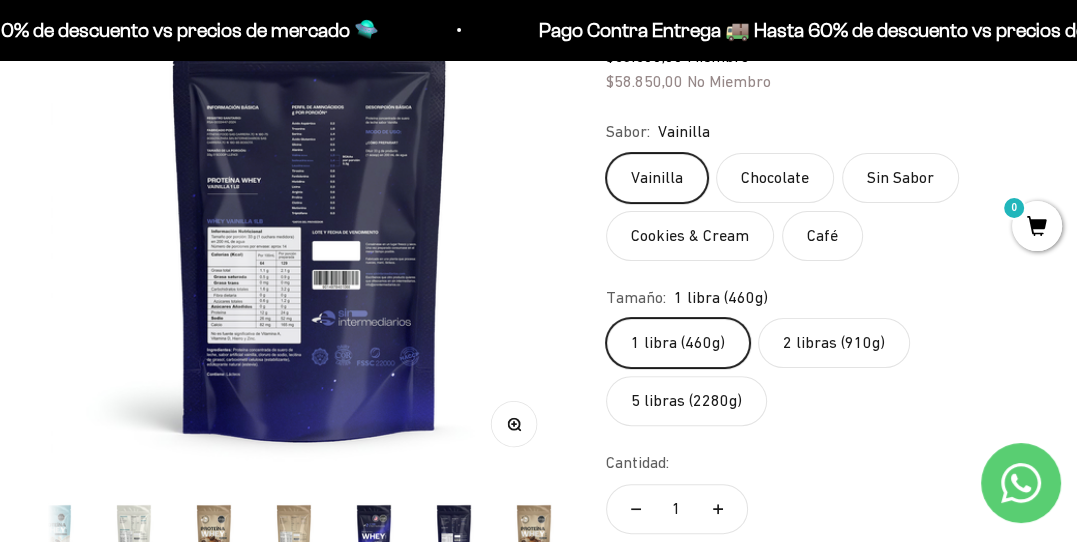 click 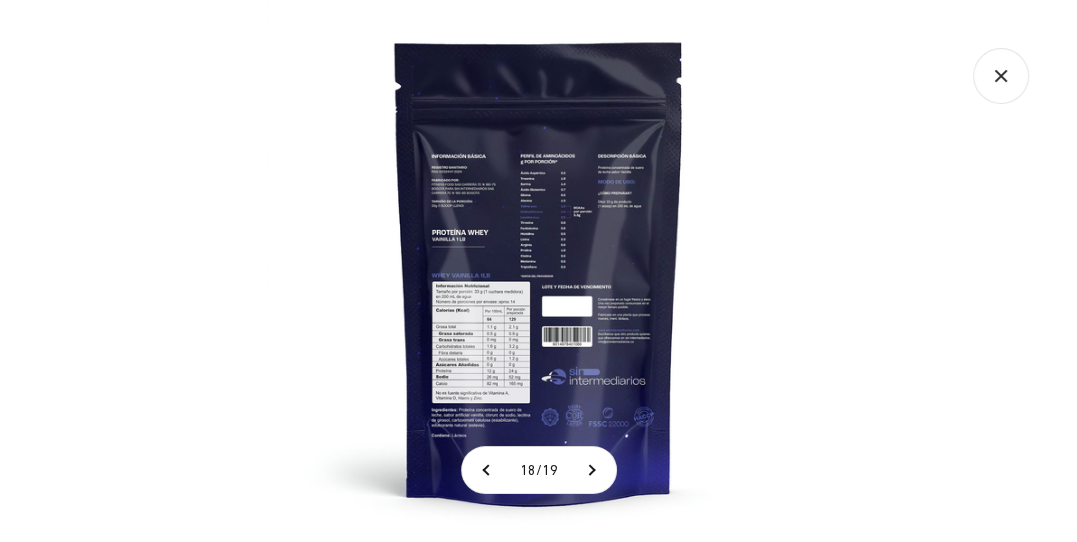 click at bounding box center (539, 271) 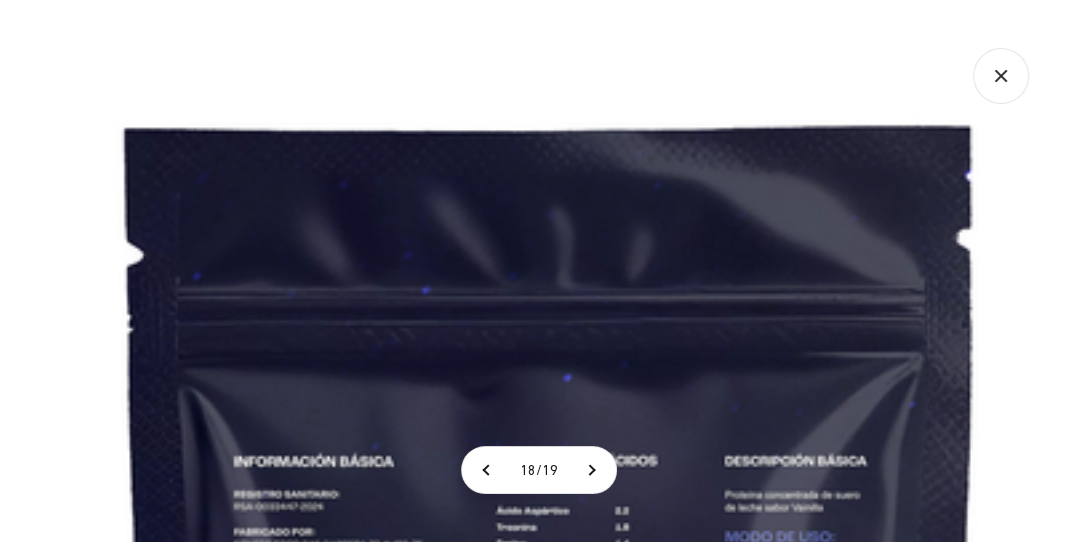 click 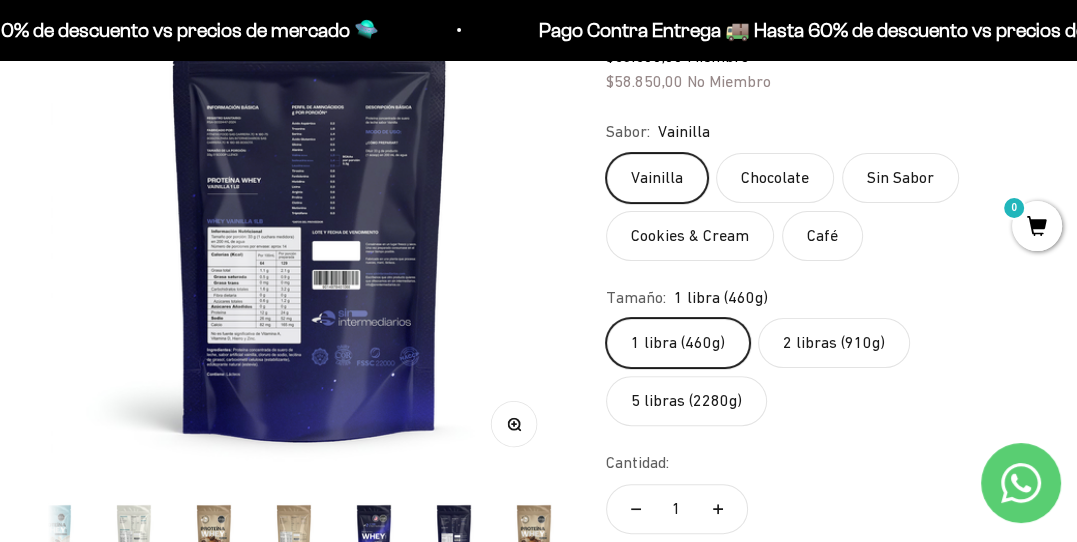 click at bounding box center (310, 217) 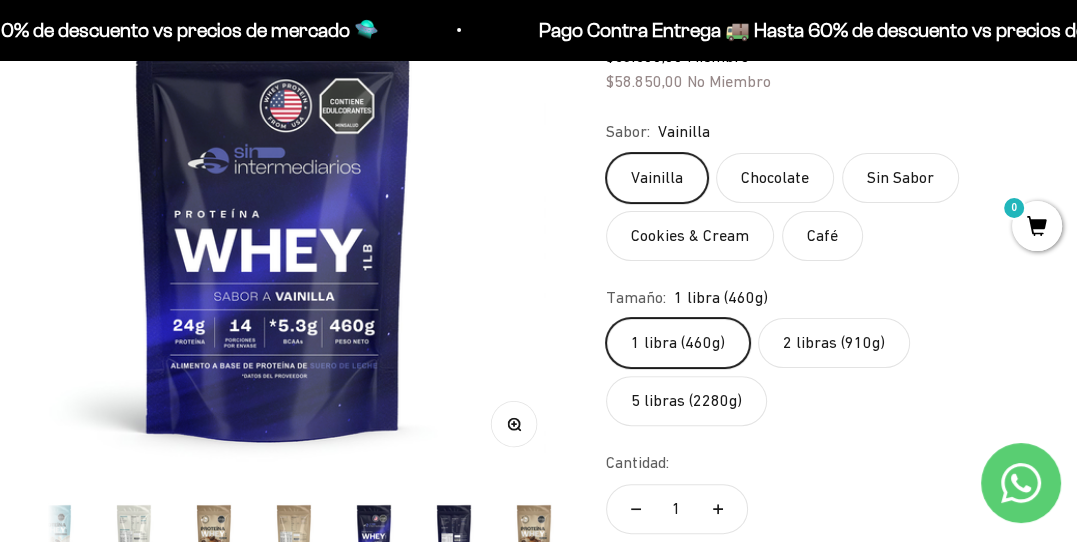 scroll, scrollTop: 0, scrollLeft: 9000, axis: horizontal 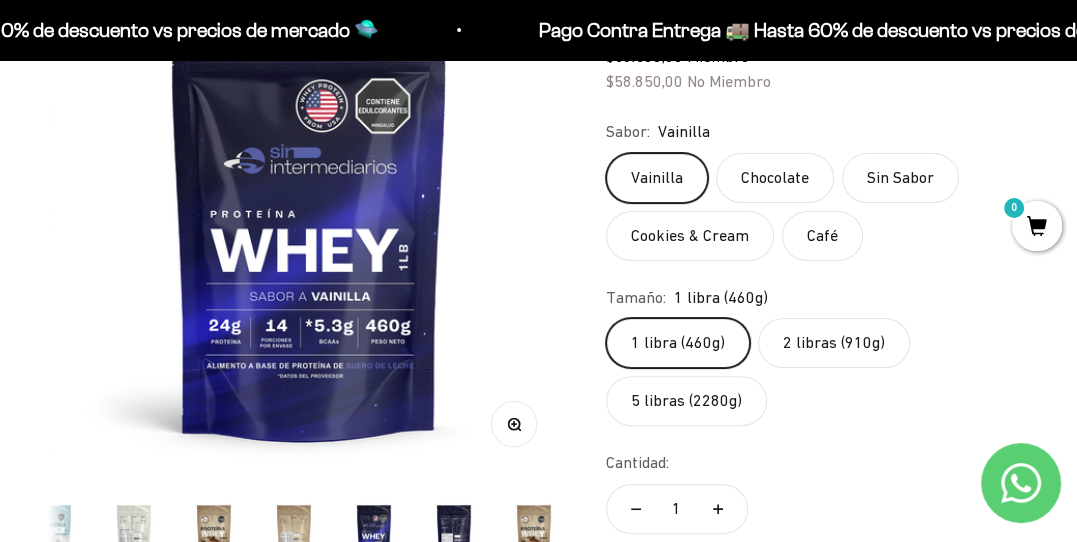click at bounding box center (309, 217) 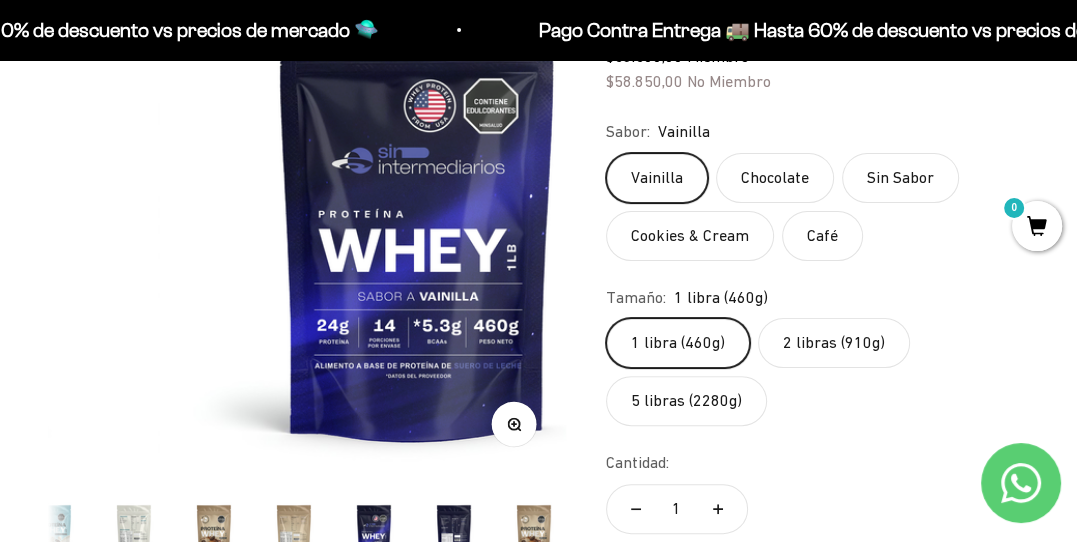 scroll, scrollTop: 0, scrollLeft: 1052, axis: horizontal 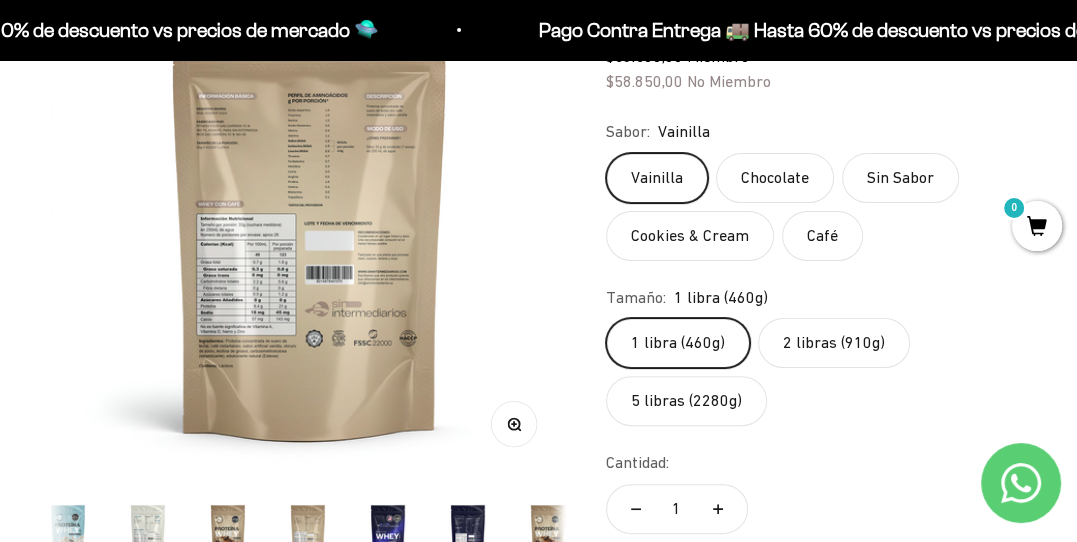 click at bounding box center (310, 217) 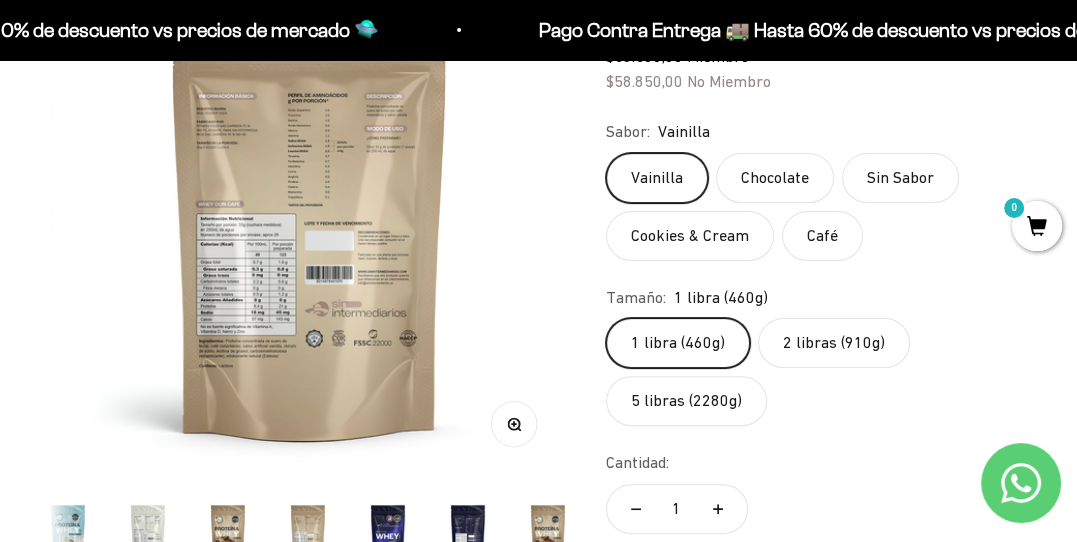 scroll, scrollTop: 0, scrollLeft: 8809, axis: horizontal 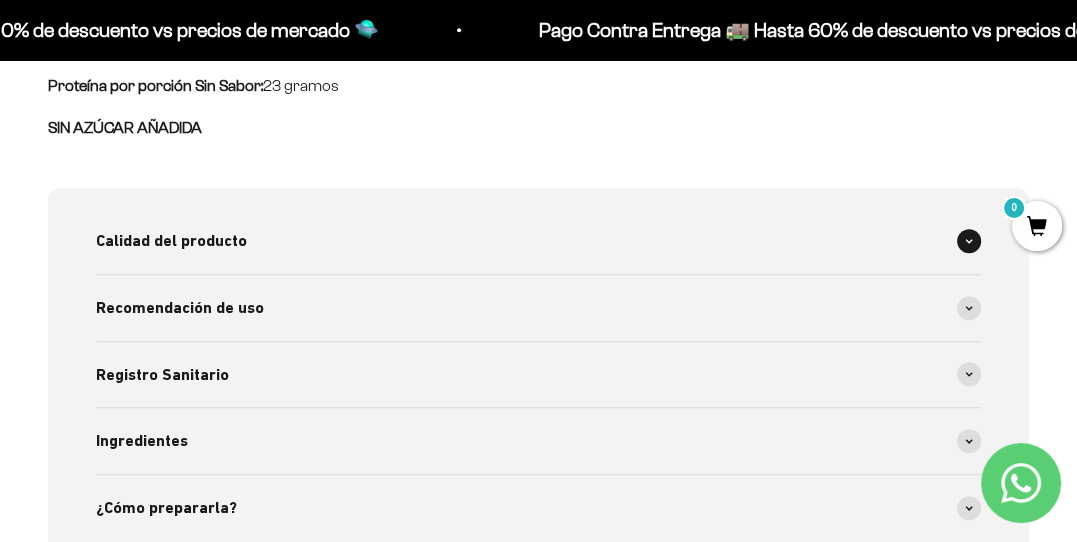 click on "Calidad del producto" at bounding box center [538, 241] 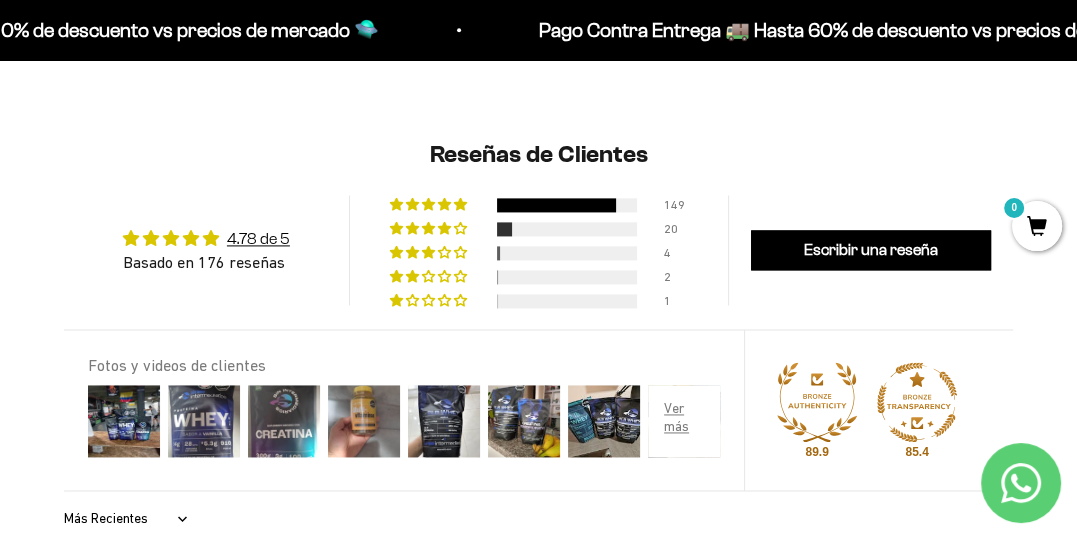 scroll, scrollTop: 1999, scrollLeft: 0, axis: vertical 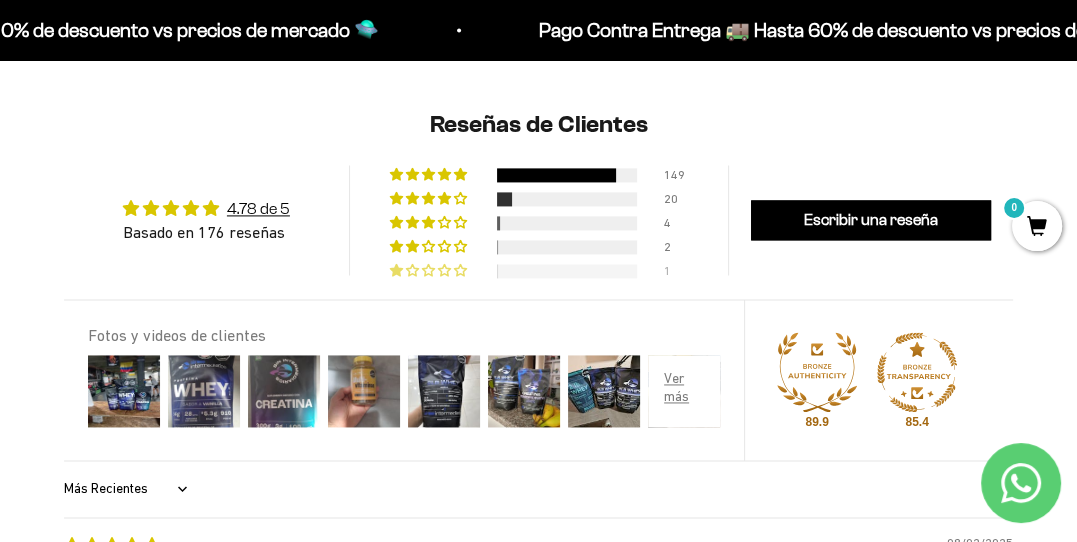 click at bounding box center (567, 271) 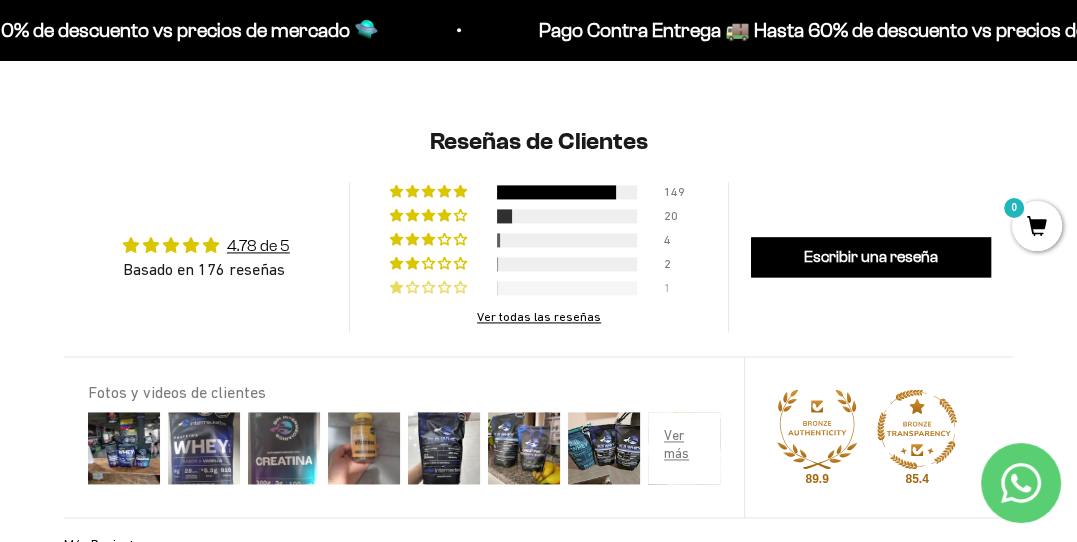 scroll, scrollTop: 1948, scrollLeft: 0, axis: vertical 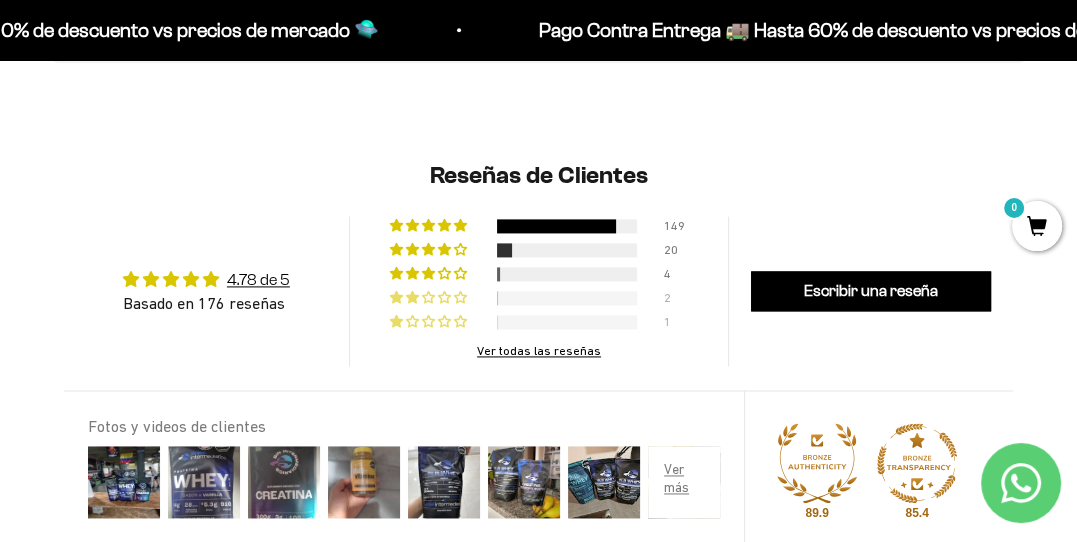 click on "2" at bounding box center [539, 295] 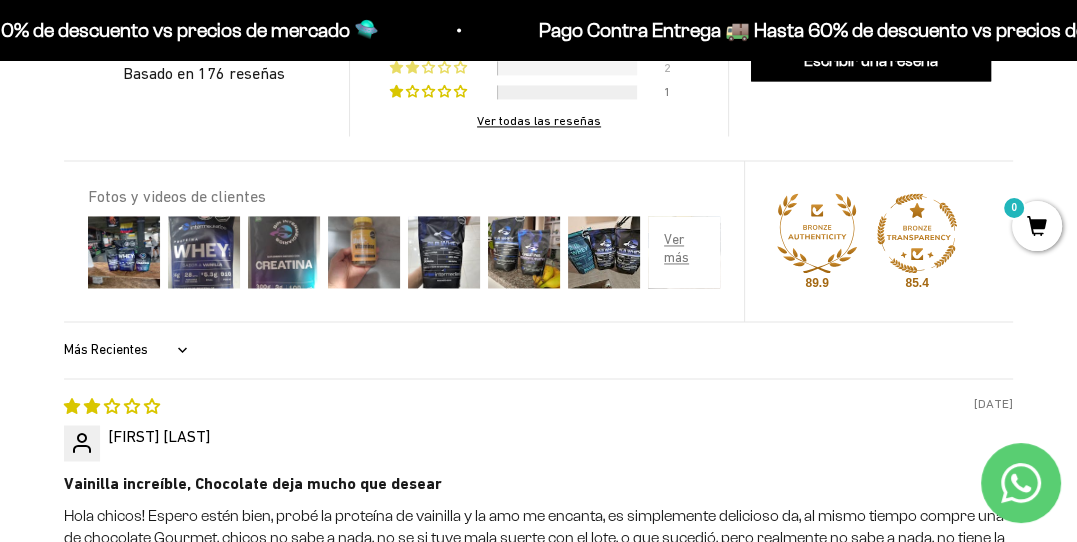scroll, scrollTop: 2048, scrollLeft: 0, axis: vertical 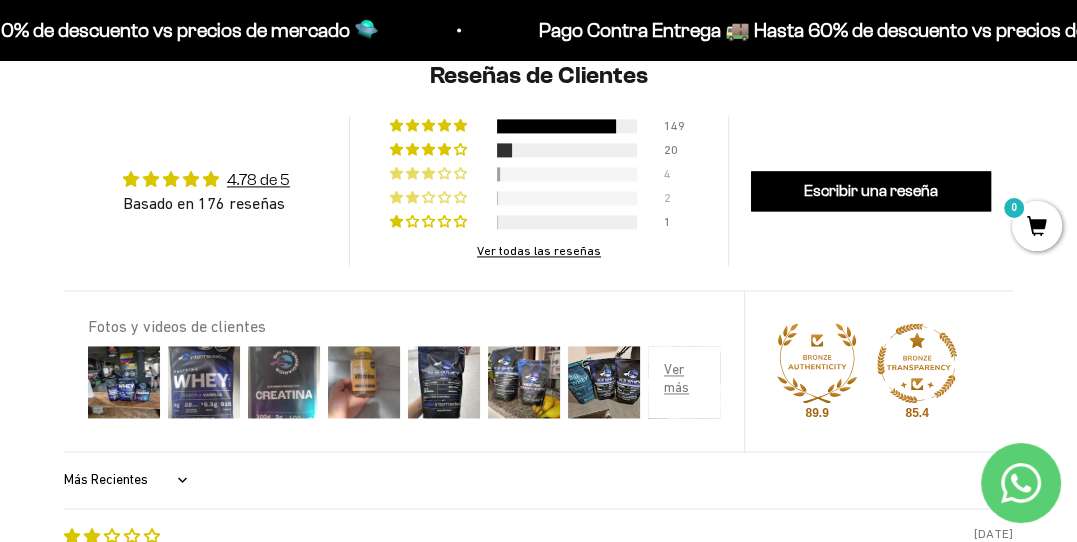 click at bounding box center [567, 174] 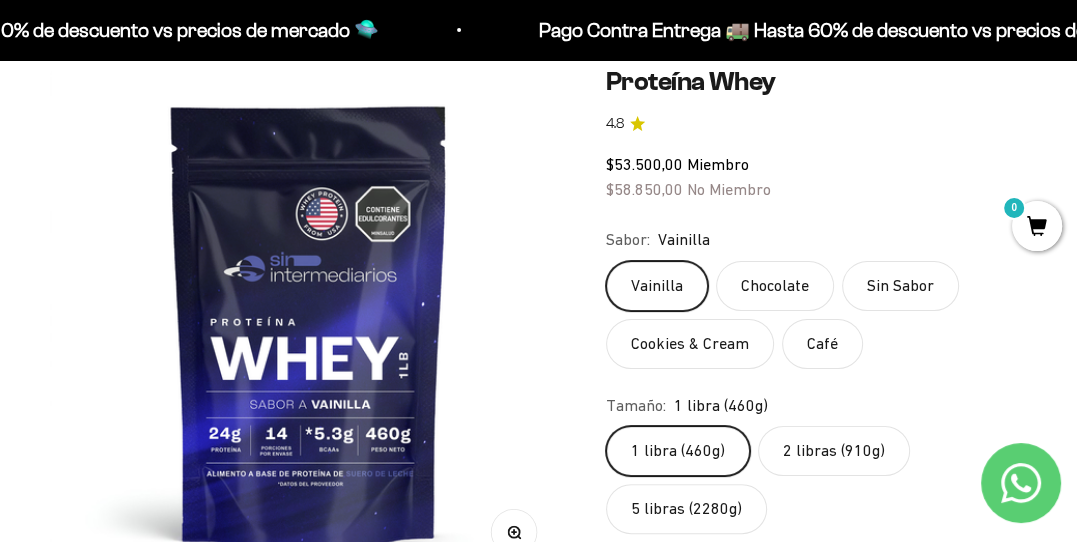 scroll, scrollTop: 148, scrollLeft: 0, axis: vertical 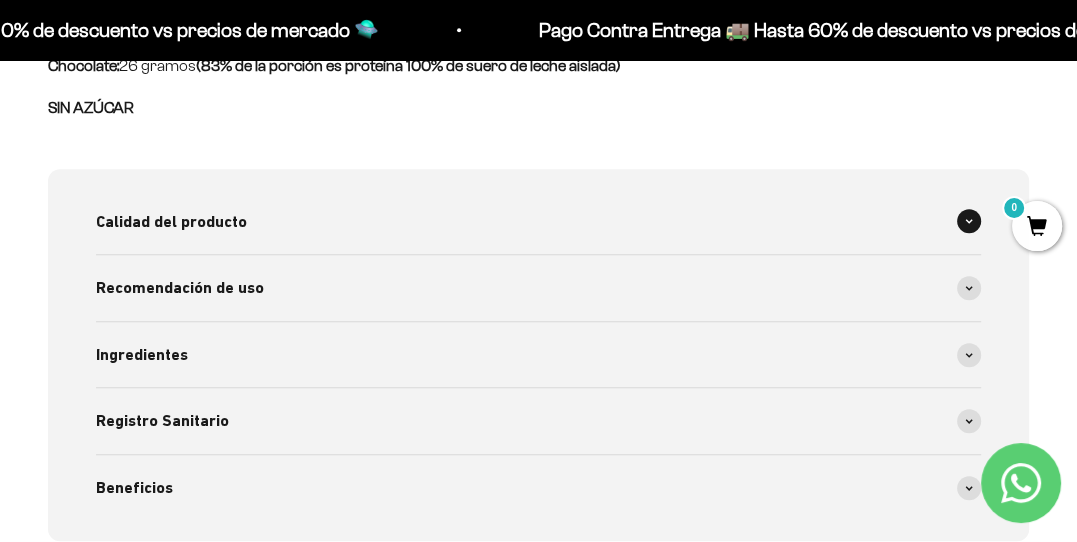 click on "Calidad del producto" at bounding box center [538, 222] 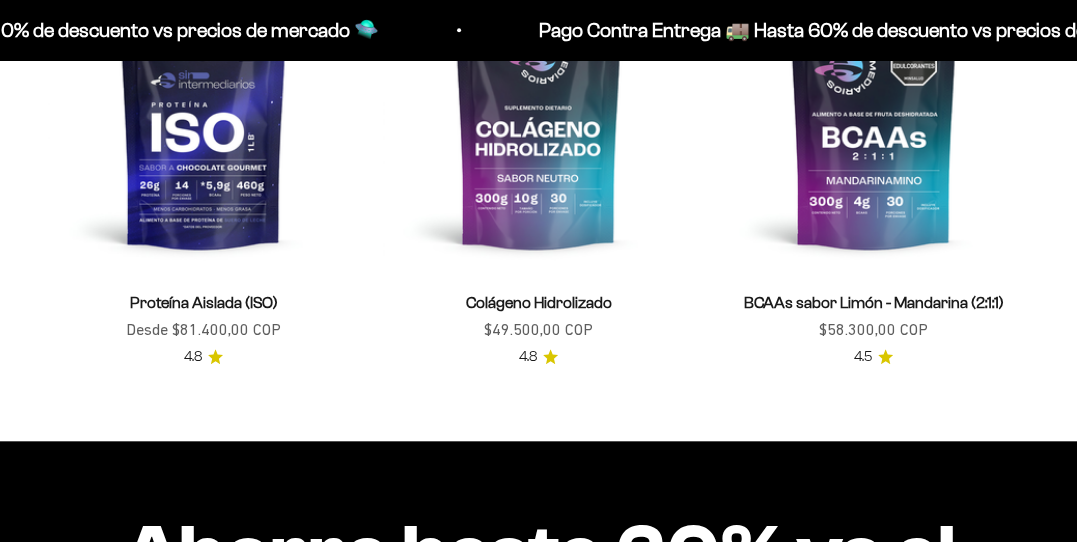 scroll, scrollTop: 1455, scrollLeft: 0, axis: vertical 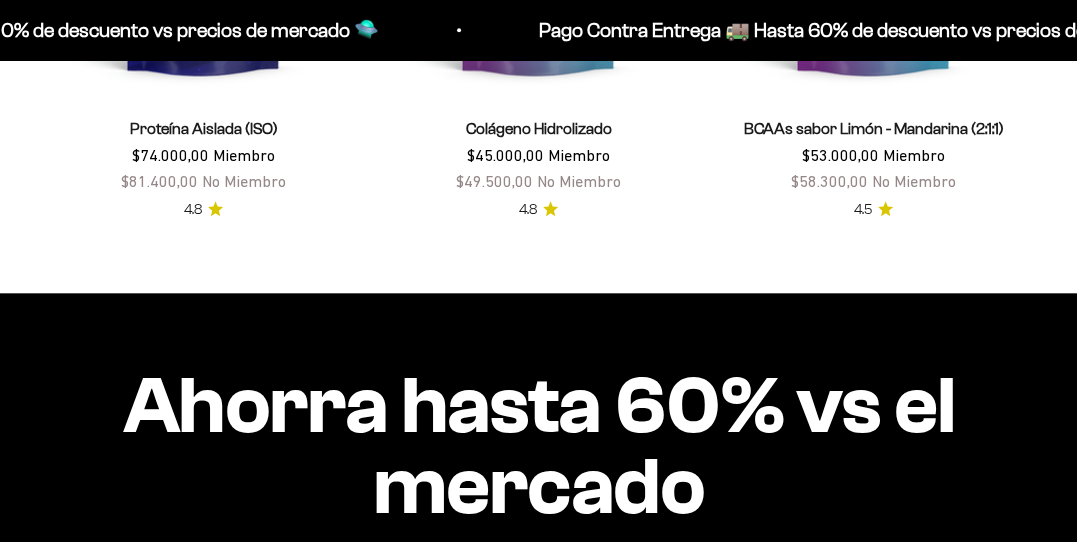 click on "Ver Todos" at bounding box center [83, 811] 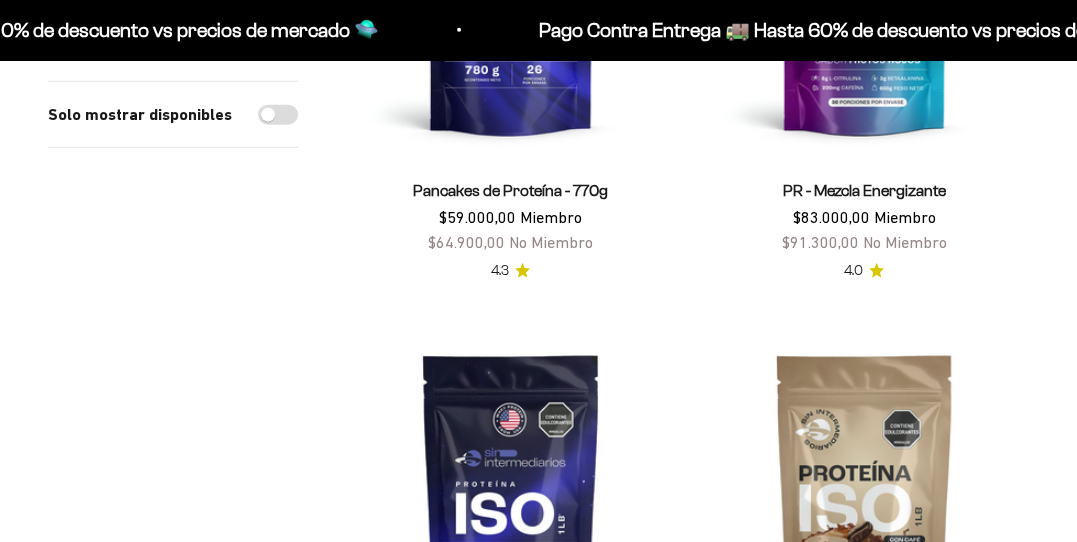 scroll, scrollTop: 4696, scrollLeft: 0, axis: vertical 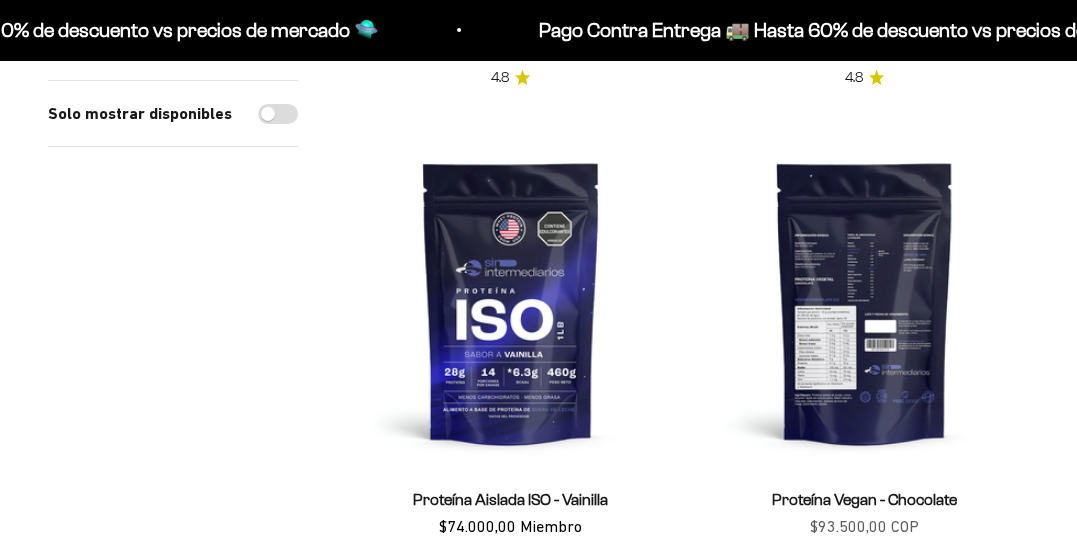 click at bounding box center [865, 303] 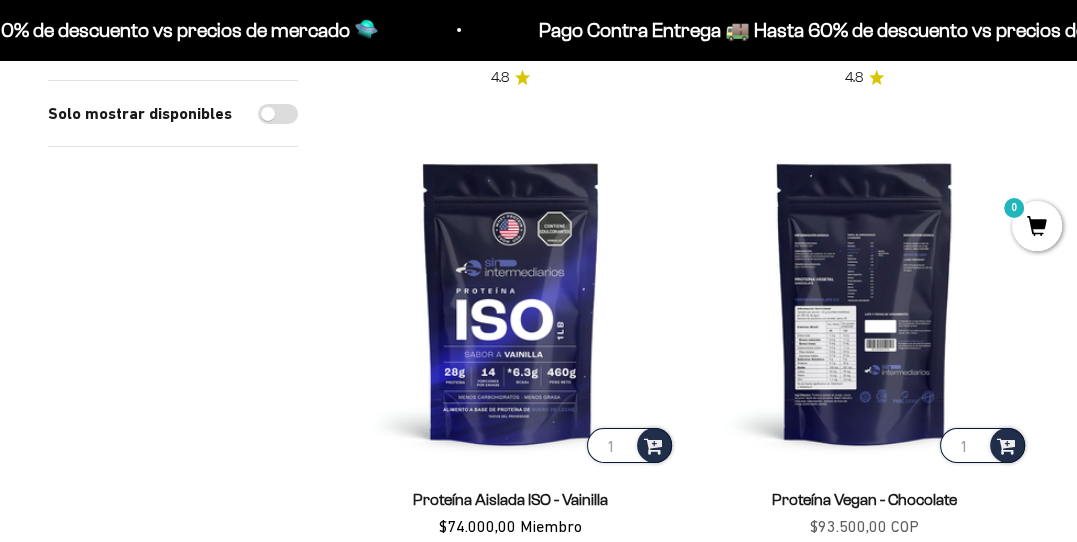 scroll, scrollTop: 4999, scrollLeft: 0, axis: vertical 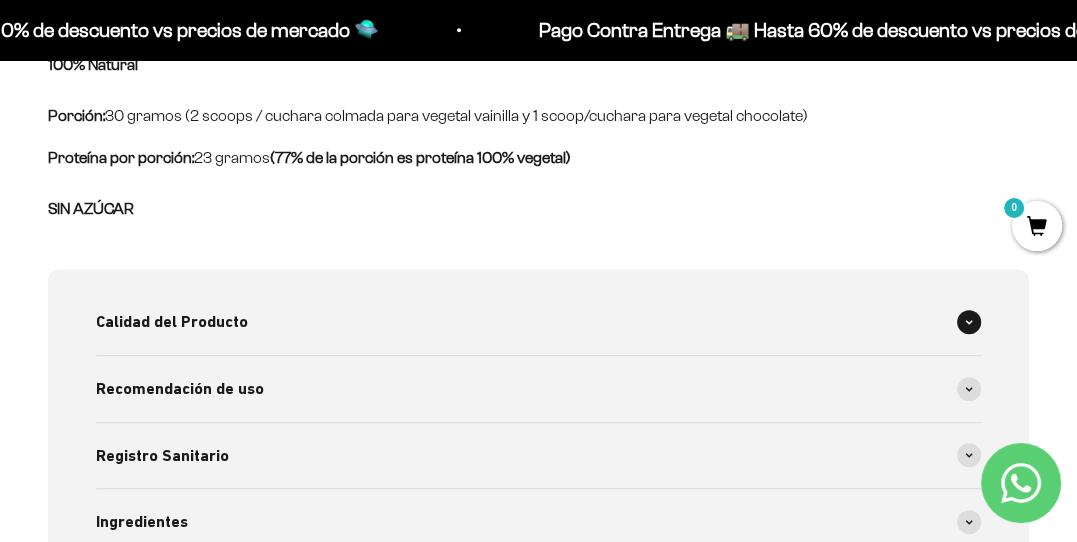 click on "Calidad del Producto" at bounding box center [538, 322] 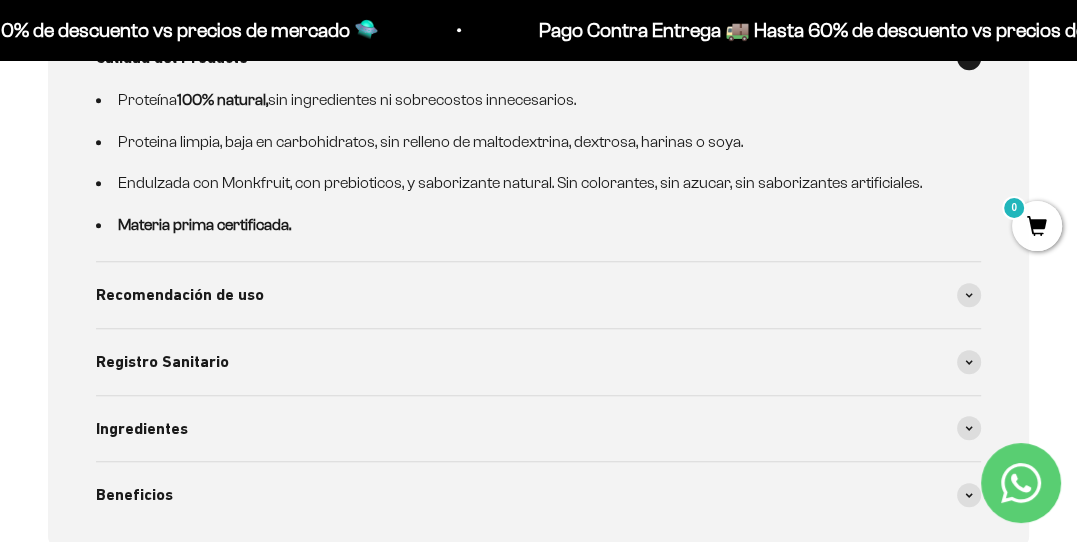 scroll, scrollTop: 1400, scrollLeft: 0, axis: vertical 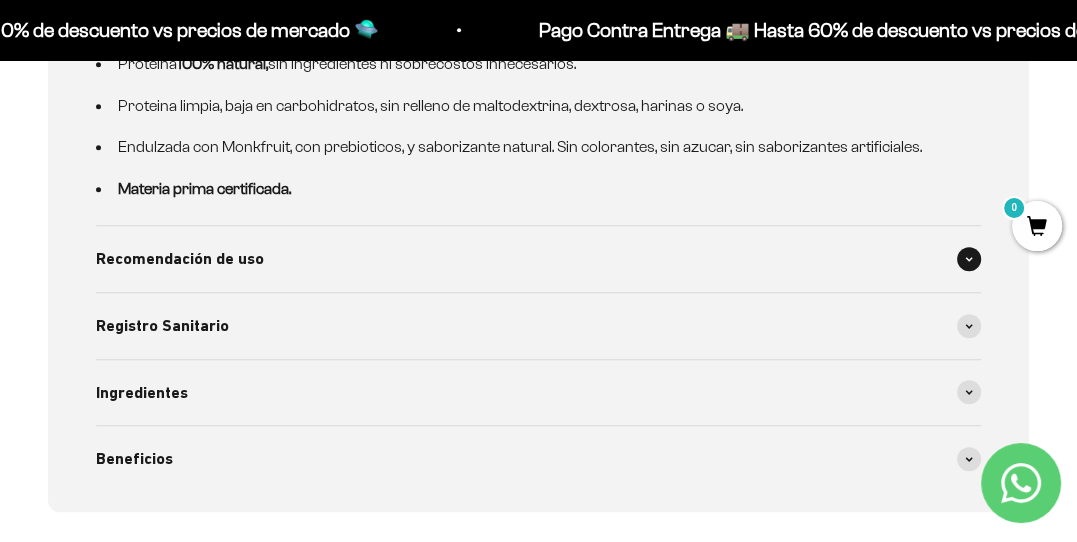 click on "Recomendación de uso" at bounding box center (538, 259) 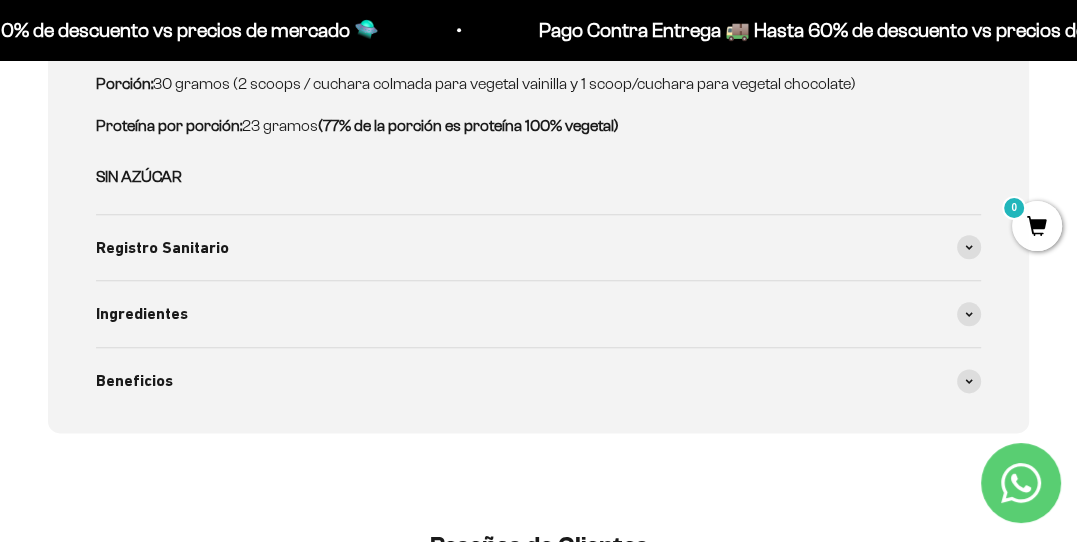 scroll, scrollTop: 1700, scrollLeft: 0, axis: vertical 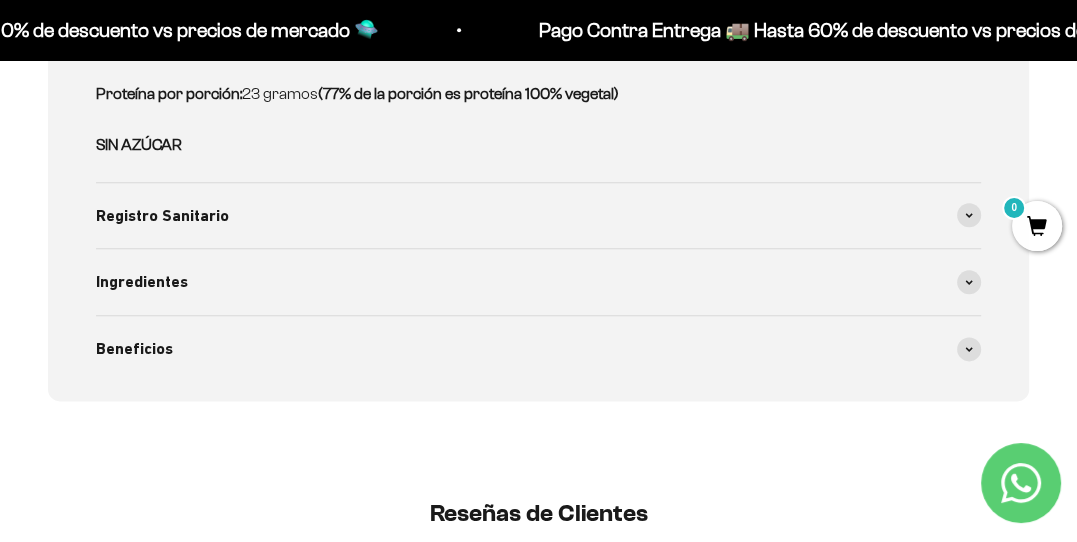 click on "Ingredientes" at bounding box center [538, 282] 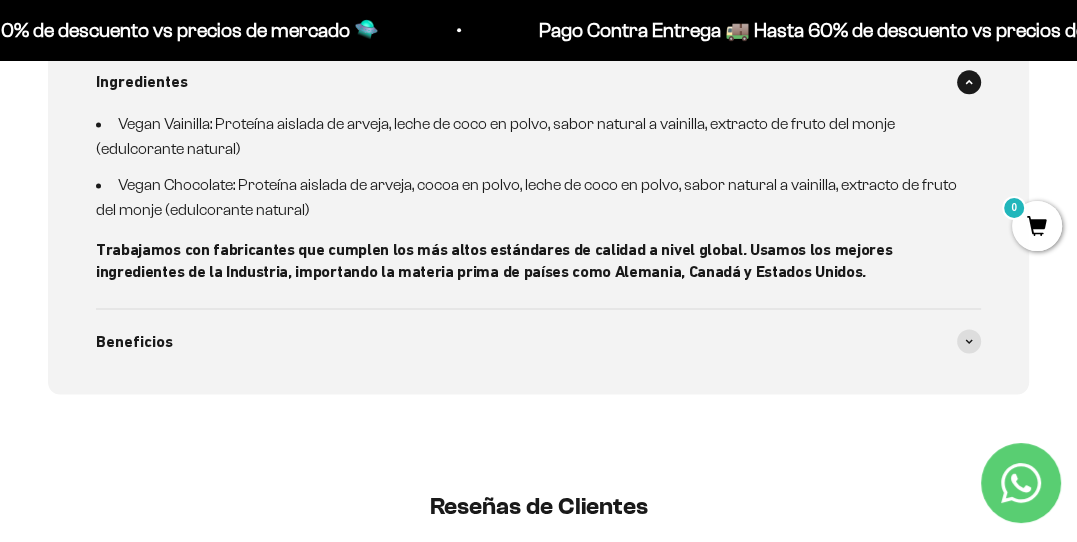 scroll, scrollTop: 2000, scrollLeft: 0, axis: vertical 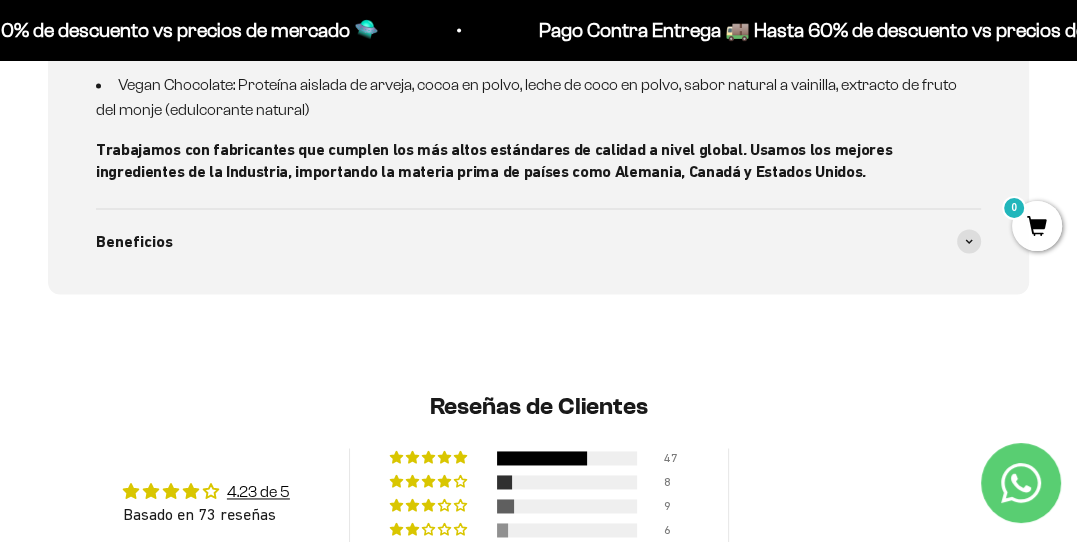 click on "Beneficios" at bounding box center (538, 242) 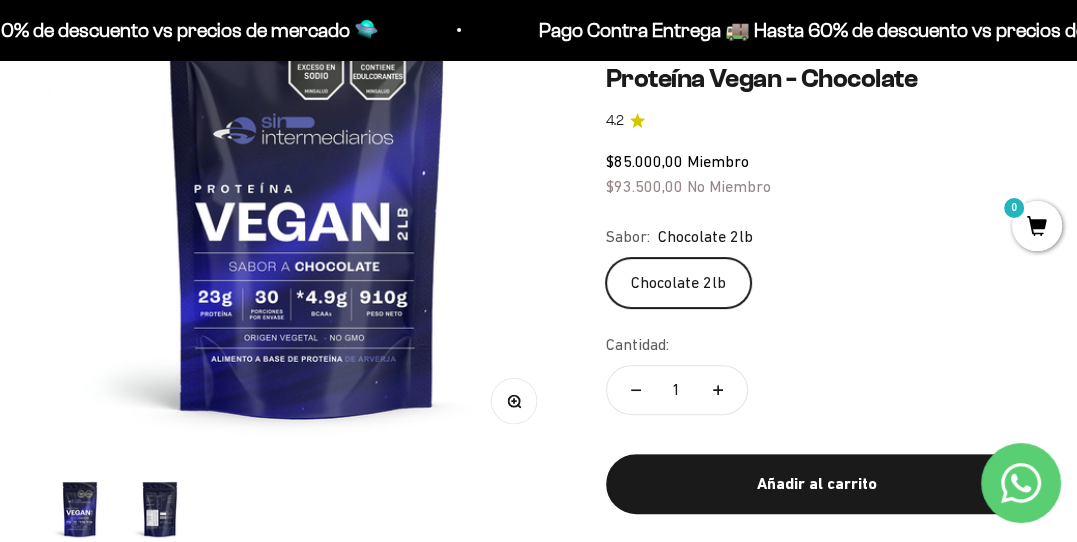 scroll, scrollTop: 300, scrollLeft: 0, axis: vertical 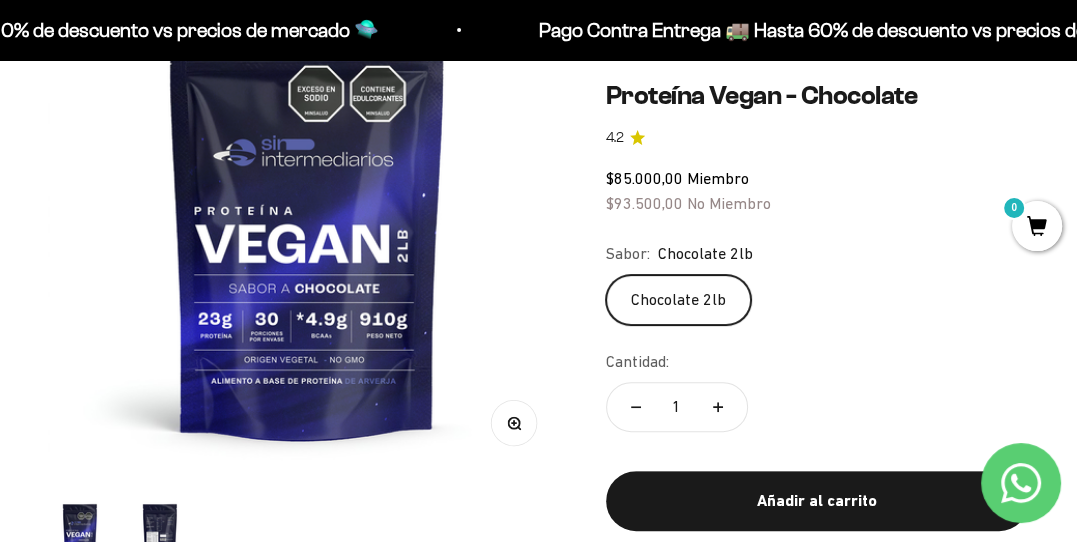click at bounding box center [307, 216] 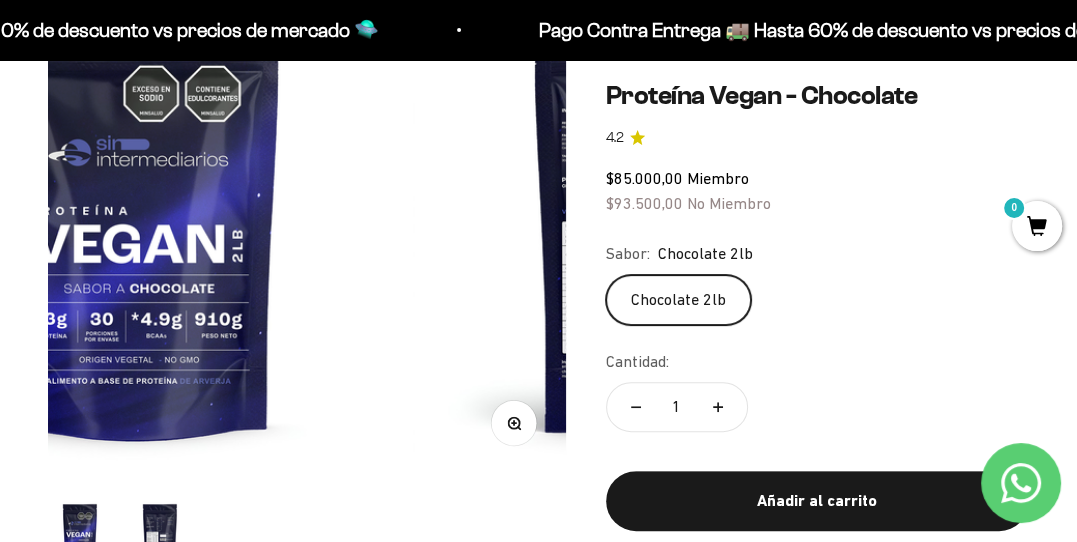 scroll, scrollTop: 0, scrollLeft: 528, axis: horizontal 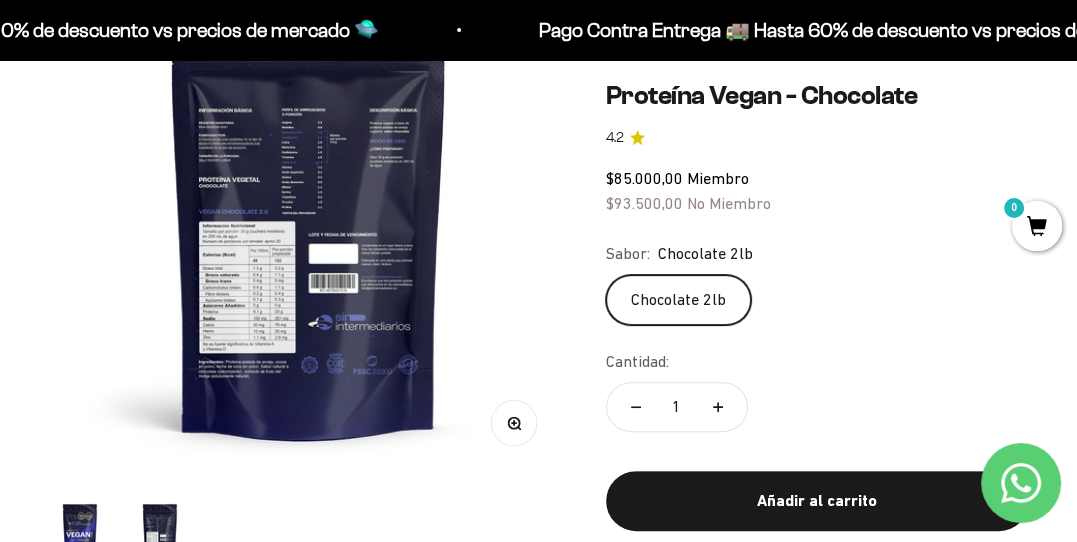 click 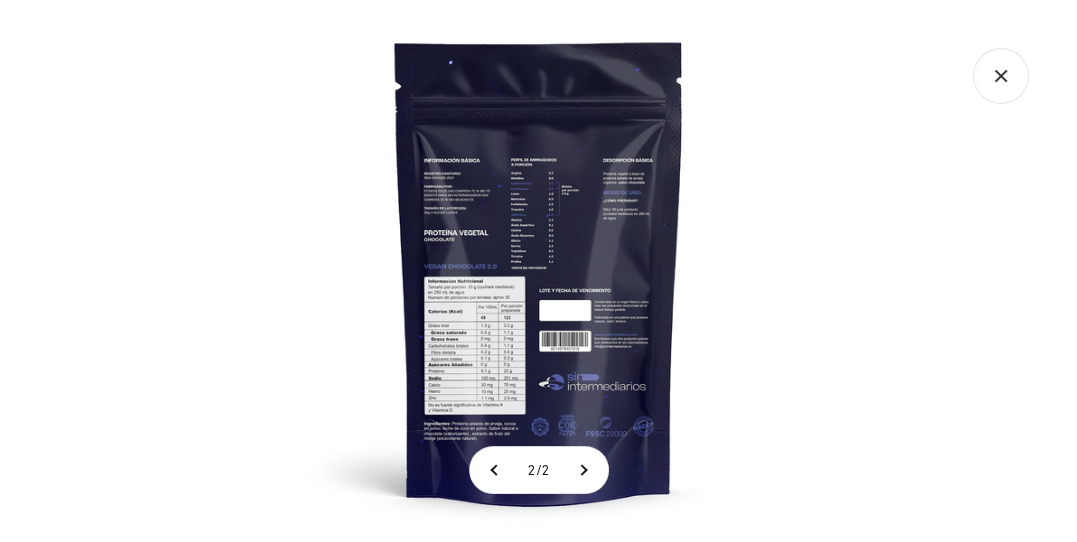 click at bounding box center [539, 271] 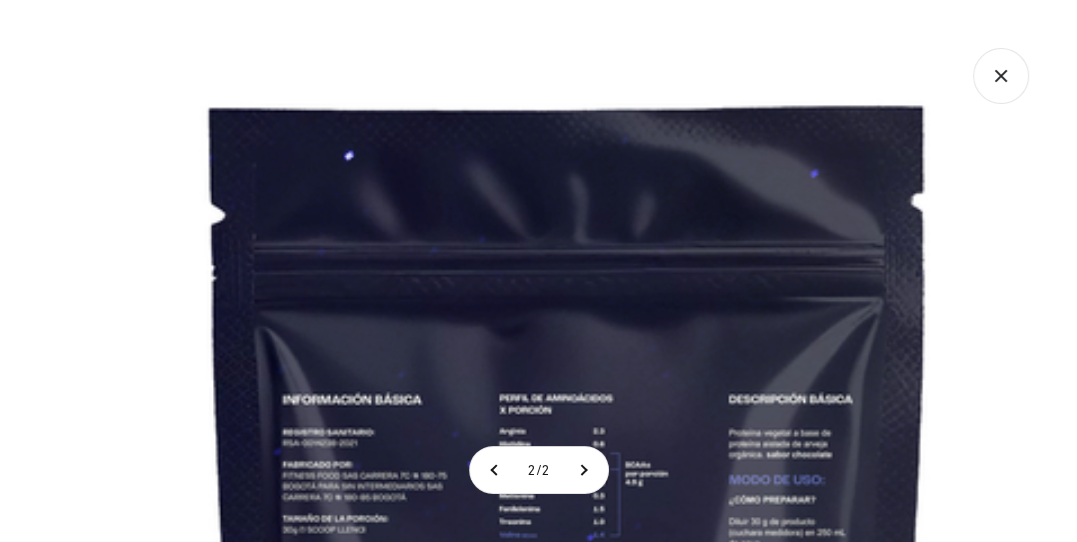 click 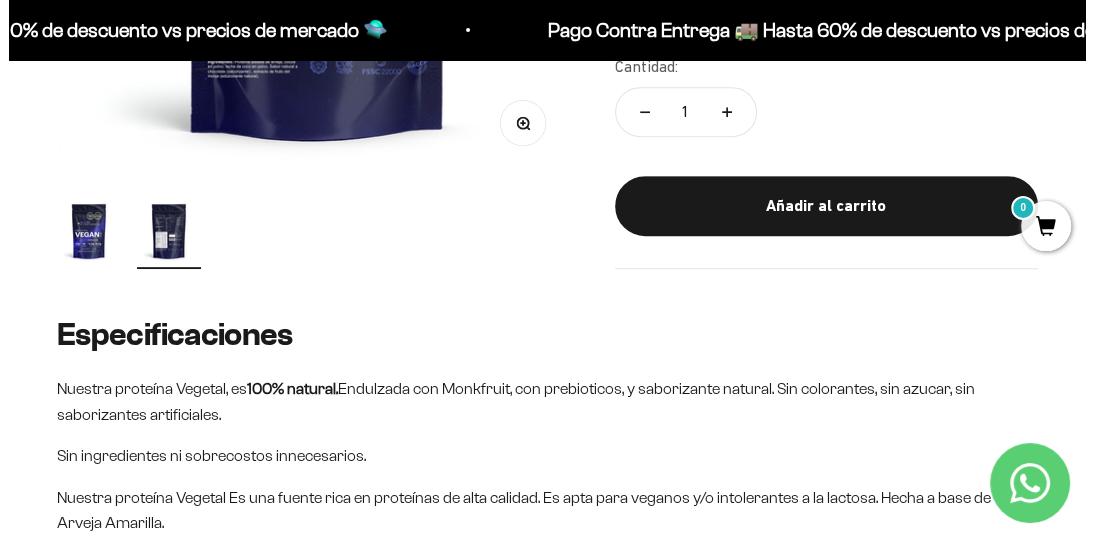 scroll, scrollTop: 0, scrollLeft: 0, axis: both 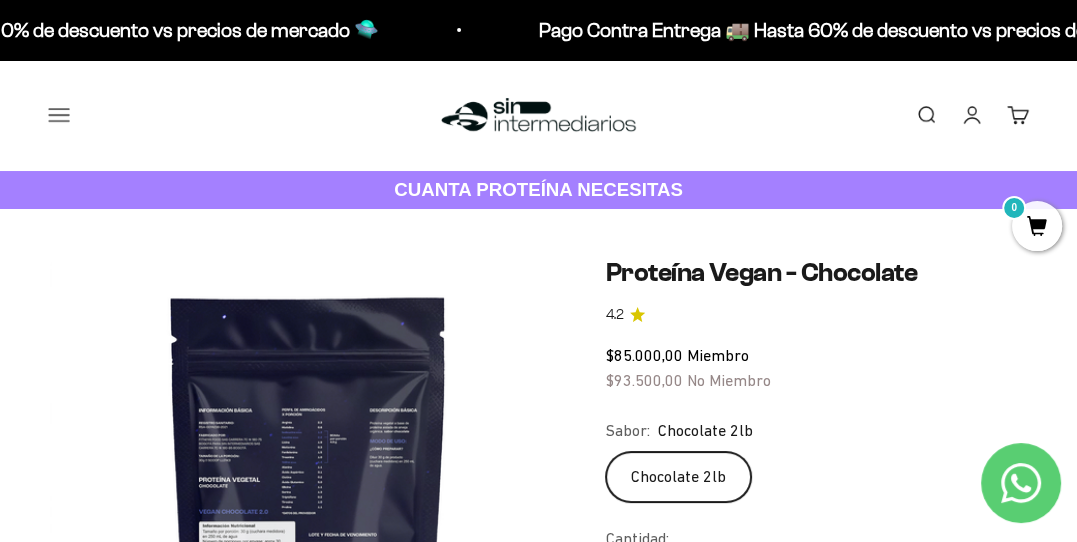 click on "Menú" at bounding box center (59, 115) 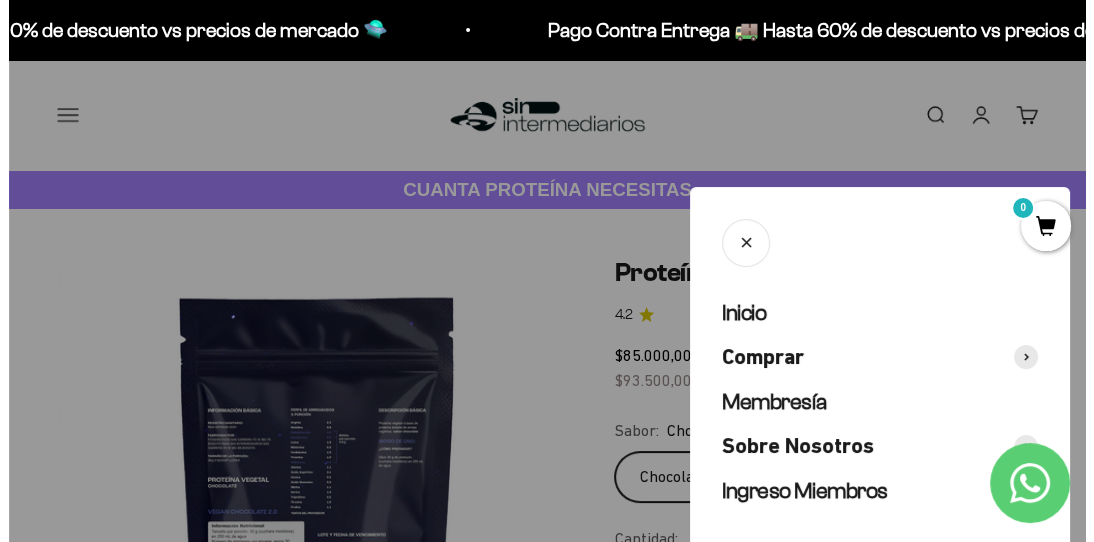 scroll, scrollTop: 0, scrollLeft: 538, axis: horizontal 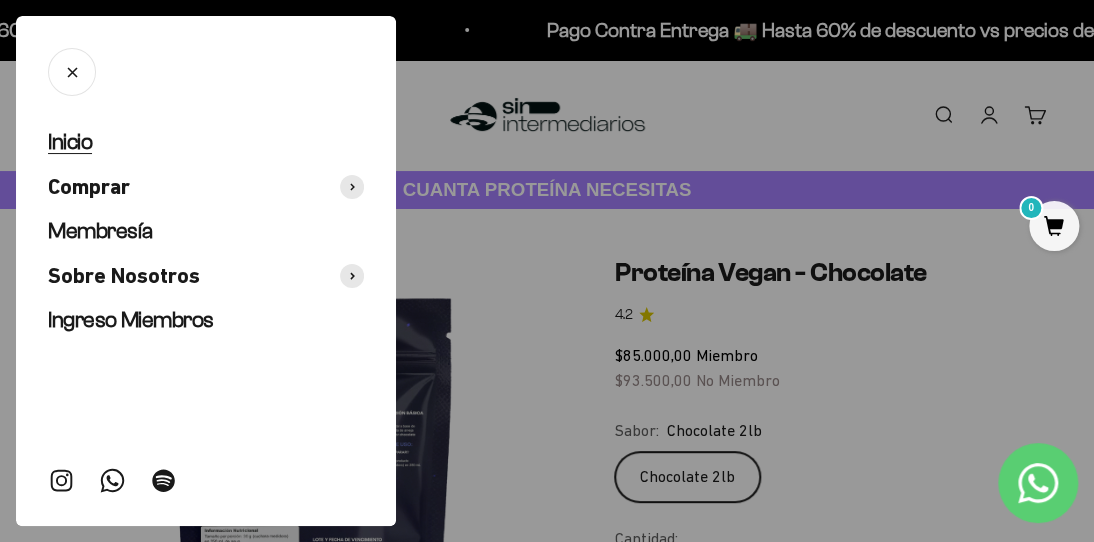 click on "Inicio" at bounding box center (70, 141) 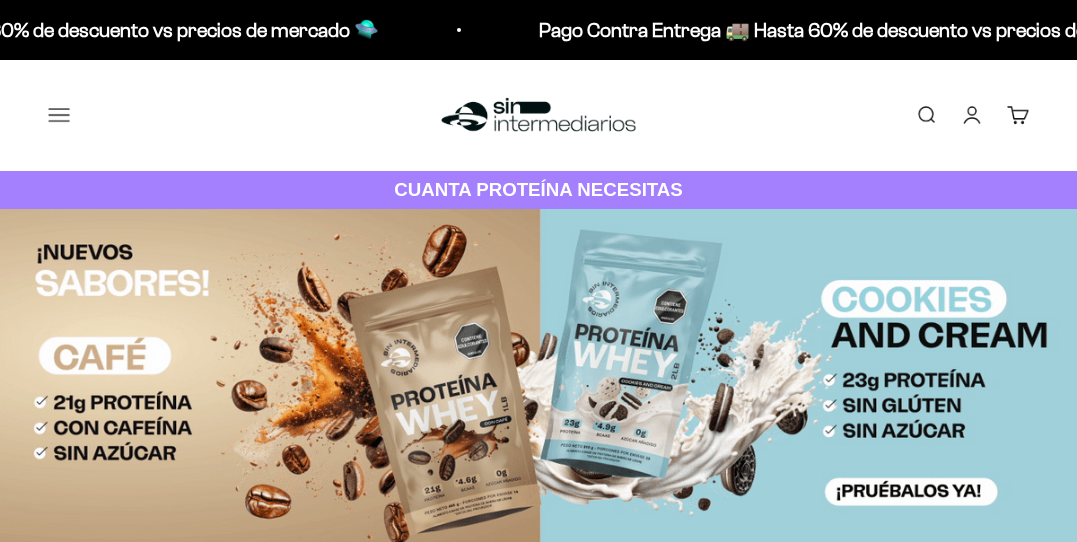 scroll, scrollTop: 1118, scrollLeft: 0, axis: vertical 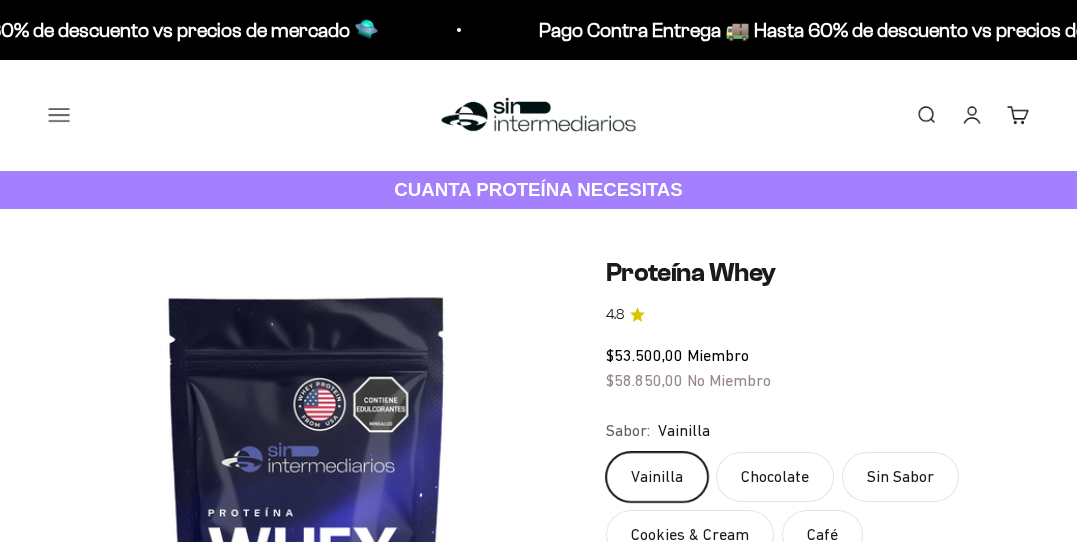 click on "5 libras (2280g)" 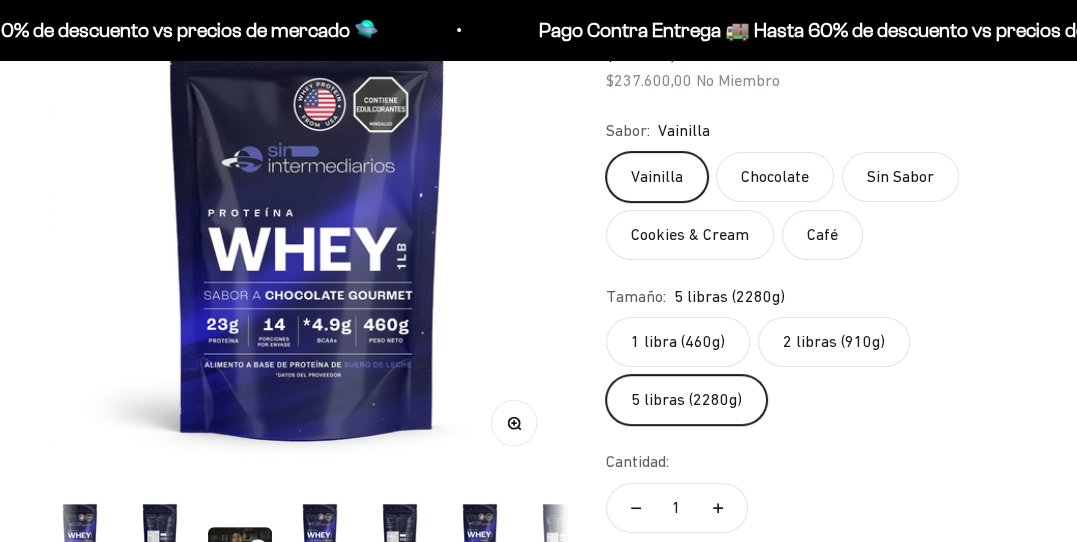 scroll, scrollTop: 200, scrollLeft: 0, axis: vertical 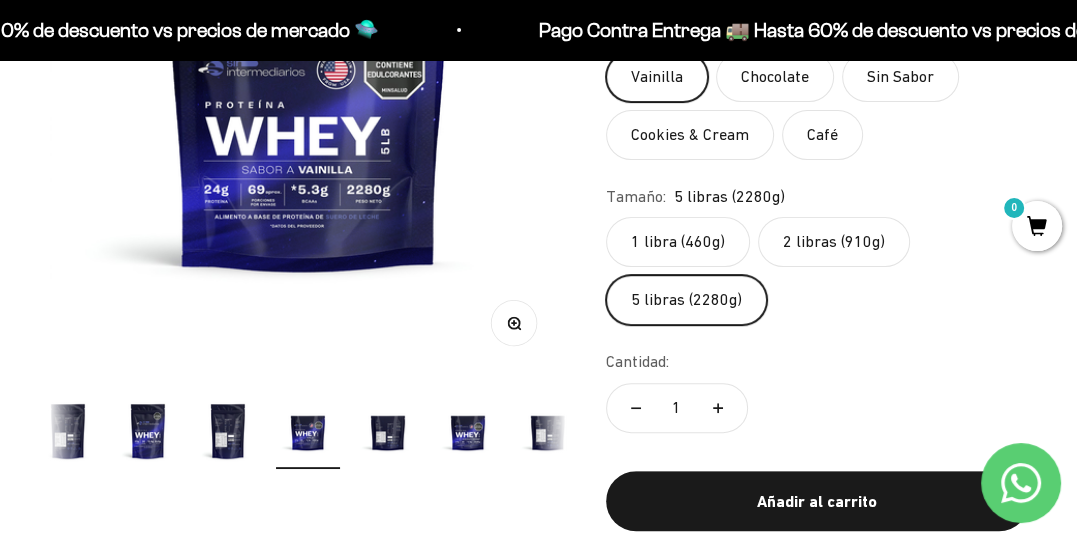 click on "2 libras (910g)" 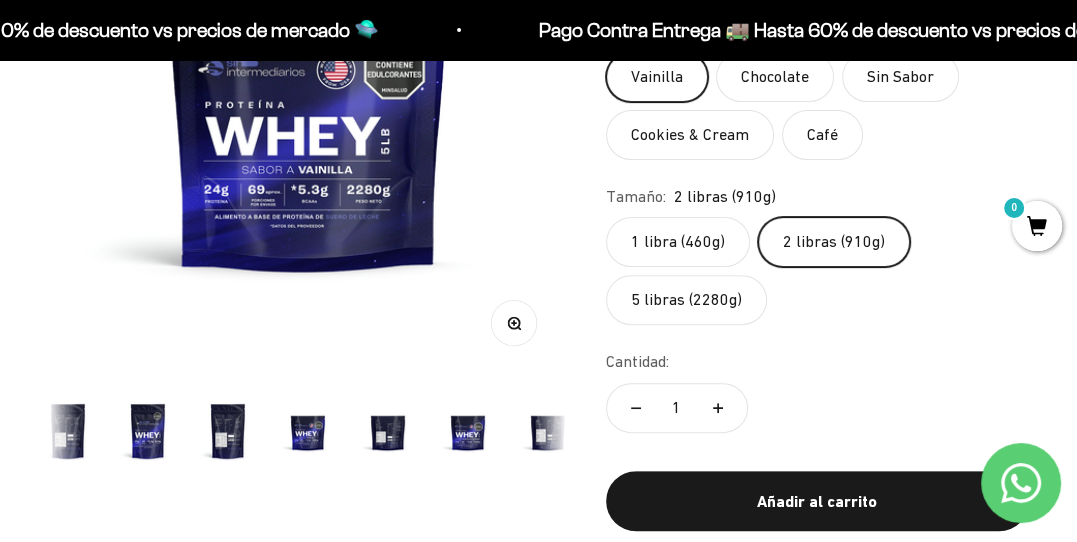 scroll, scrollTop: 0, scrollLeft: 2646, axis: horizontal 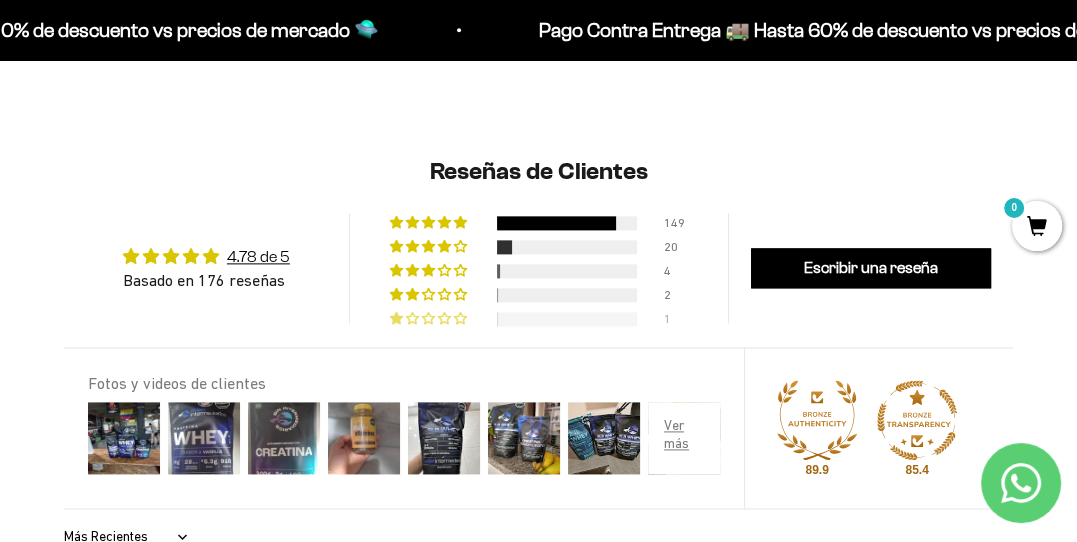 click at bounding box center [567, 319] 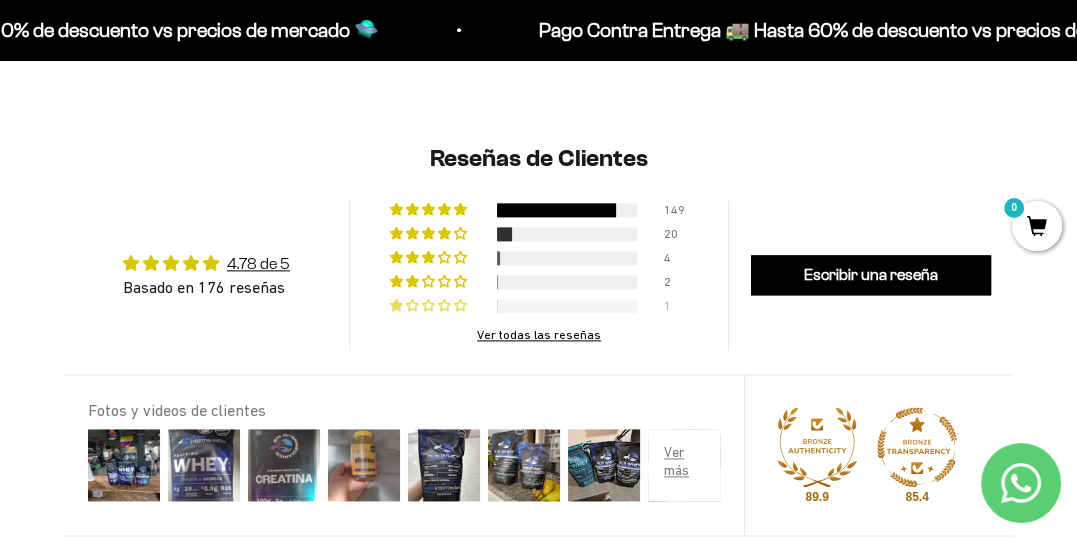 scroll, scrollTop: 1796, scrollLeft: 0, axis: vertical 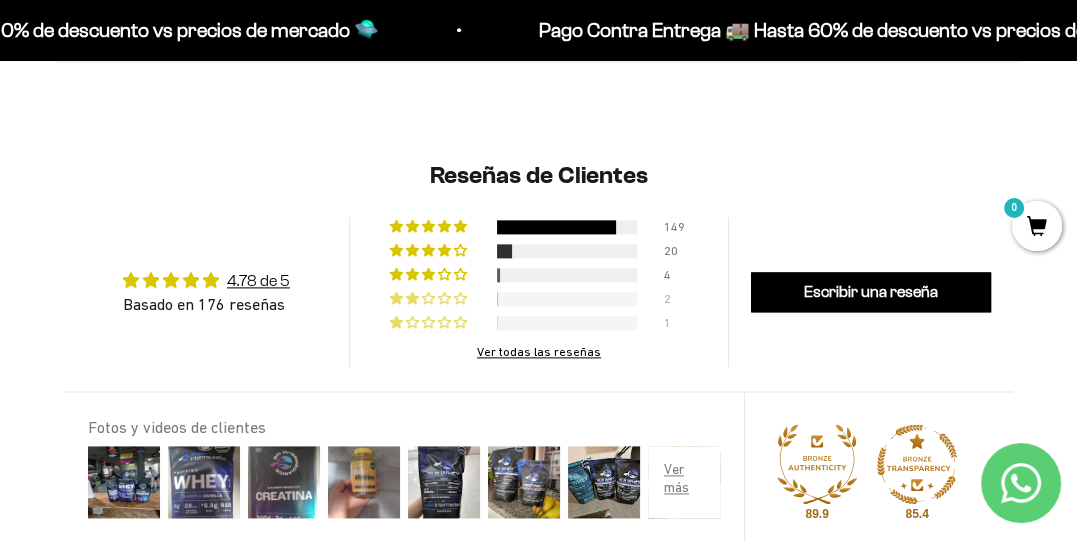 click at bounding box center [567, 299] 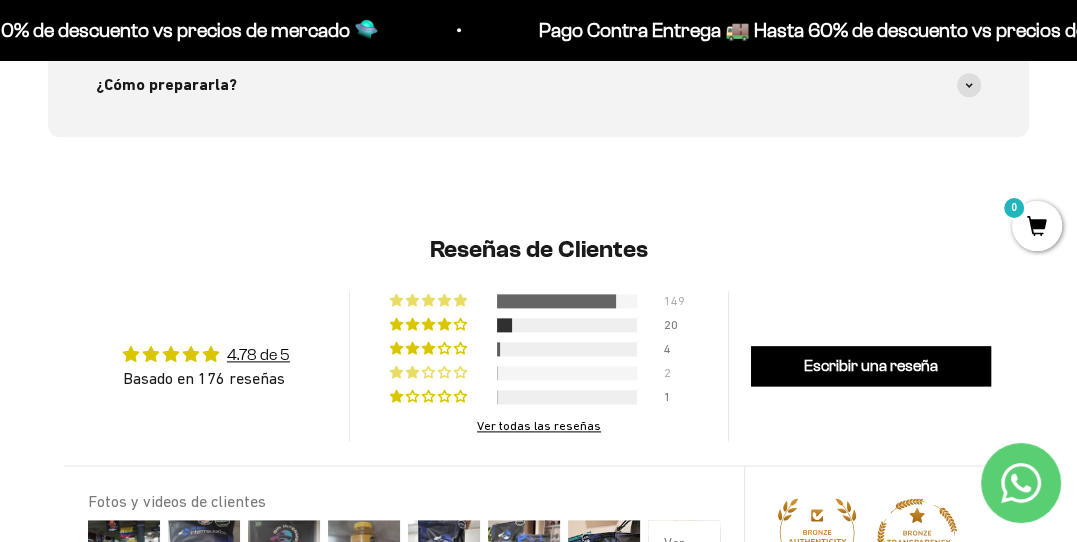 scroll, scrollTop: 1696, scrollLeft: 0, axis: vertical 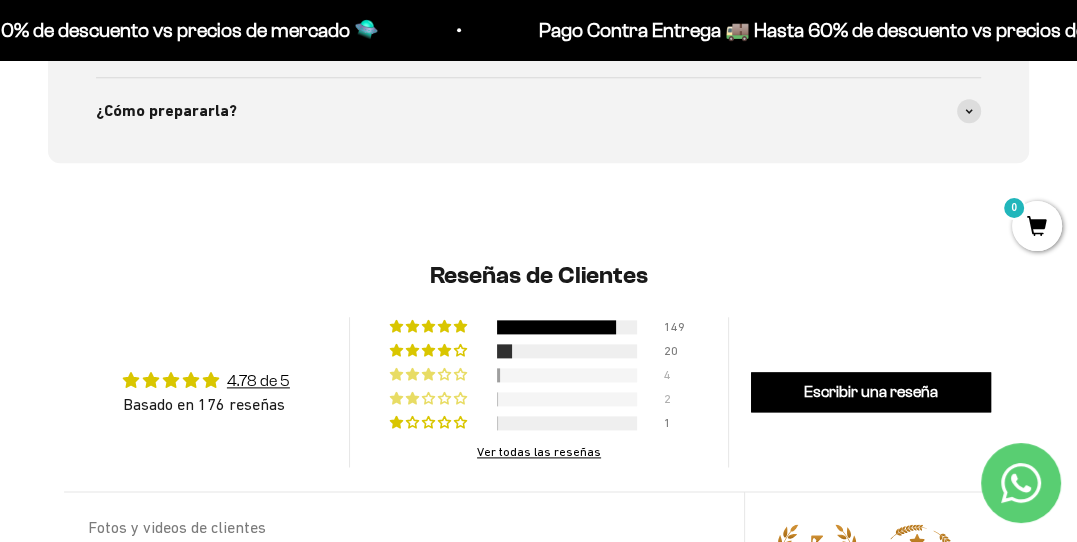 click at bounding box center [567, 375] 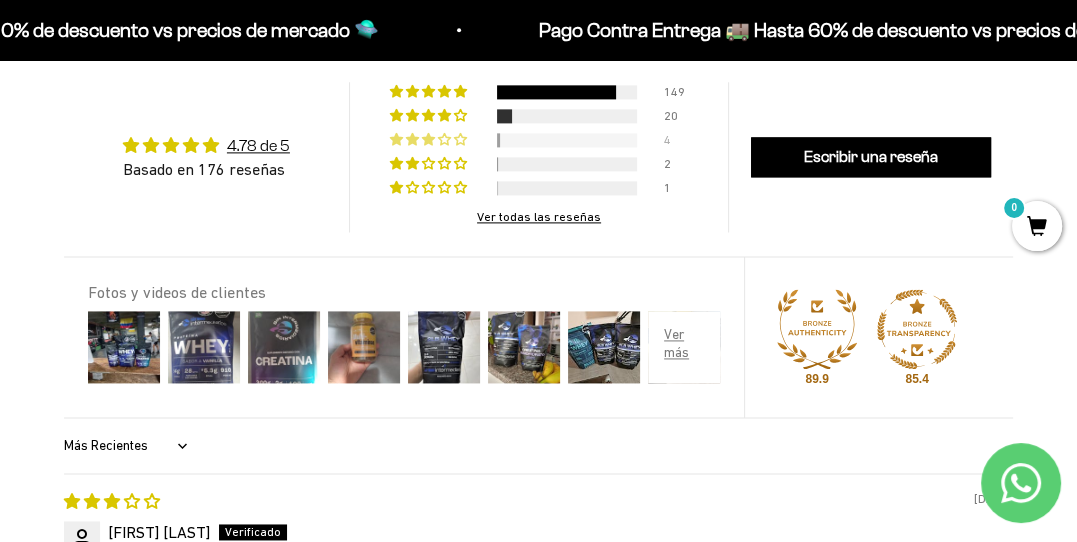 scroll, scrollTop: 1796, scrollLeft: 0, axis: vertical 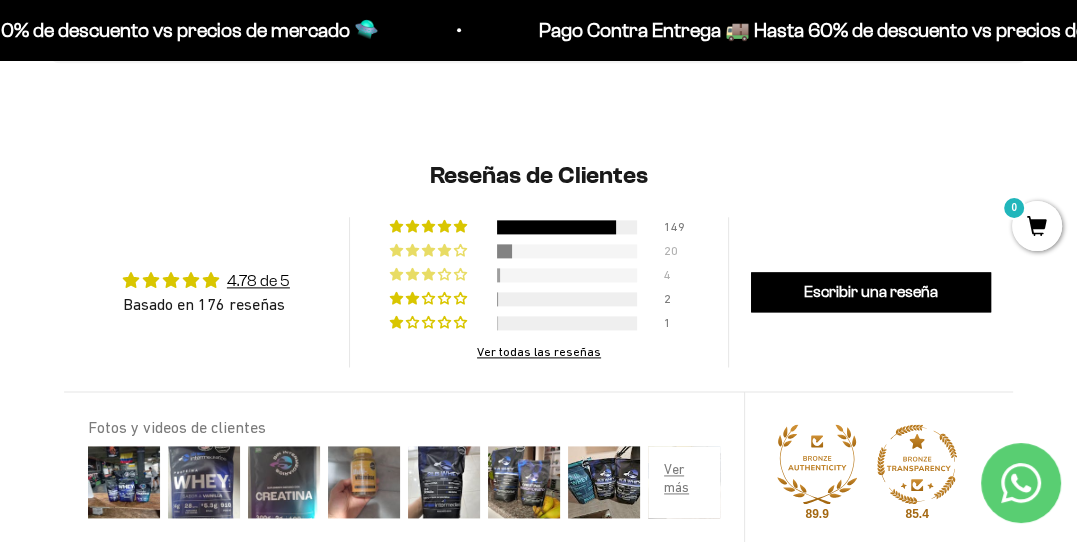 click on "20" at bounding box center [539, 248] 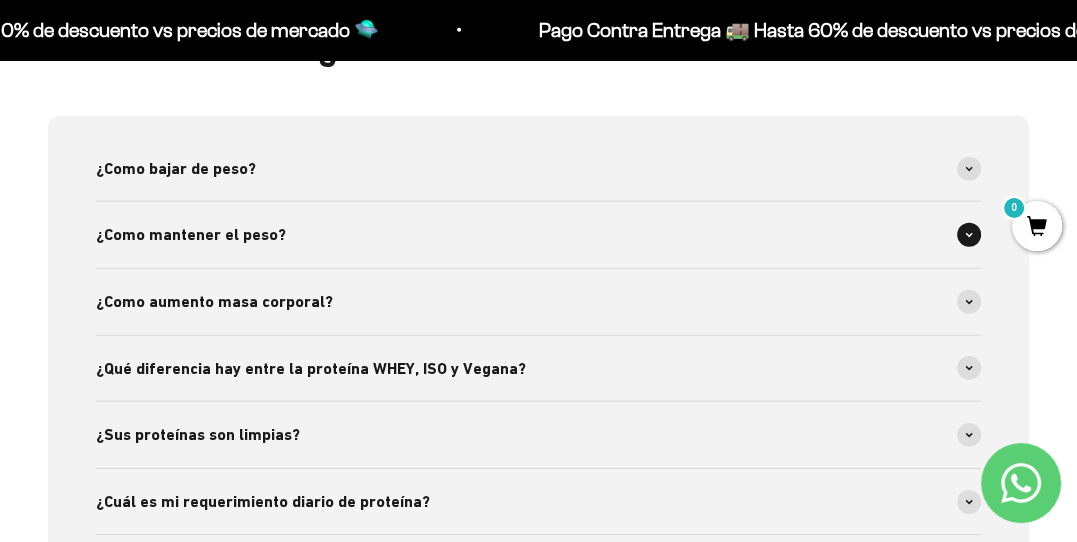 scroll, scrollTop: 4396, scrollLeft: 0, axis: vertical 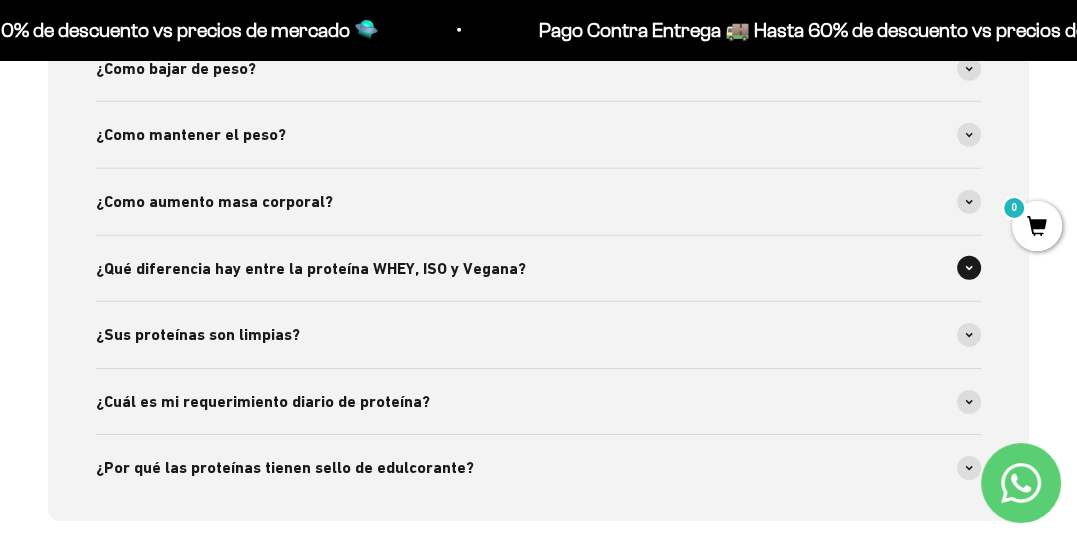 click on "¿Qué diferencia hay entre la proteína WHEY, ISO y Vegana?" at bounding box center (538, 269) 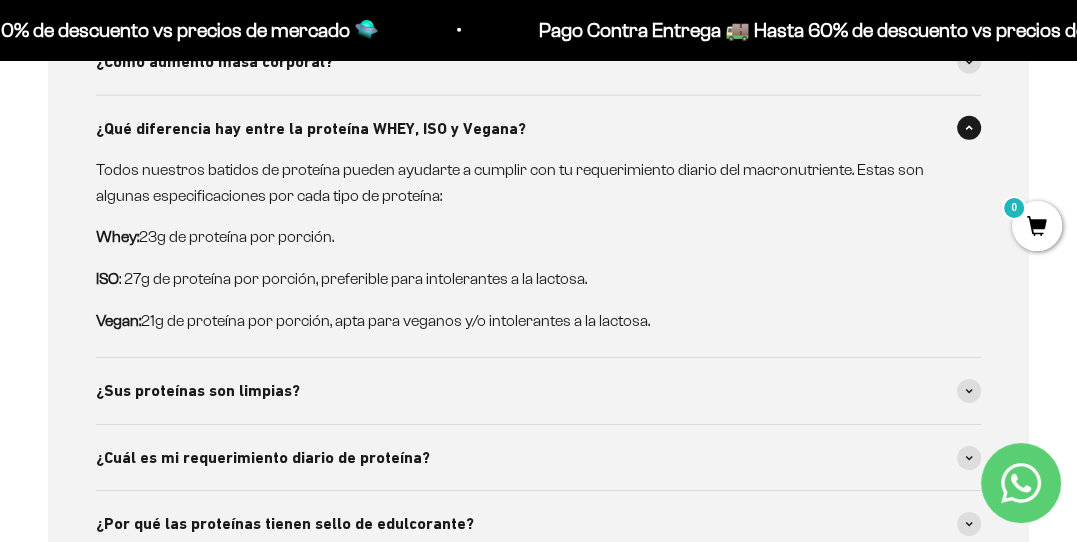 scroll, scrollTop: 4696, scrollLeft: 0, axis: vertical 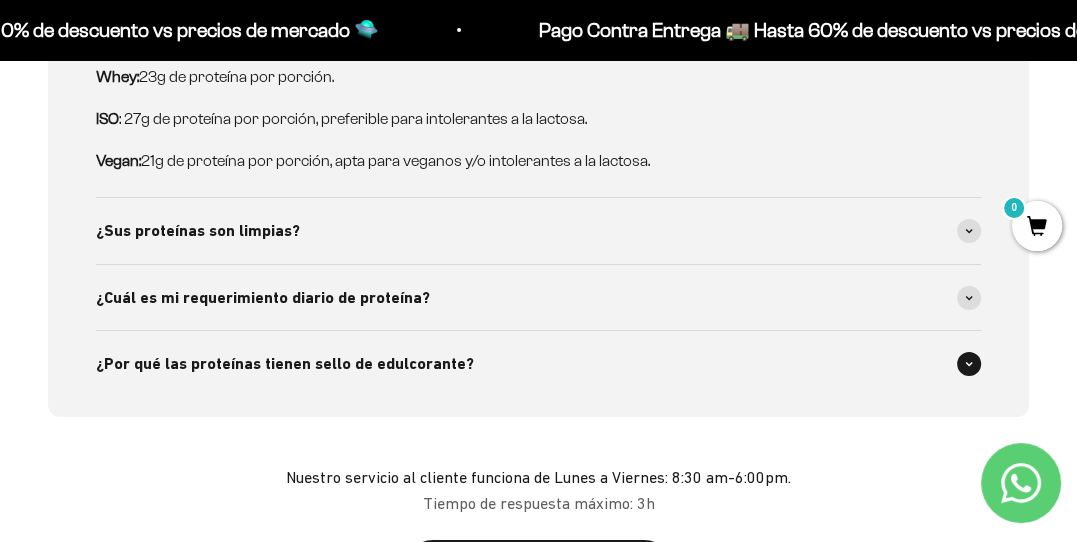 click on "¿Por qué las proteínas tienen sello de edulcorante?" at bounding box center [538, 364] 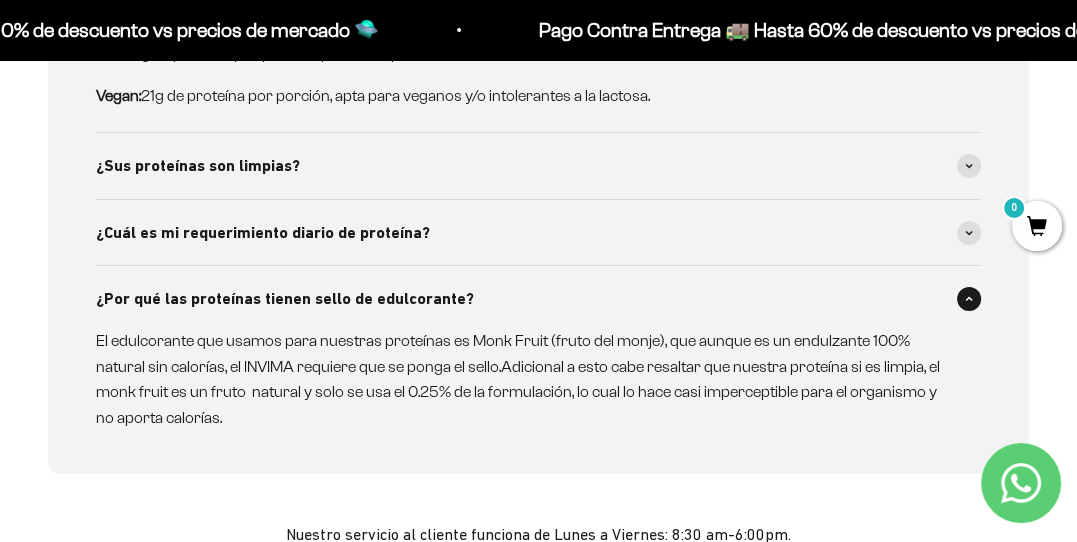 scroll, scrollTop: 4796, scrollLeft: 0, axis: vertical 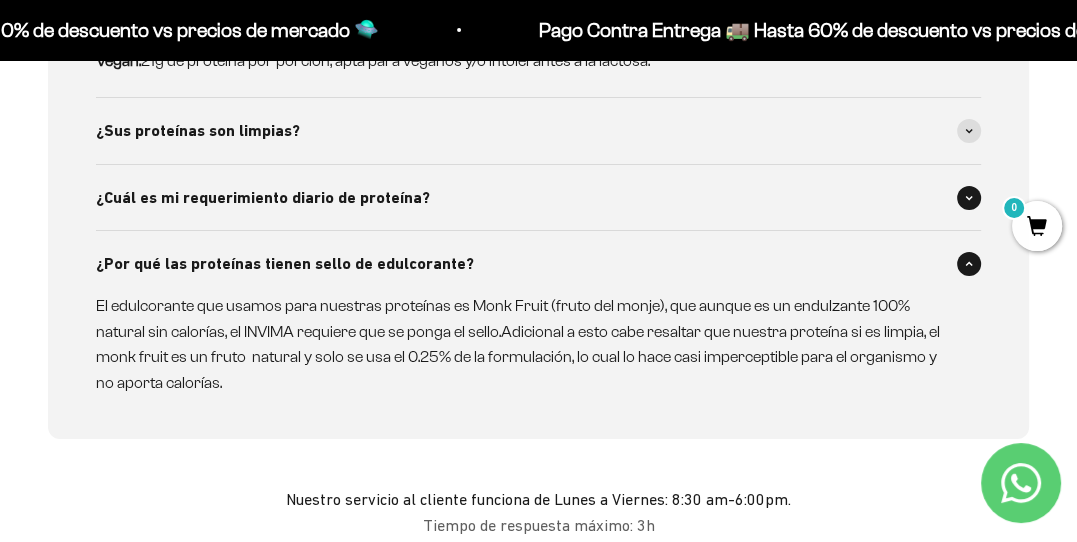 click on "¿Cuál es mi requerimiento diario de proteína?" at bounding box center (263, 198) 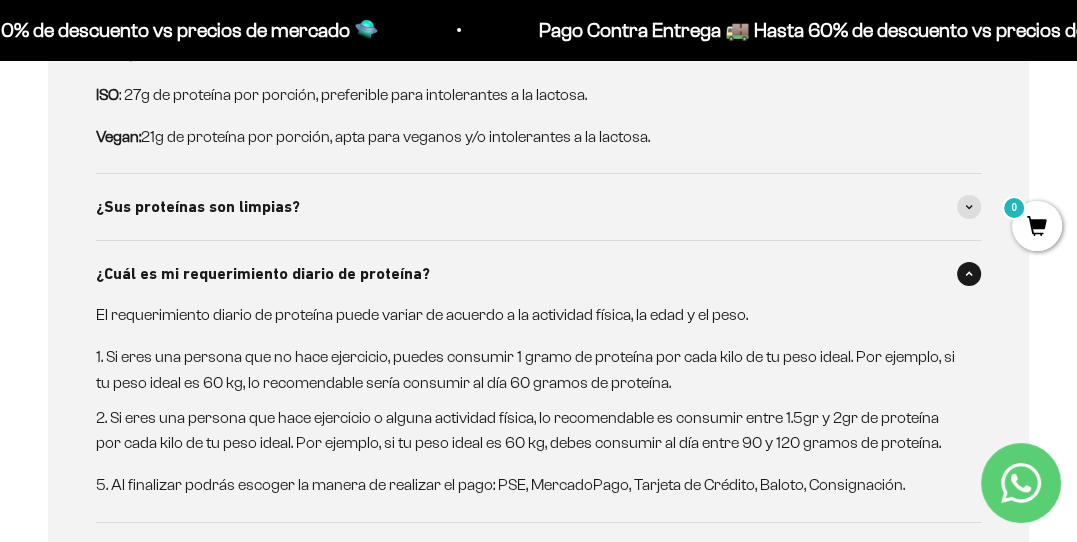 scroll, scrollTop: 4696, scrollLeft: 0, axis: vertical 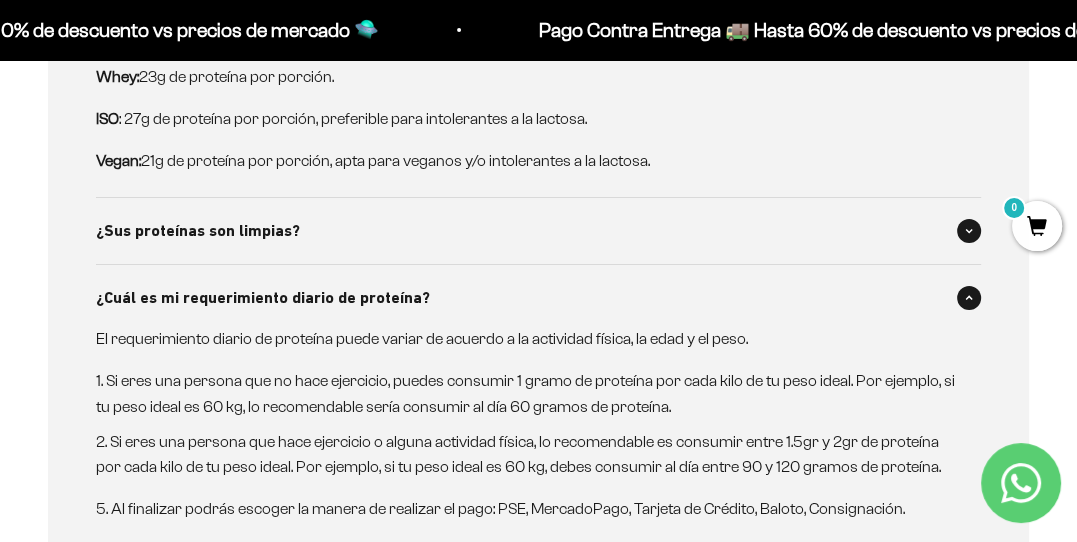 click on "¿Sus proteínas son limpias?" at bounding box center (538, 231) 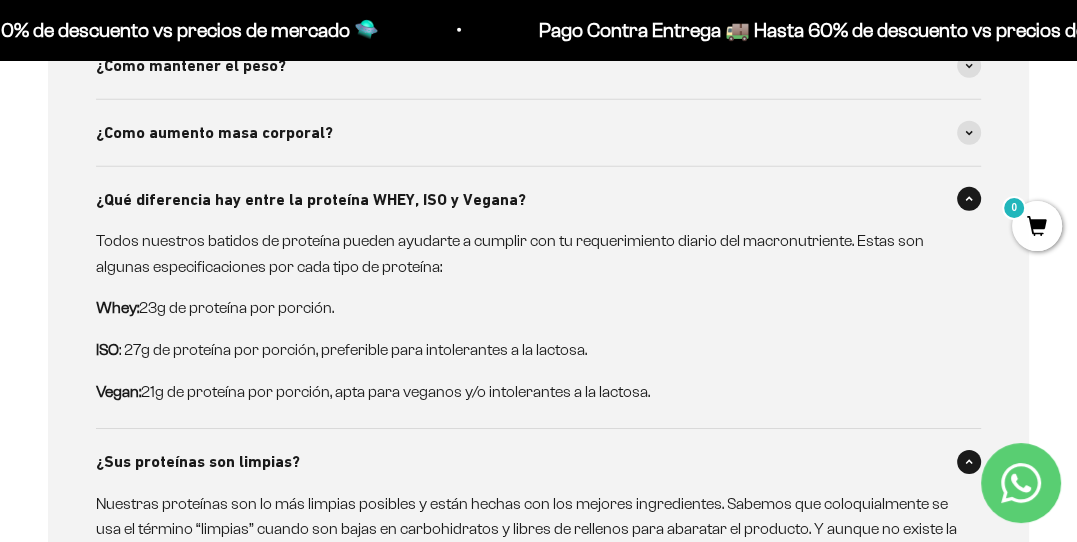scroll, scrollTop: 4296, scrollLeft: 0, axis: vertical 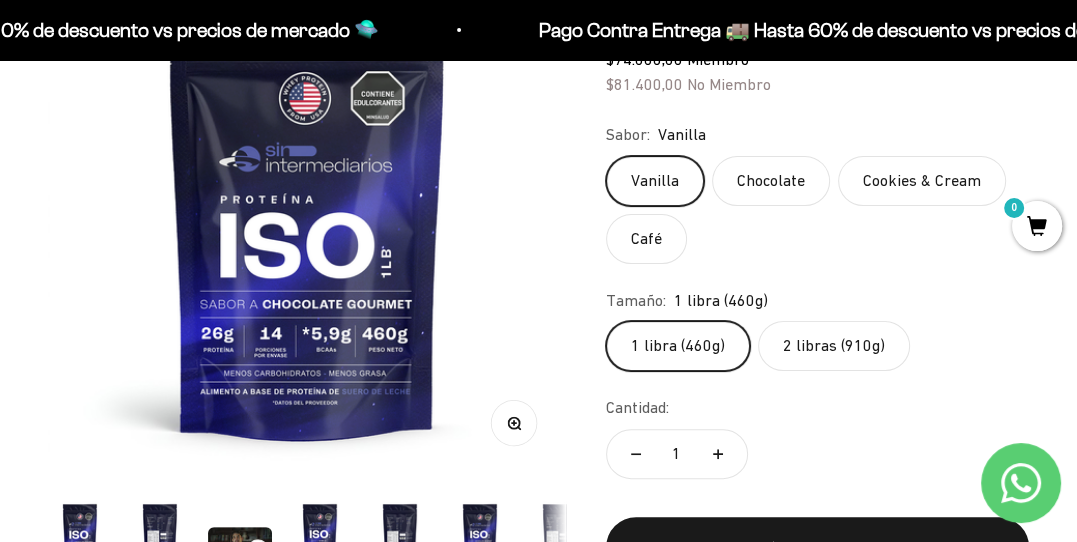 click on "2 libras (910g)" 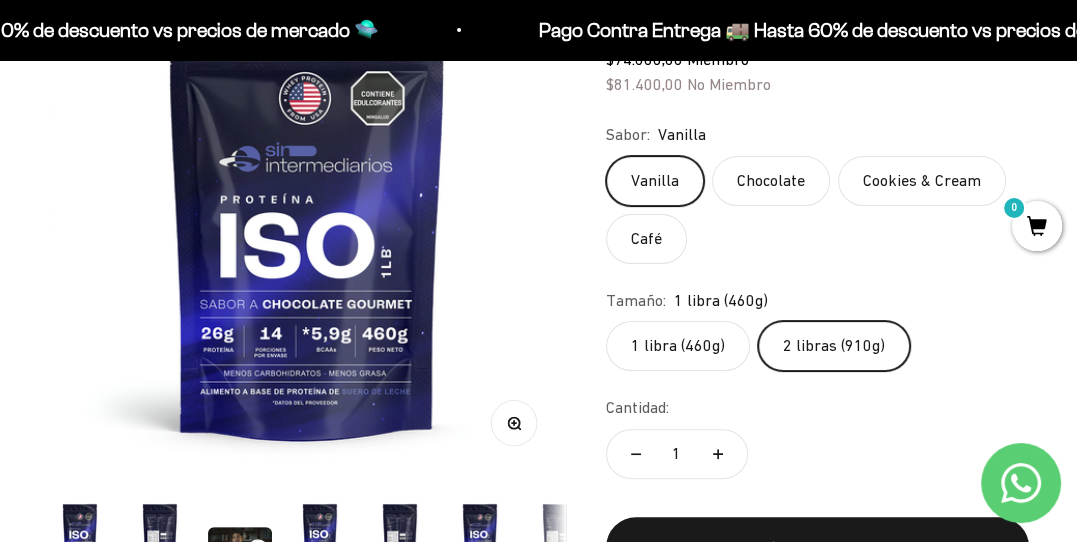 scroll, scrollTop: 0, scrollLeft: 0, axis: both 